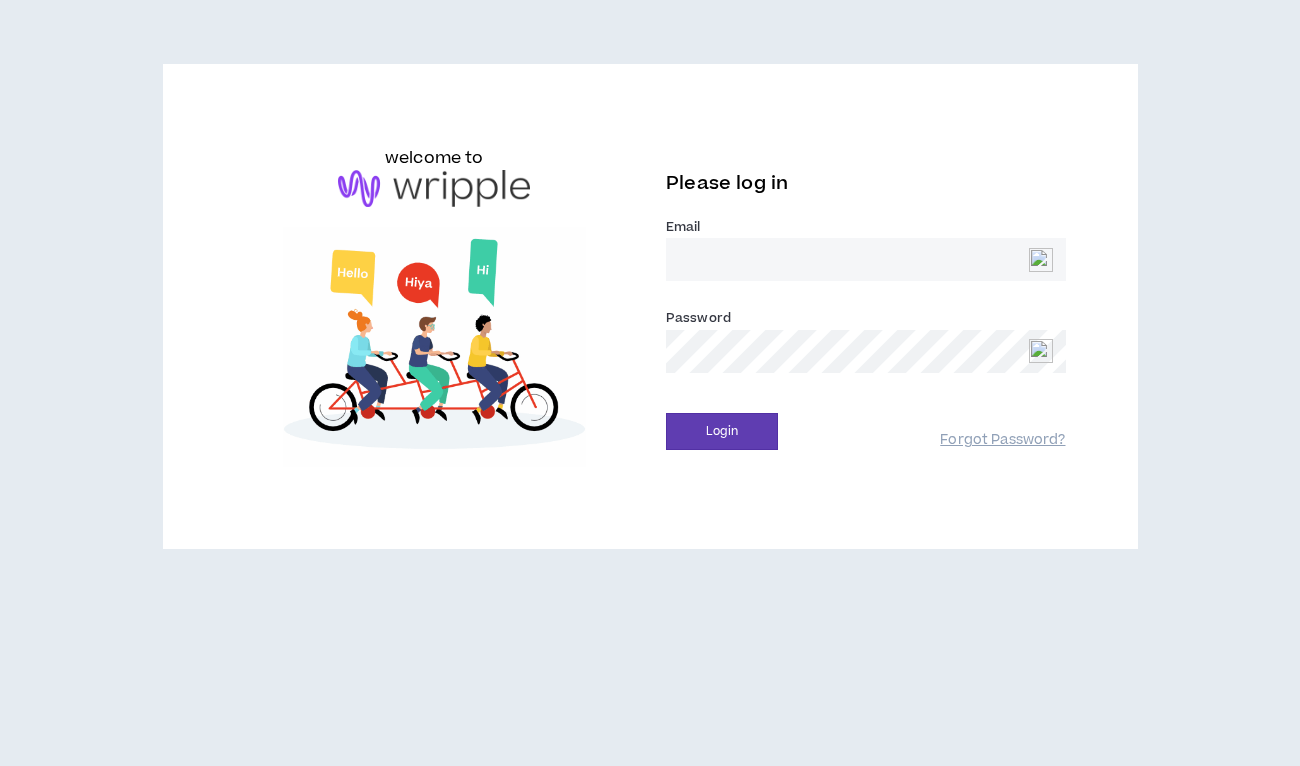 scroll, scrollTop: 0, scrollLeft: 0, axis: both 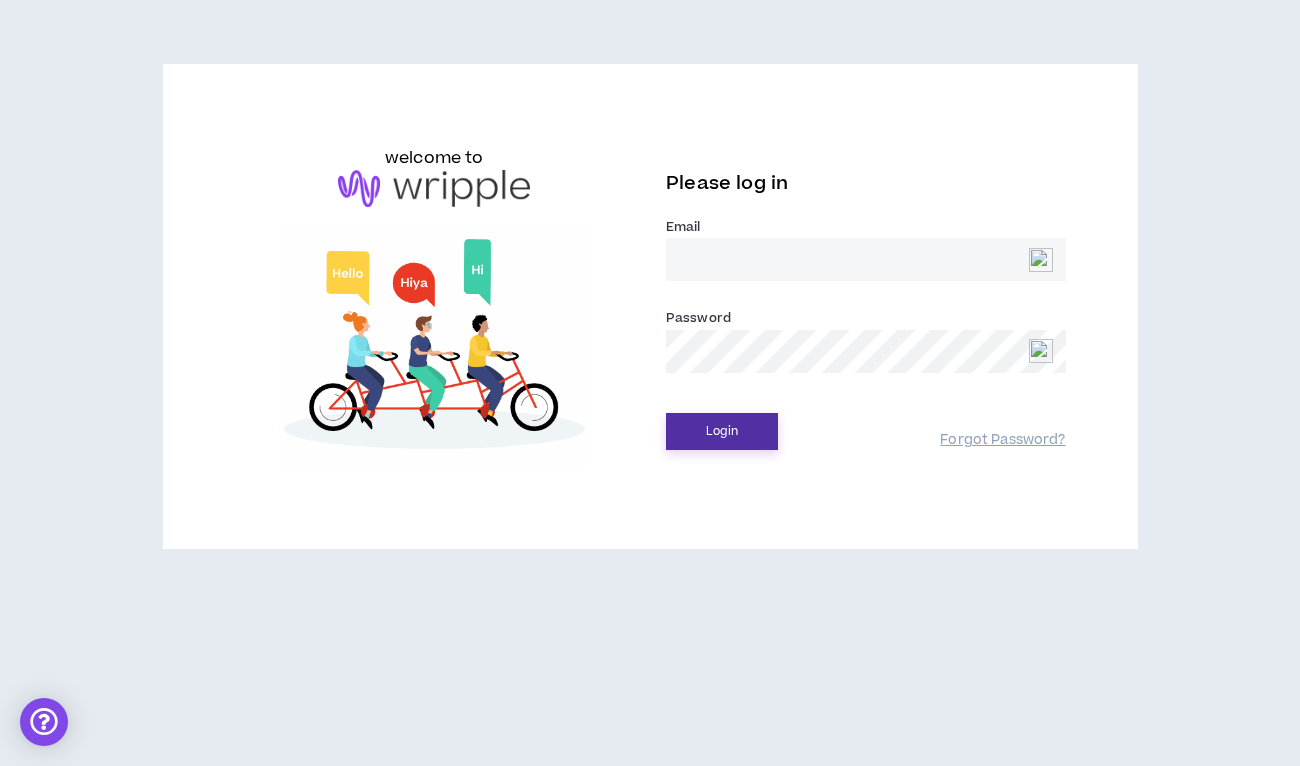 type on "[EMAIL_ADDRESS][DOMAIN_NAME]" 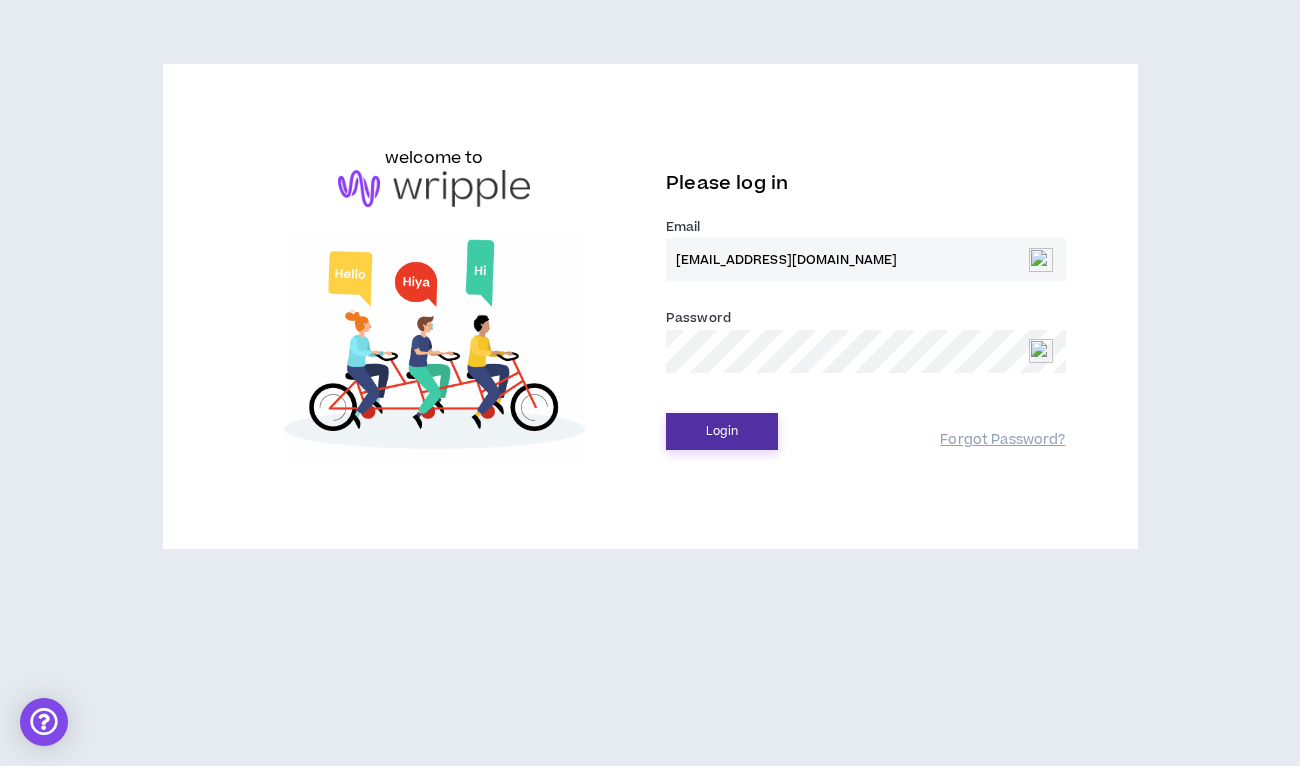 click on "Login" at bounding box center [722, 431] 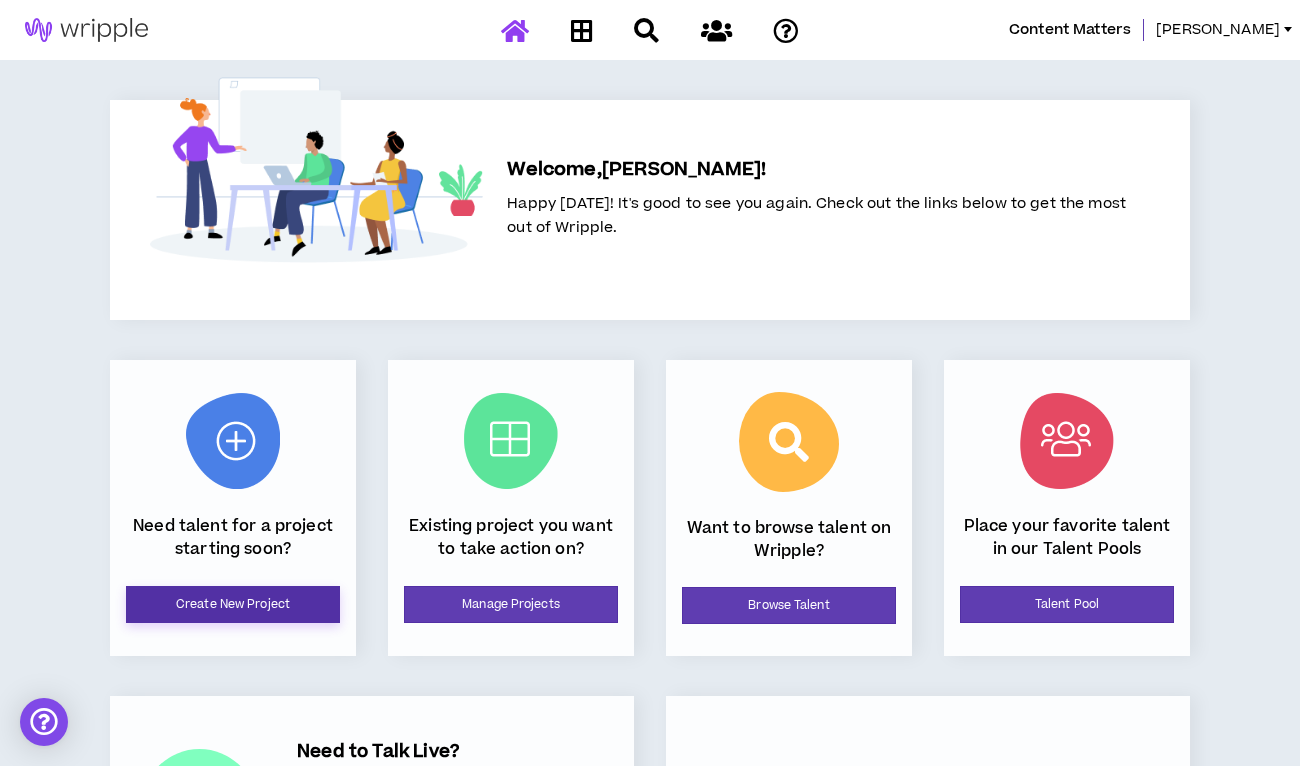 click on "Create New Project" at bounding box center (233, 604) 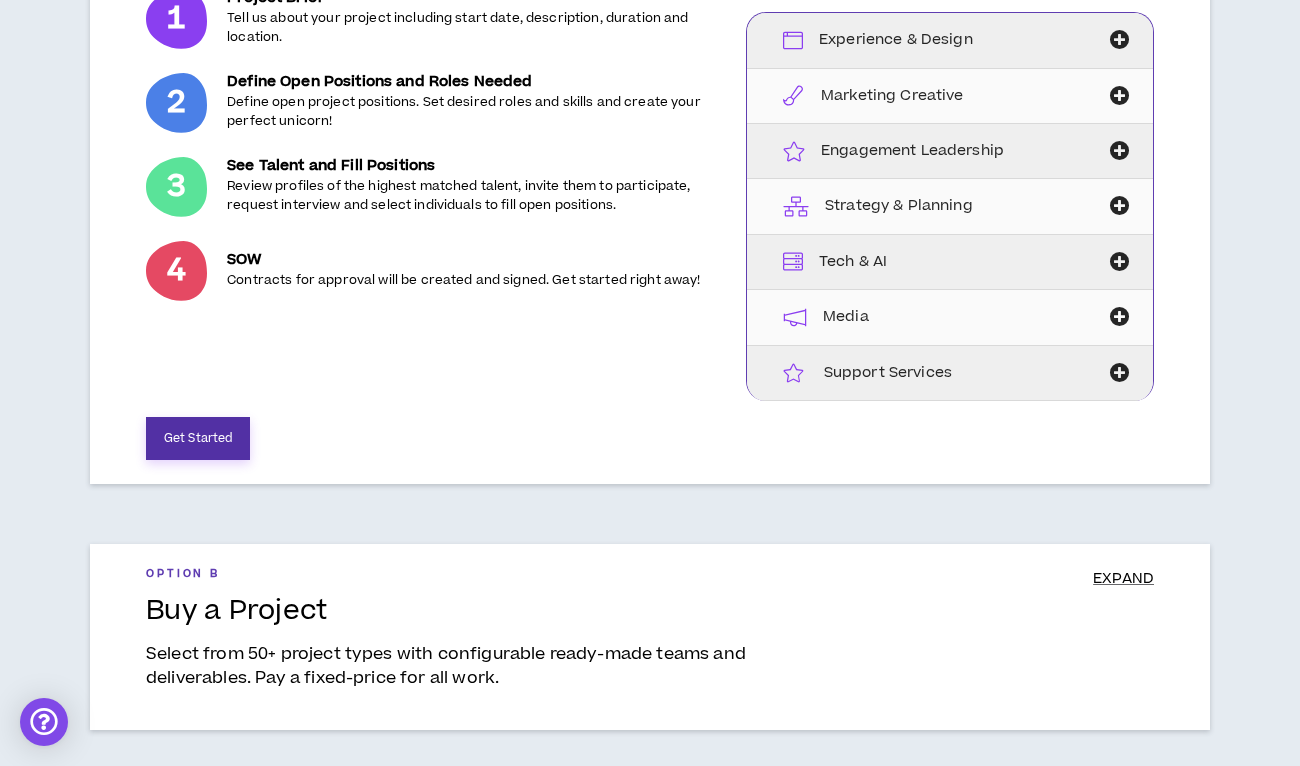 click on "Get Started" at bounding box center [198, 438] 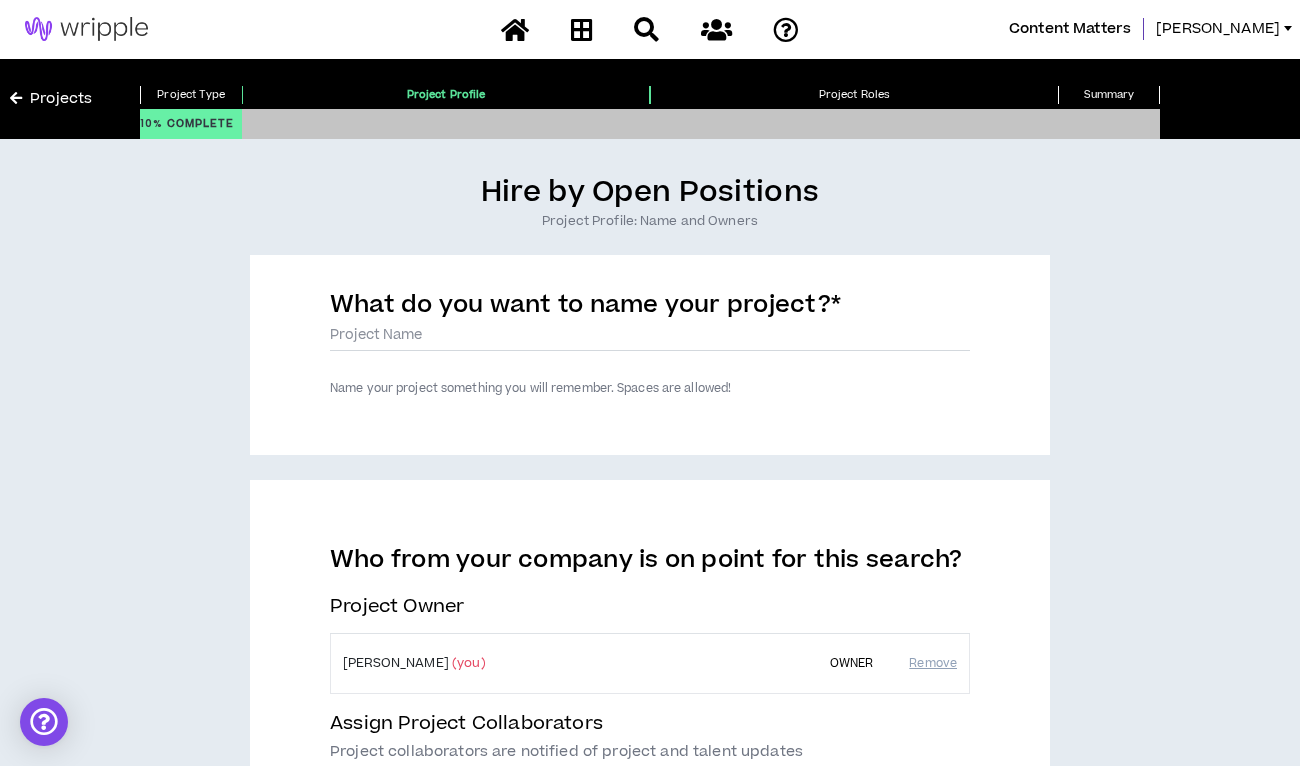 scroll, scrollTop: 0, scrollLeft: 0, axis: both 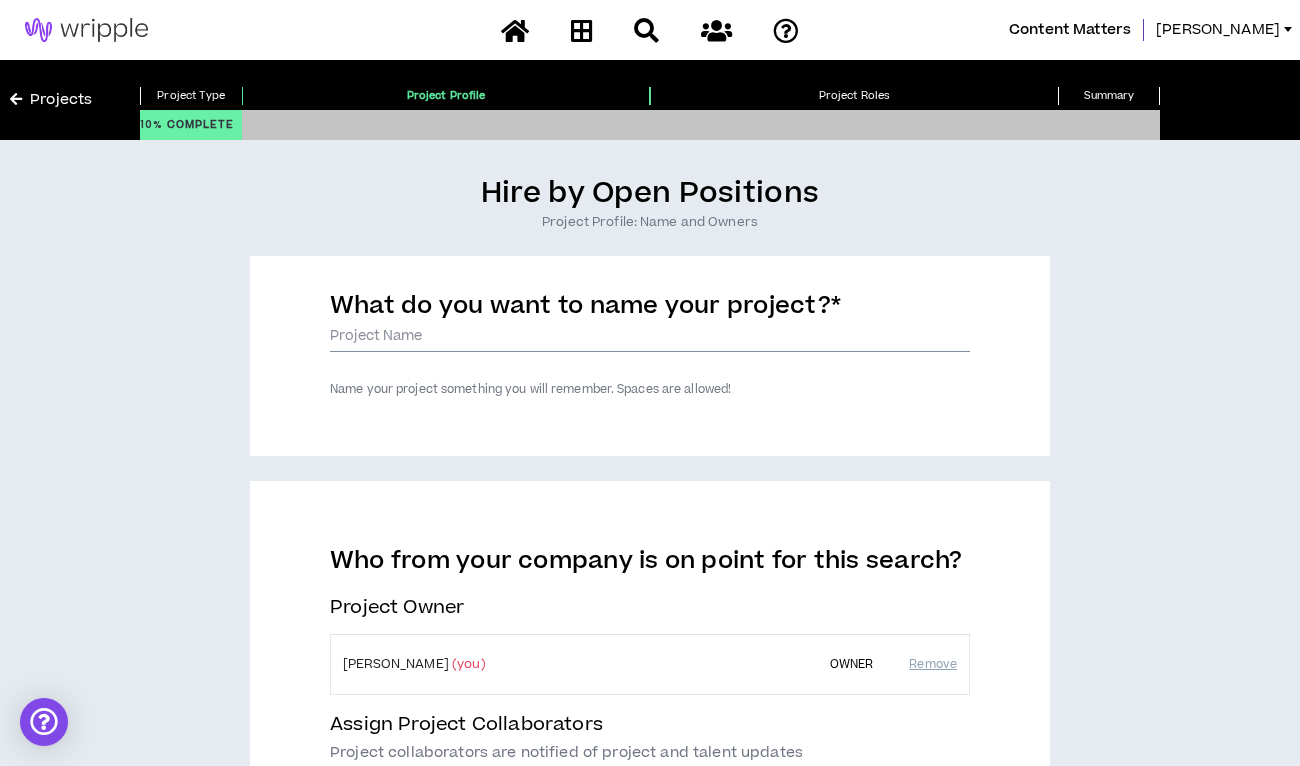 click on "What do you want to name your project?  *" at bounding box center [650, 337] 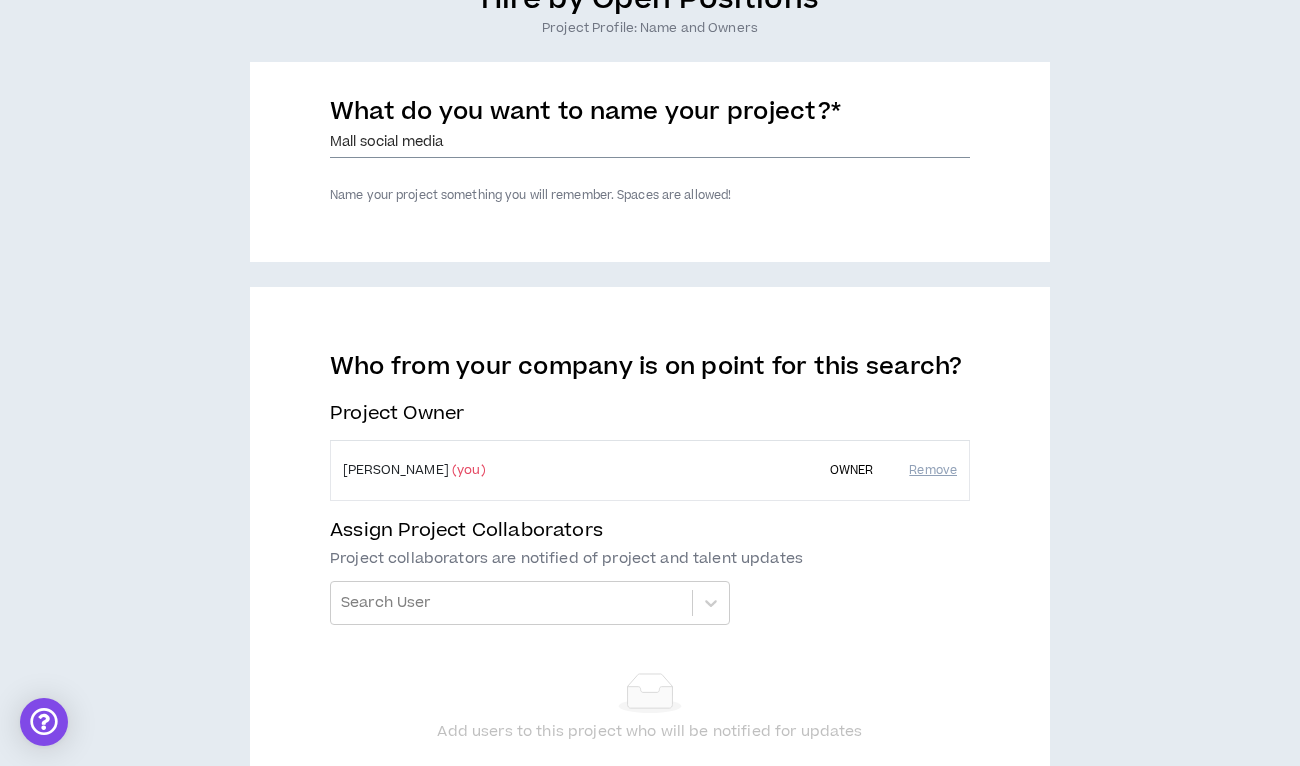 scroll, scrollTop: 221, scrollLeft: 0, axis: vertical 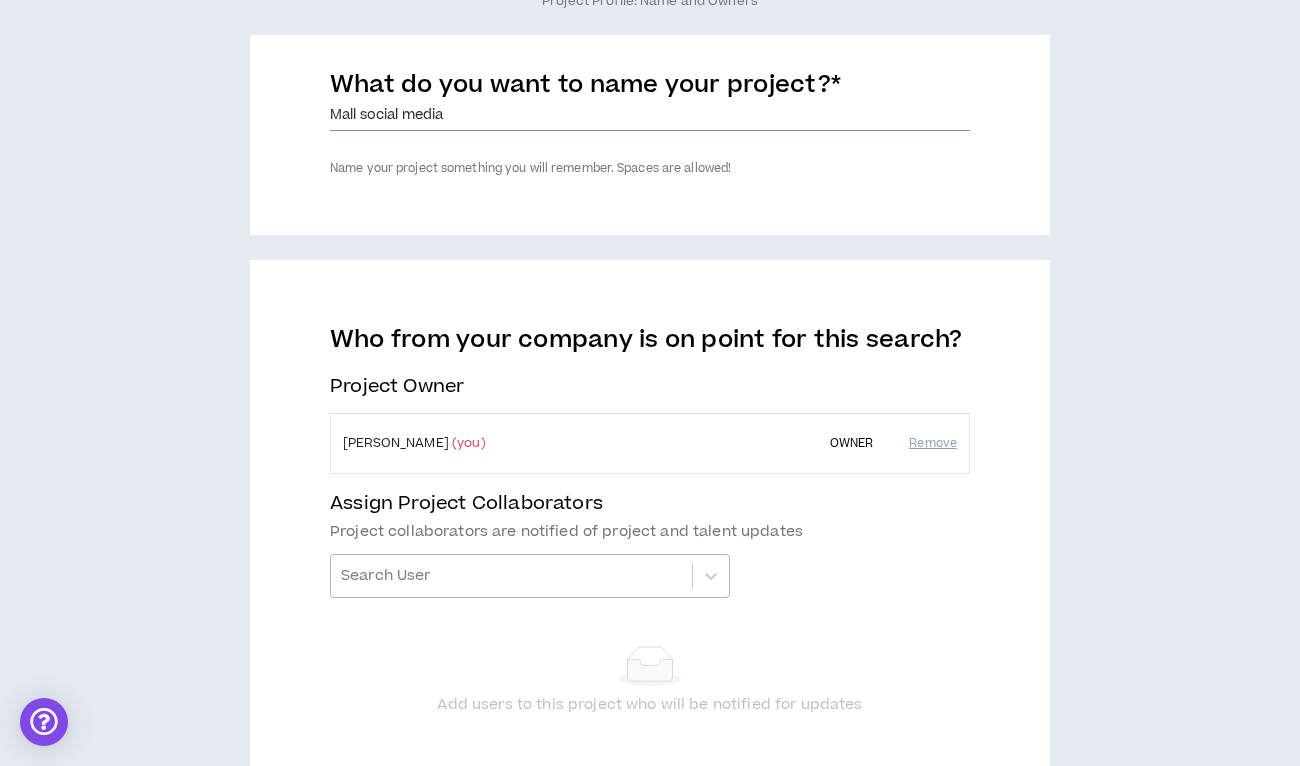 type on "Mall social media" 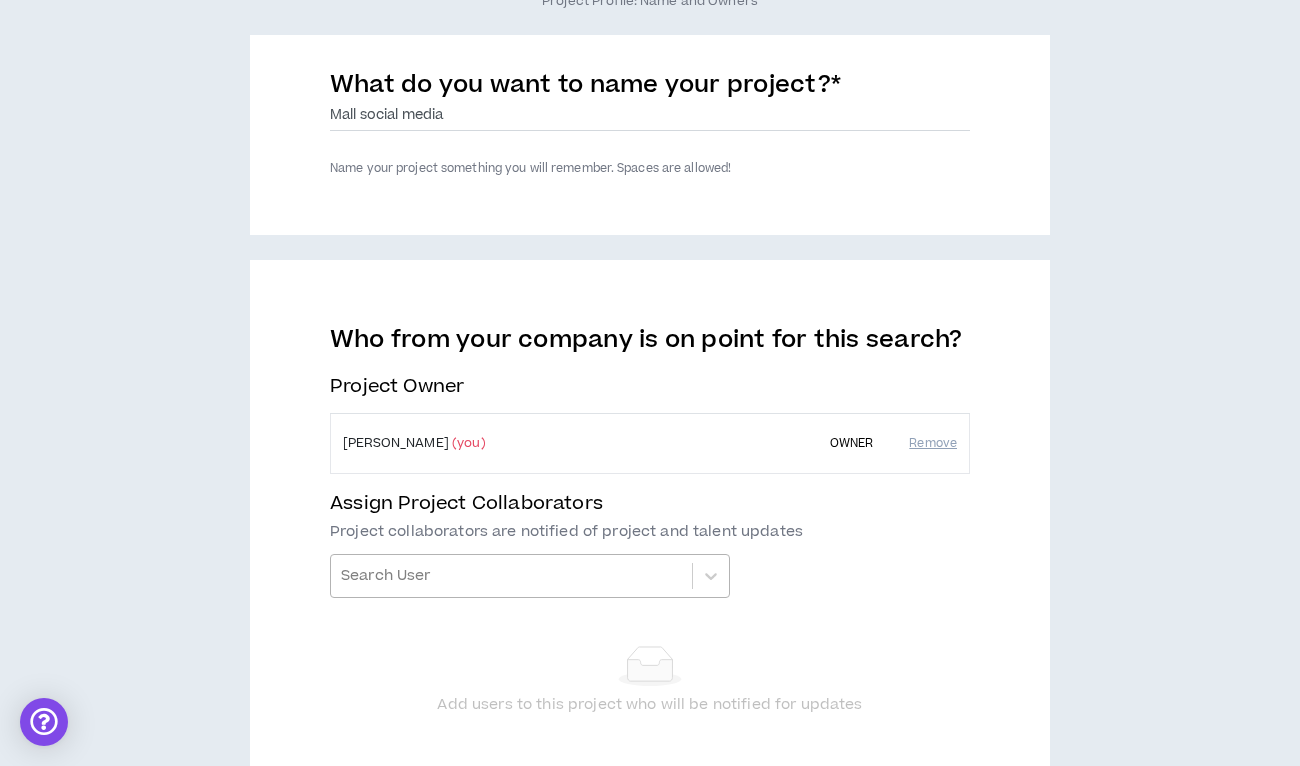 click at bounding box center [511, 576] 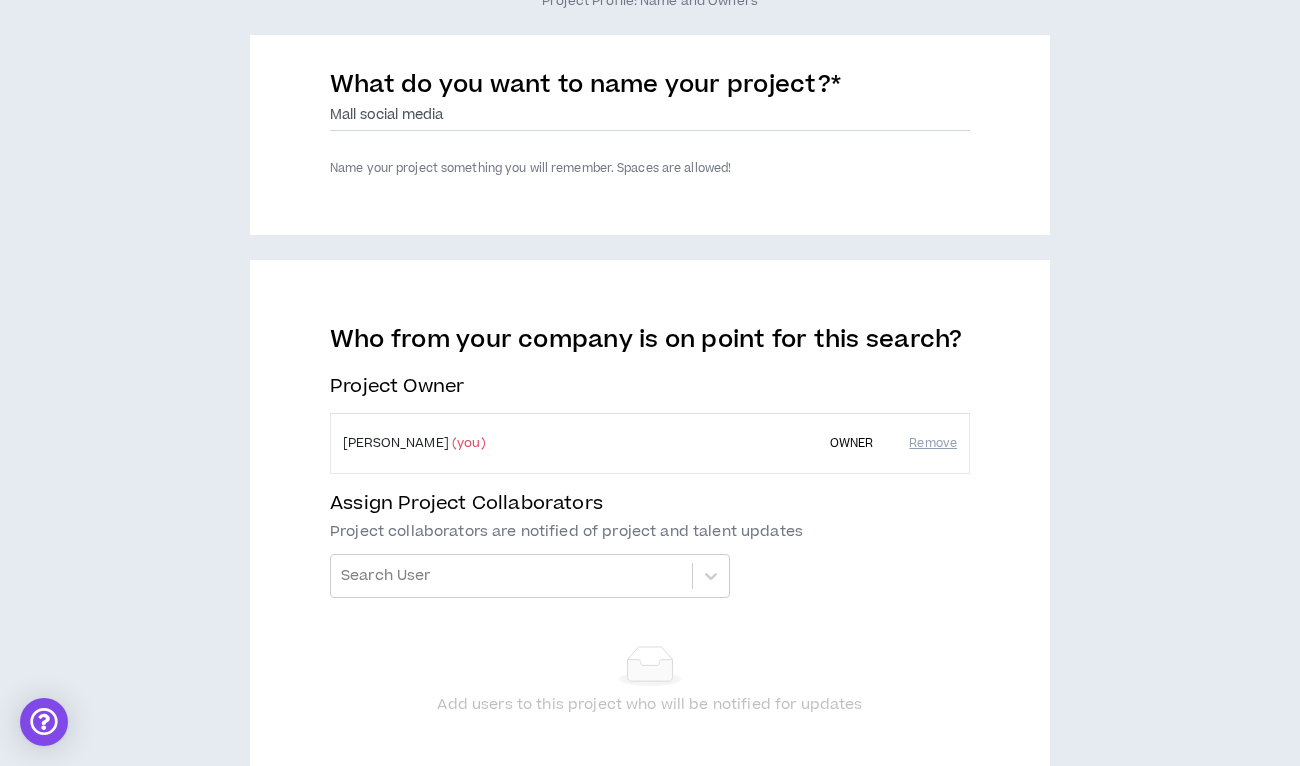 click on "Who from your company is on point for this search? Project Owner [PERSON_NAME]   (you) OWNER Remove Assign Project Collaborators Project collaborators are notified of project and talent updates Search User Add users to this project who will be notified for updates" at bounding box center [650, 536] 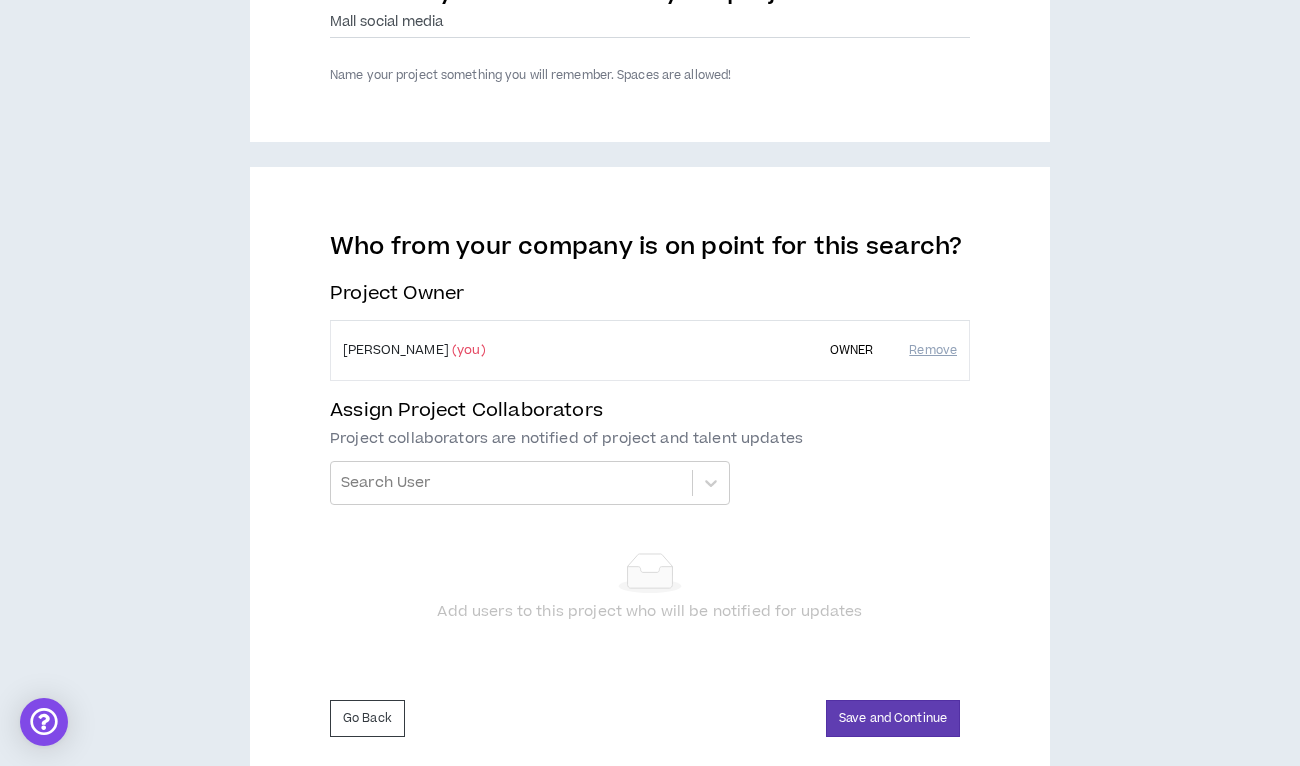 scroll, scrollTop: 365, scrollLeft: 0, axis: vertical 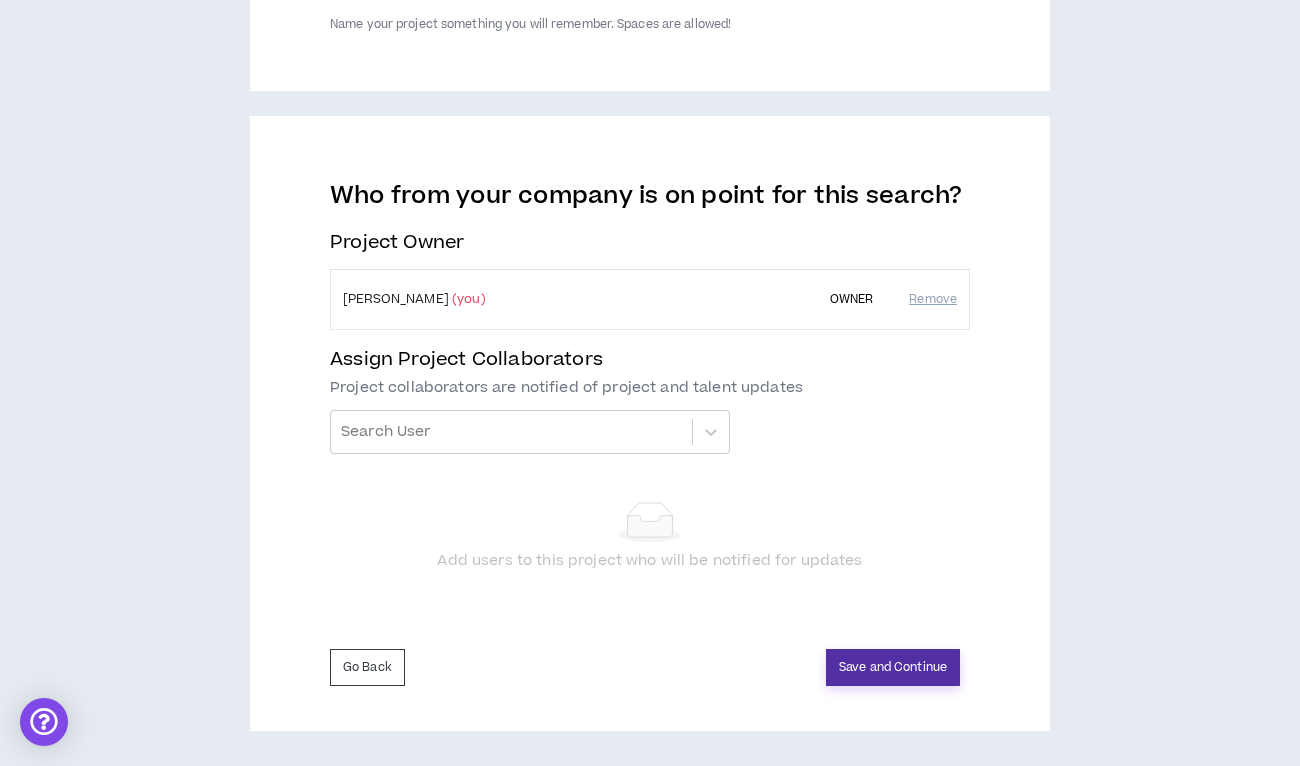 click on "Save and Continue" at bounding box center (893, 667) 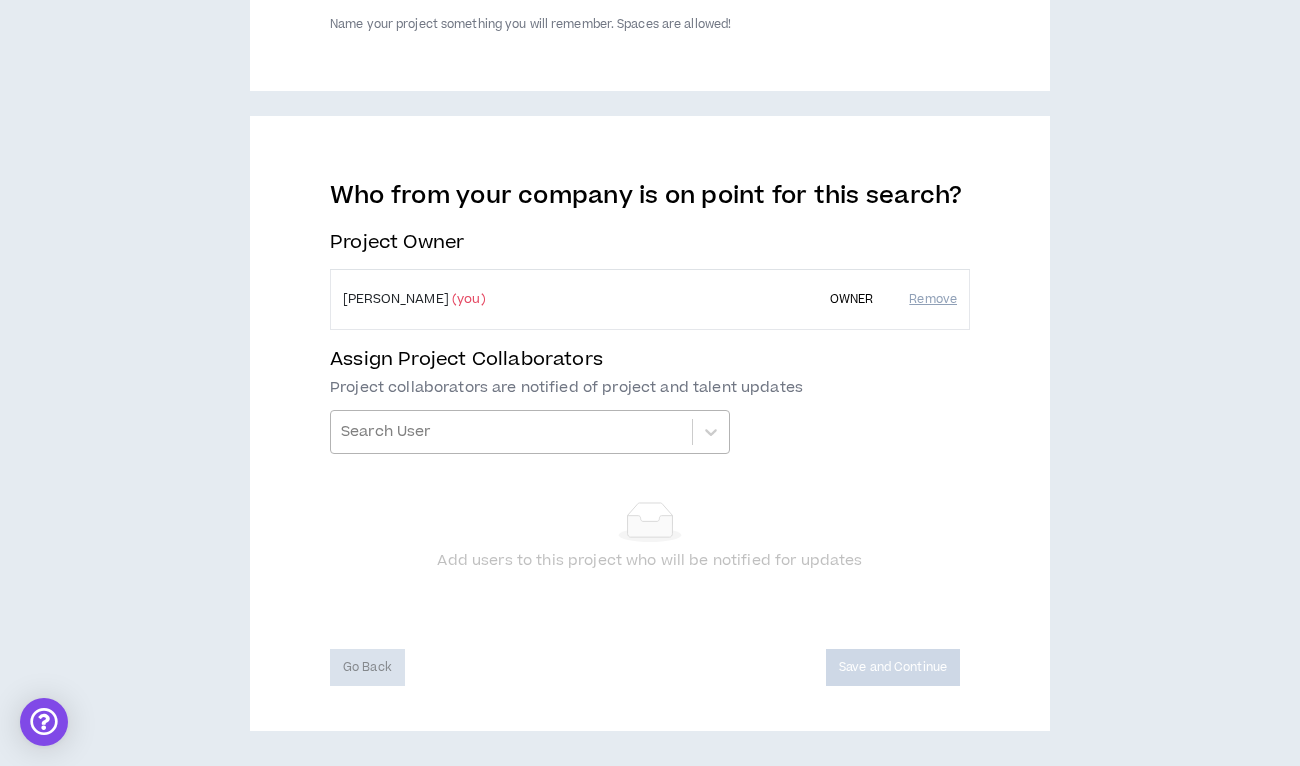 scroll, scrollTop: 0, scrollLeft: 0, axis: both 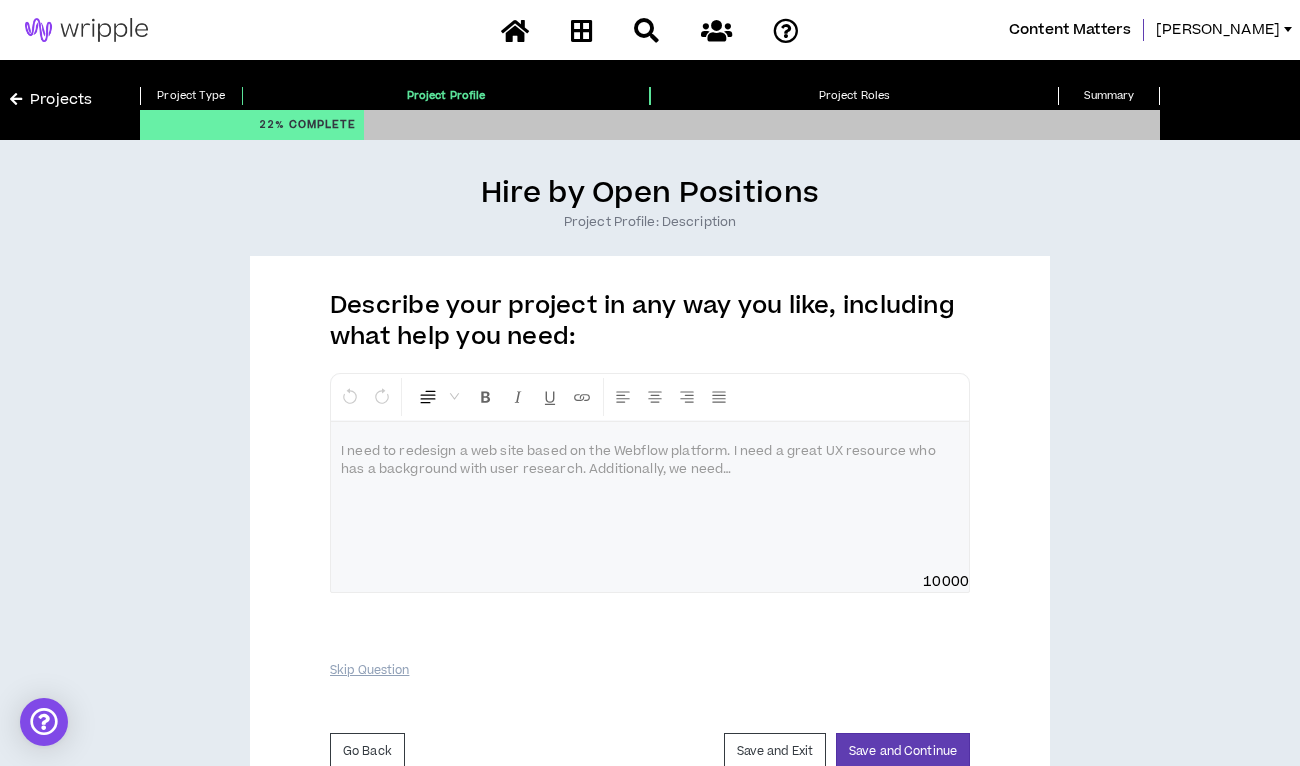 click at bounding box center (650, 497) 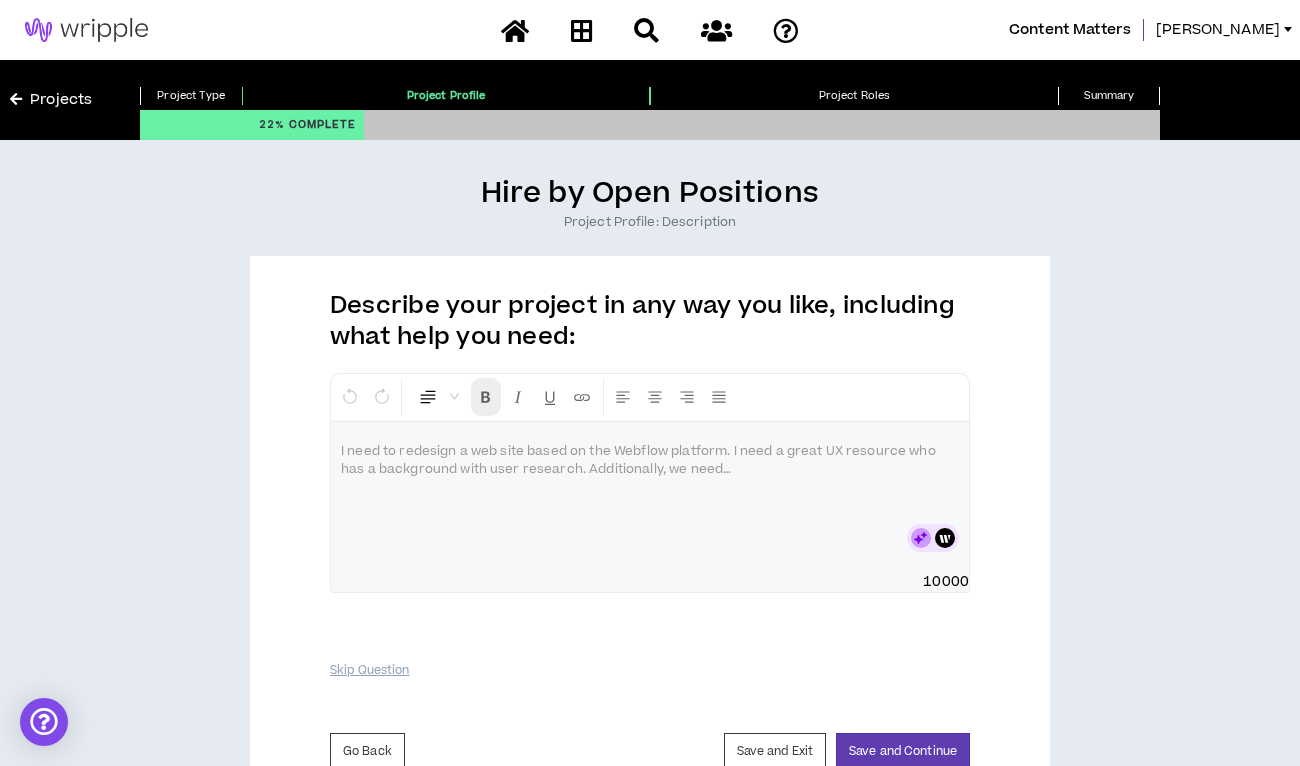 type 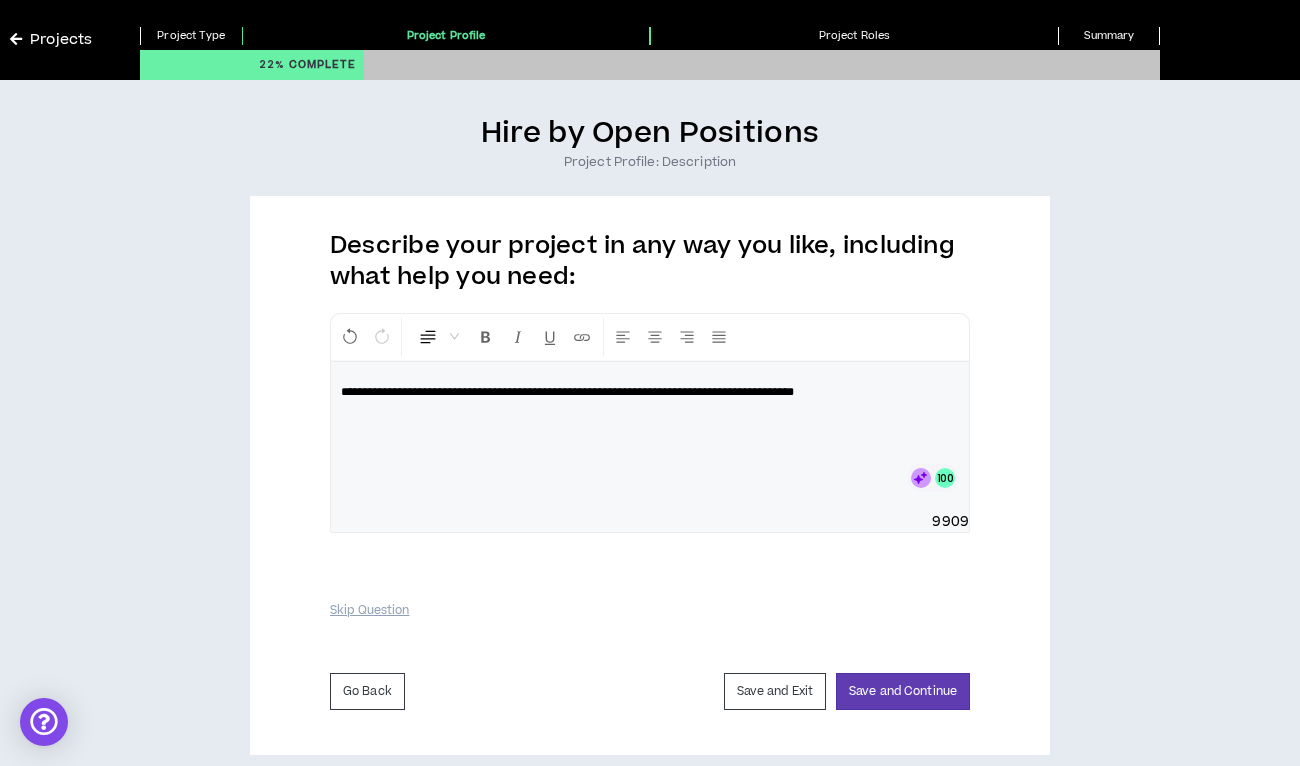 scroll, scrollTop: 84, scrollLeft: 0, axis: vertical 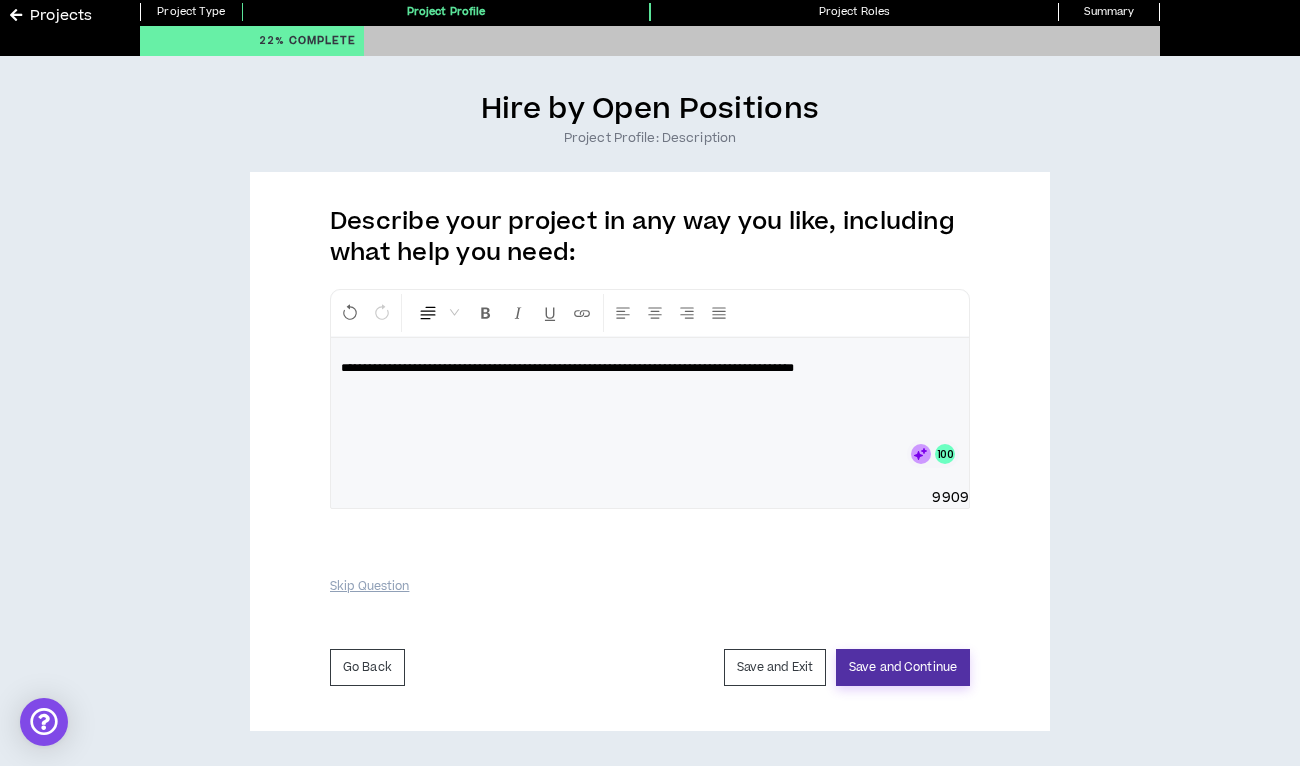click on "Save and Continue" at bounding box center (903, 667) 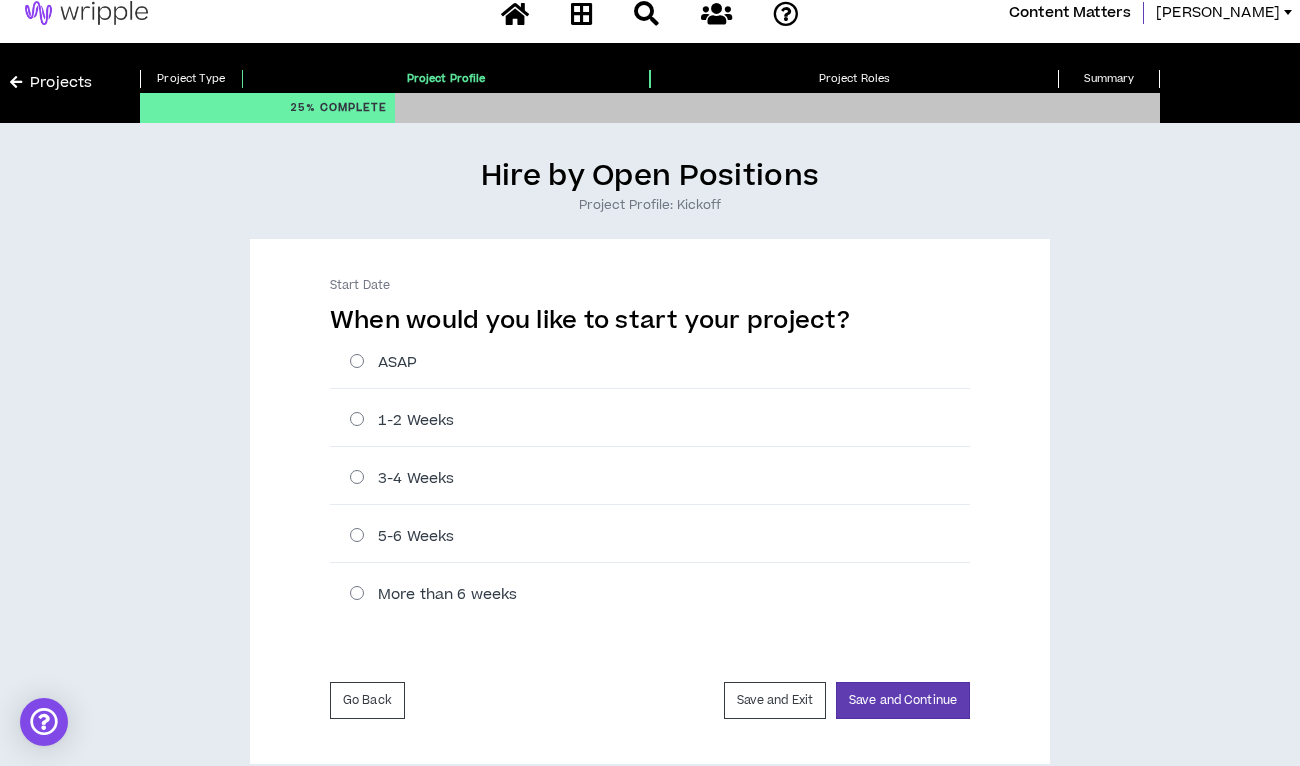 scroll, scrollTop: 0, scrollLeft: 0, axis: both 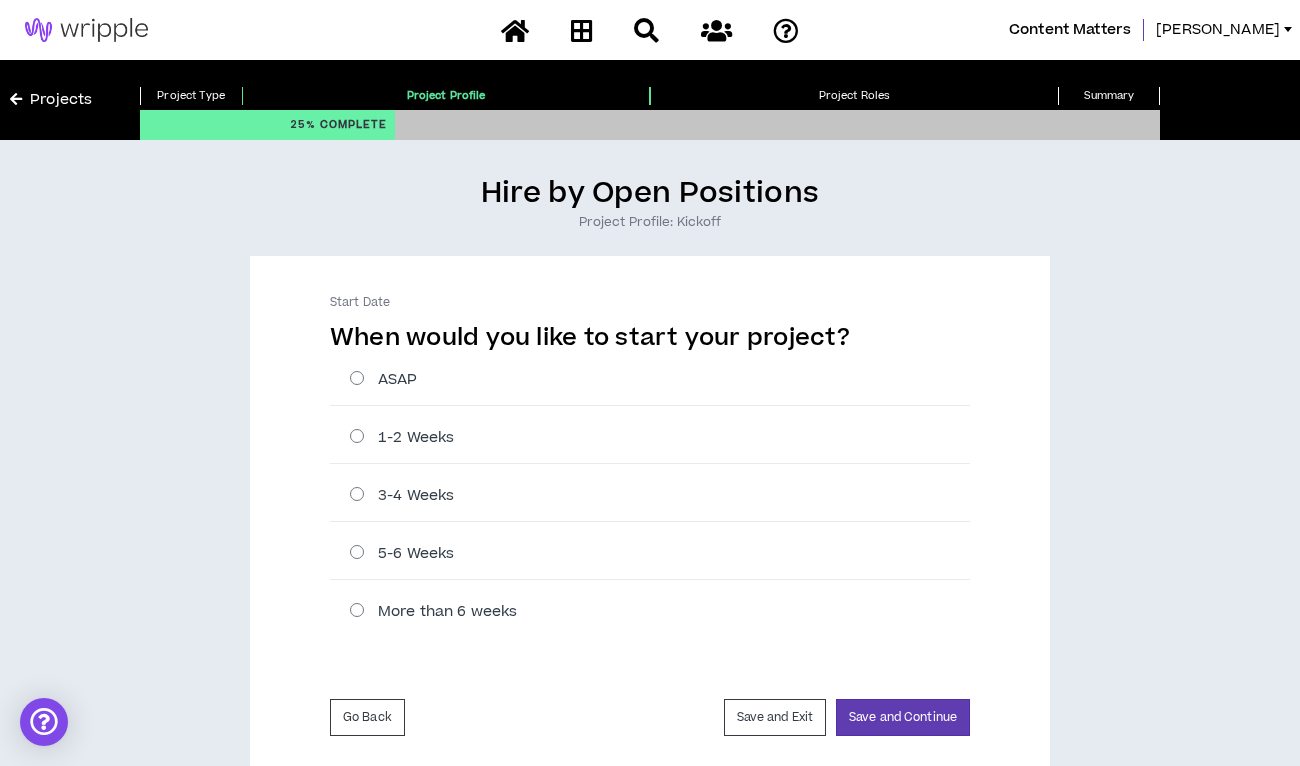 click on "1-2 Weeks" at bounding box center [660, 437] 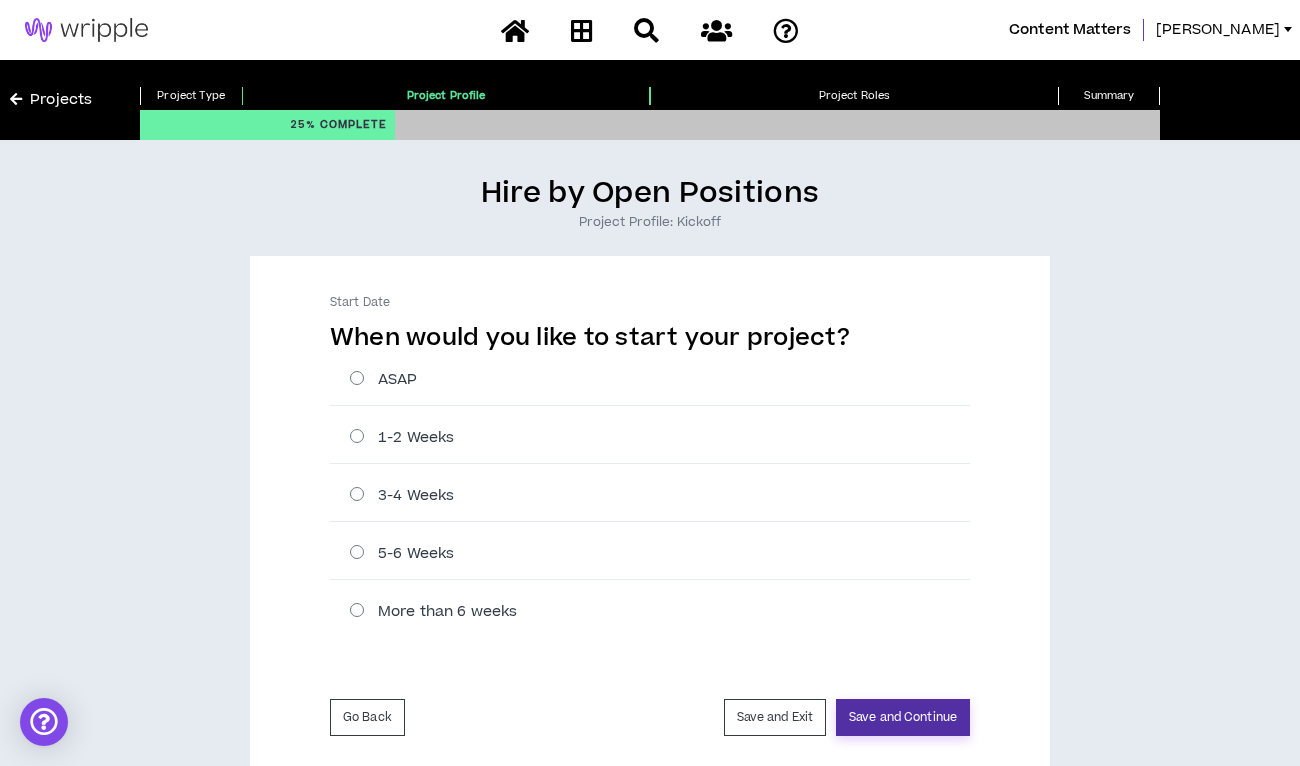 click on "Save and Continue" at bounding box center [903, 717] 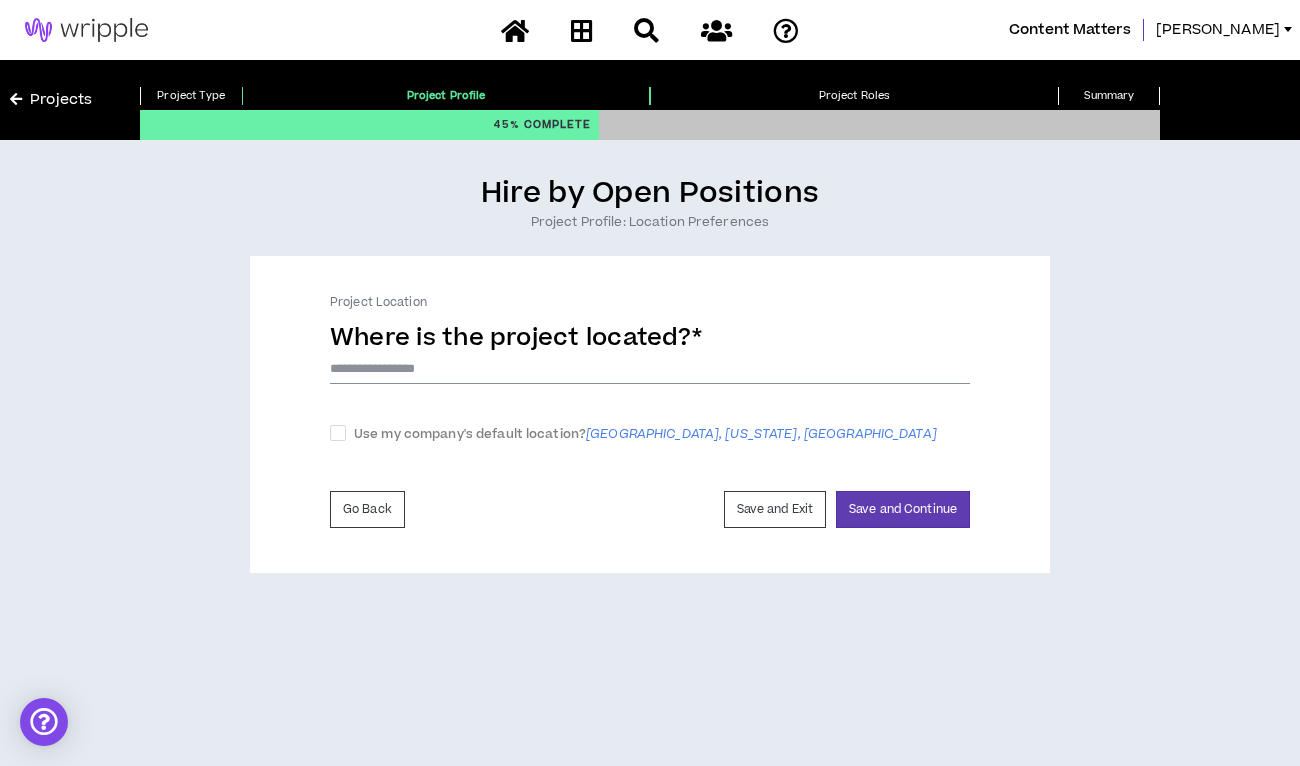 click at bounding box center [650, 369] 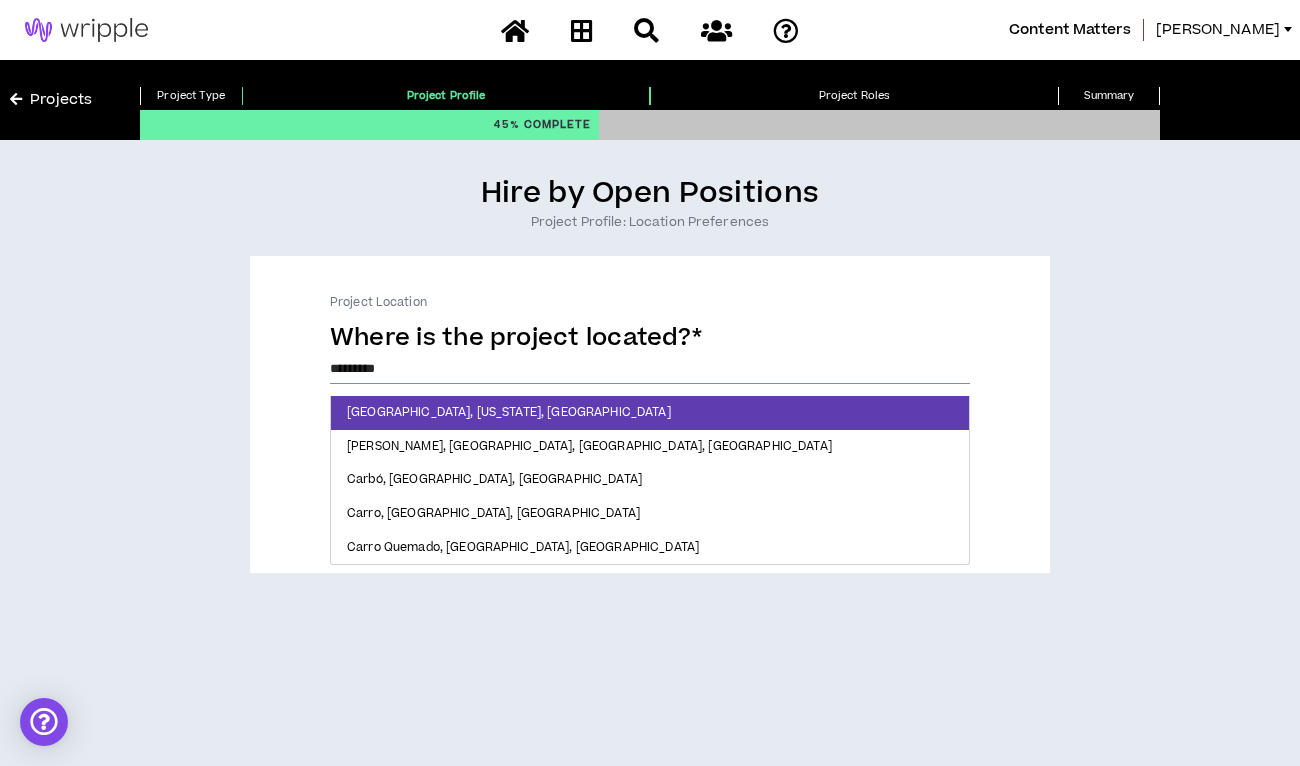 type on "*********" 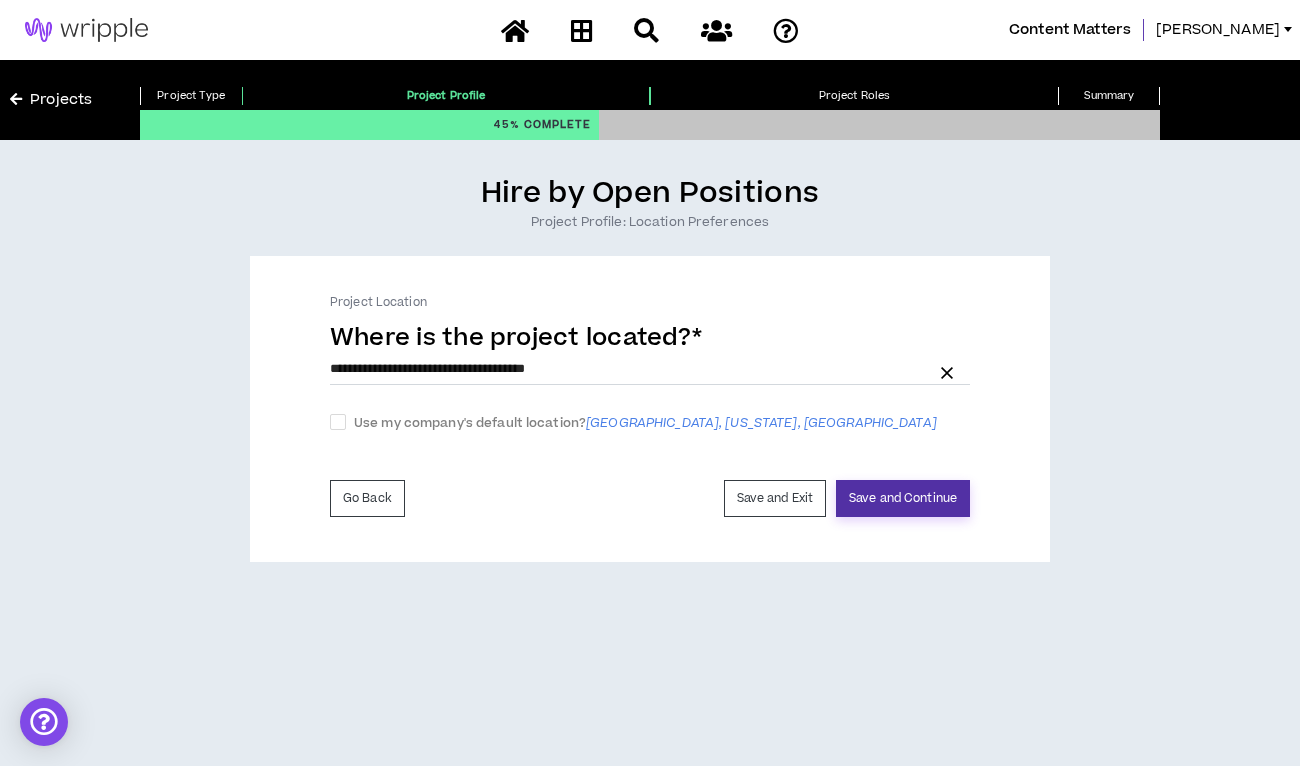 click on "Save and Continue" at bounding box center [903, 498] 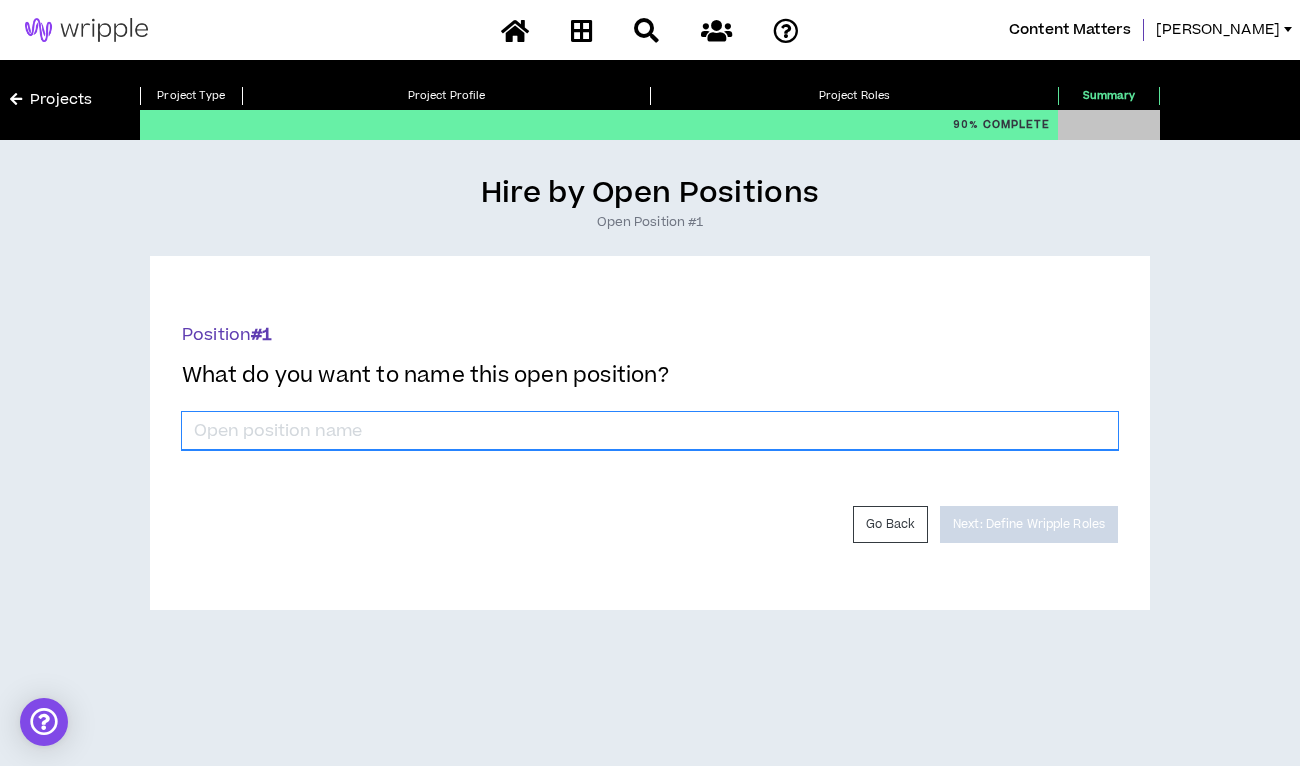click on "*" at bounding box center [650, 431] 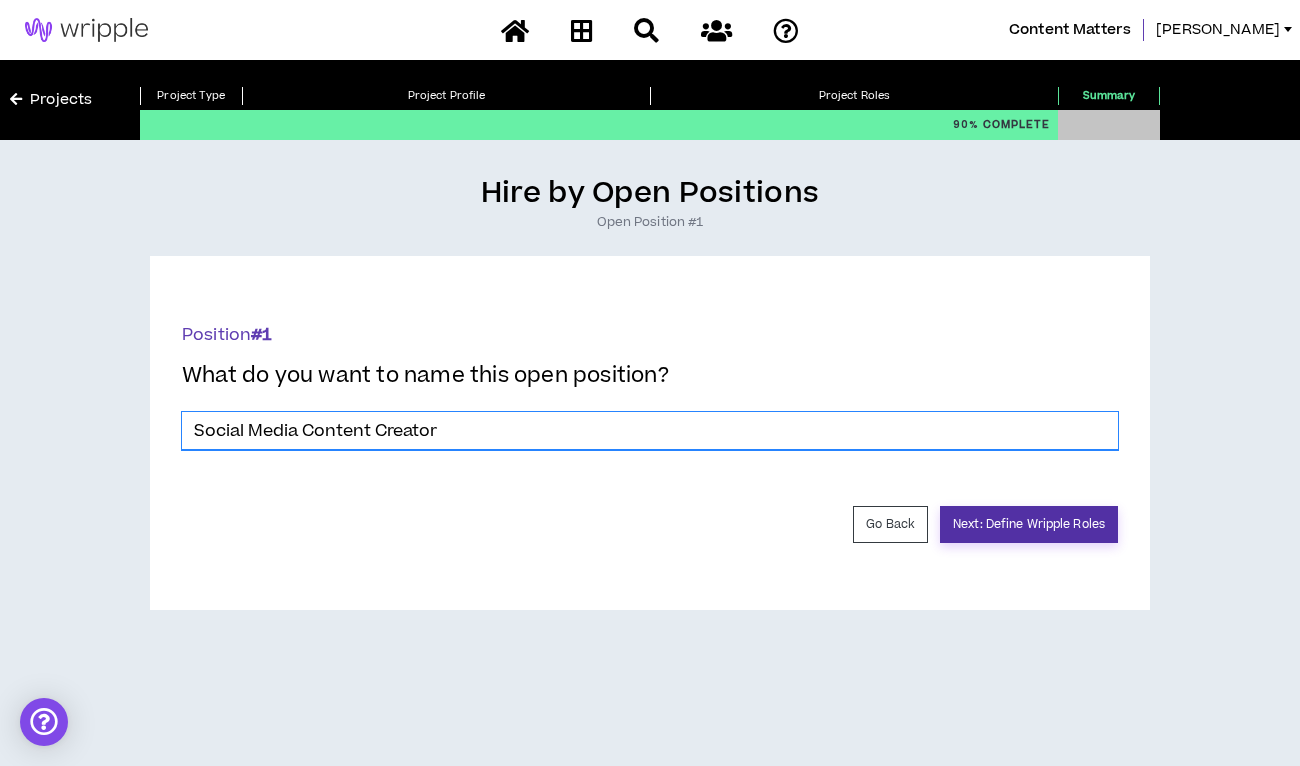 type on "Social Media Content Creator" 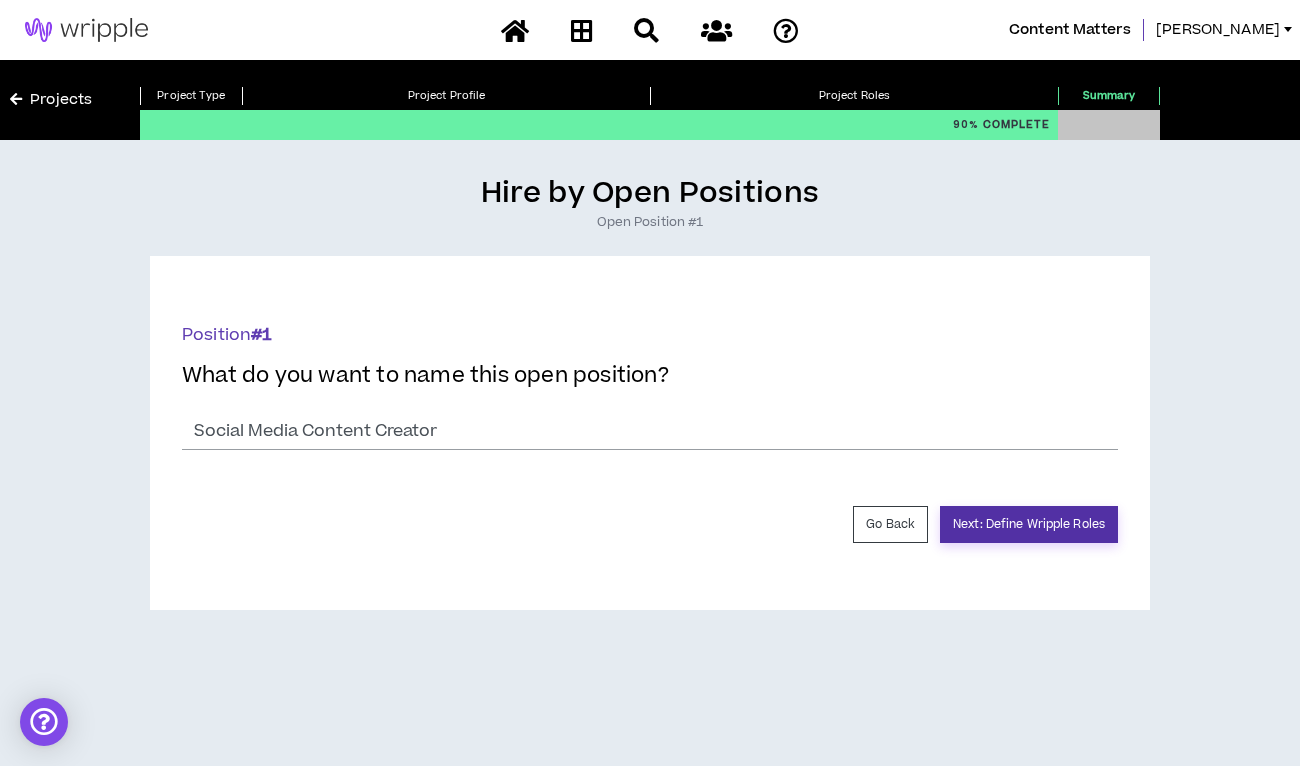 click on "Next: Define Wripple Roles" at bounding box center (1029, 524) 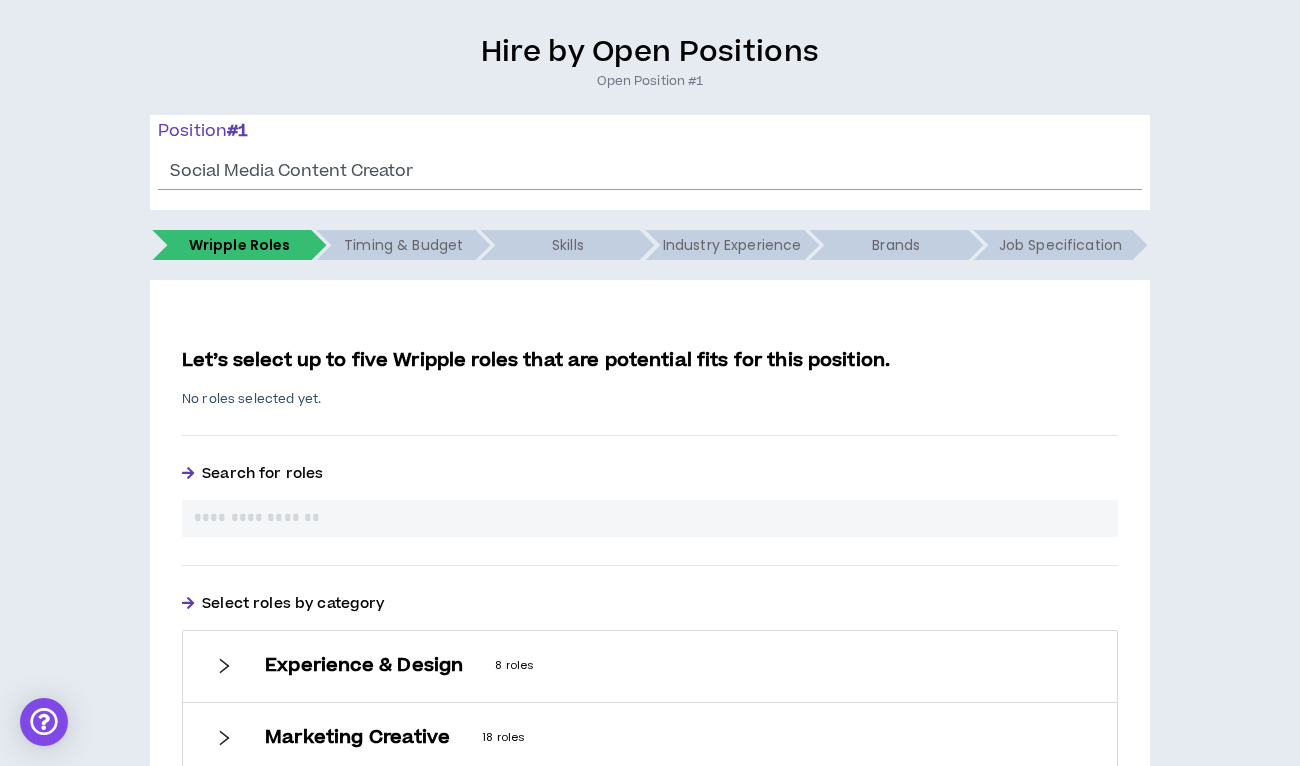 scroll, scrollTop: 211, scrollLeft: 0, axis: vertical 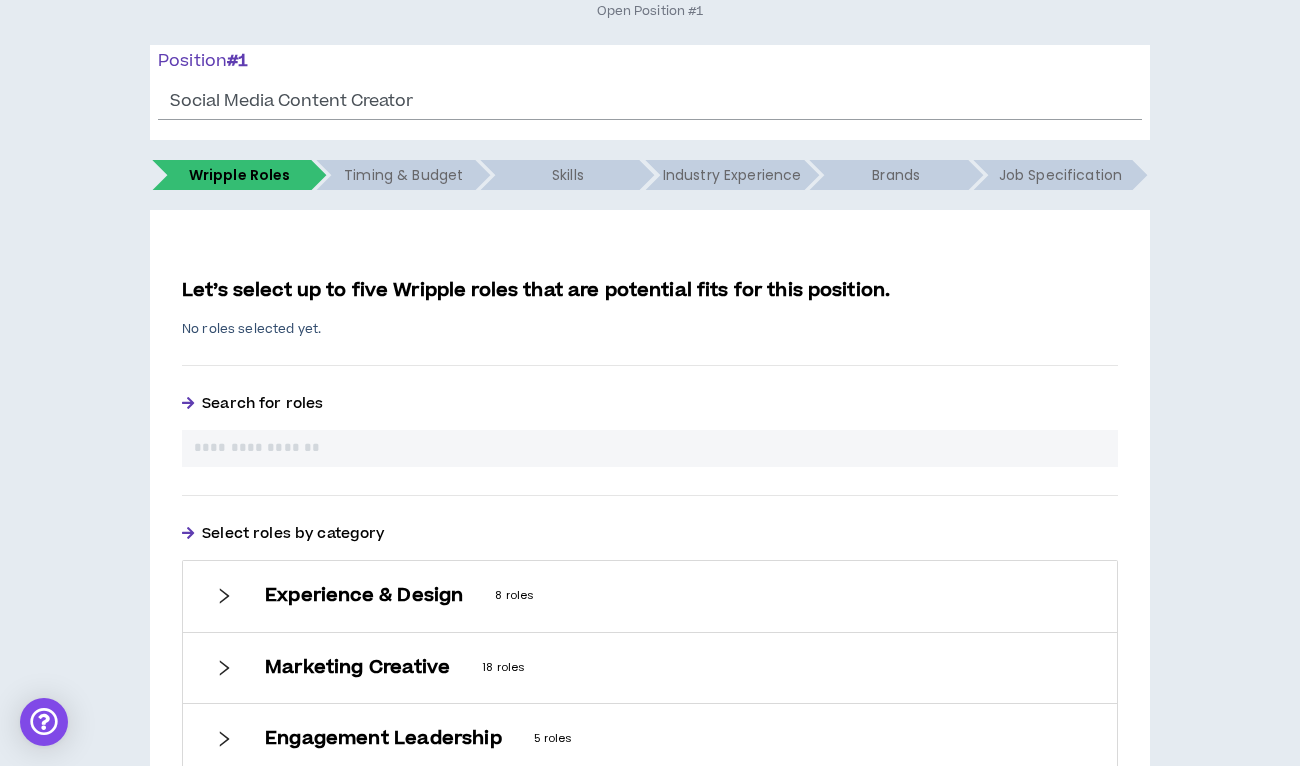 click at bounding box center (650, 448) 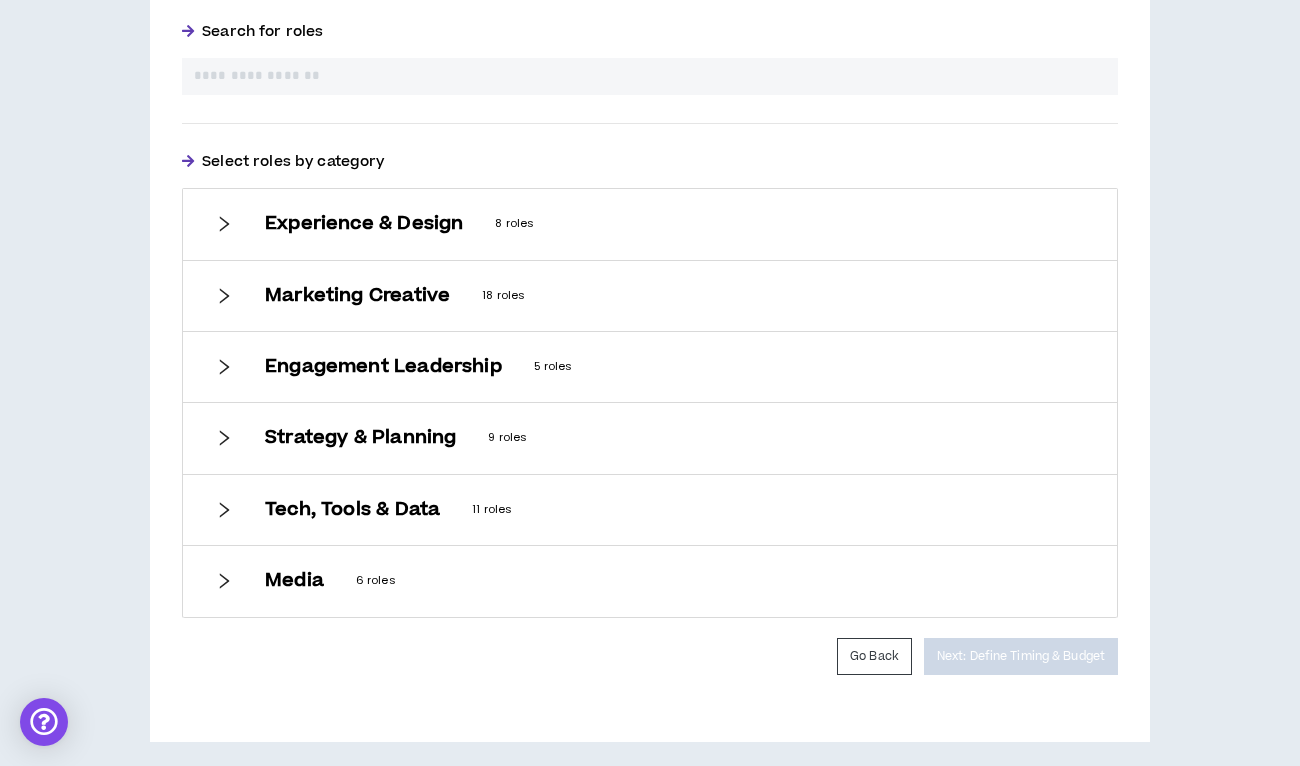 scroll, scrollTop: 593, scrollLeft: 0, axis: vertical 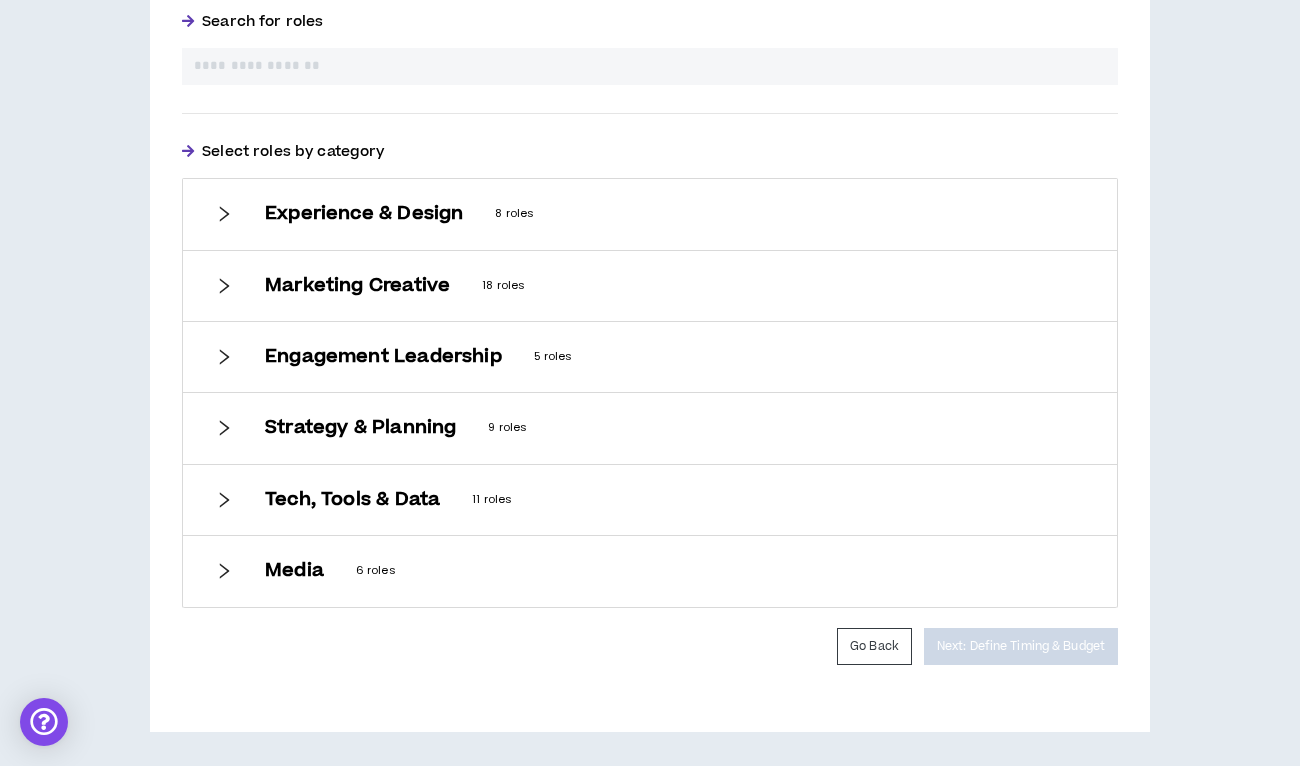 click 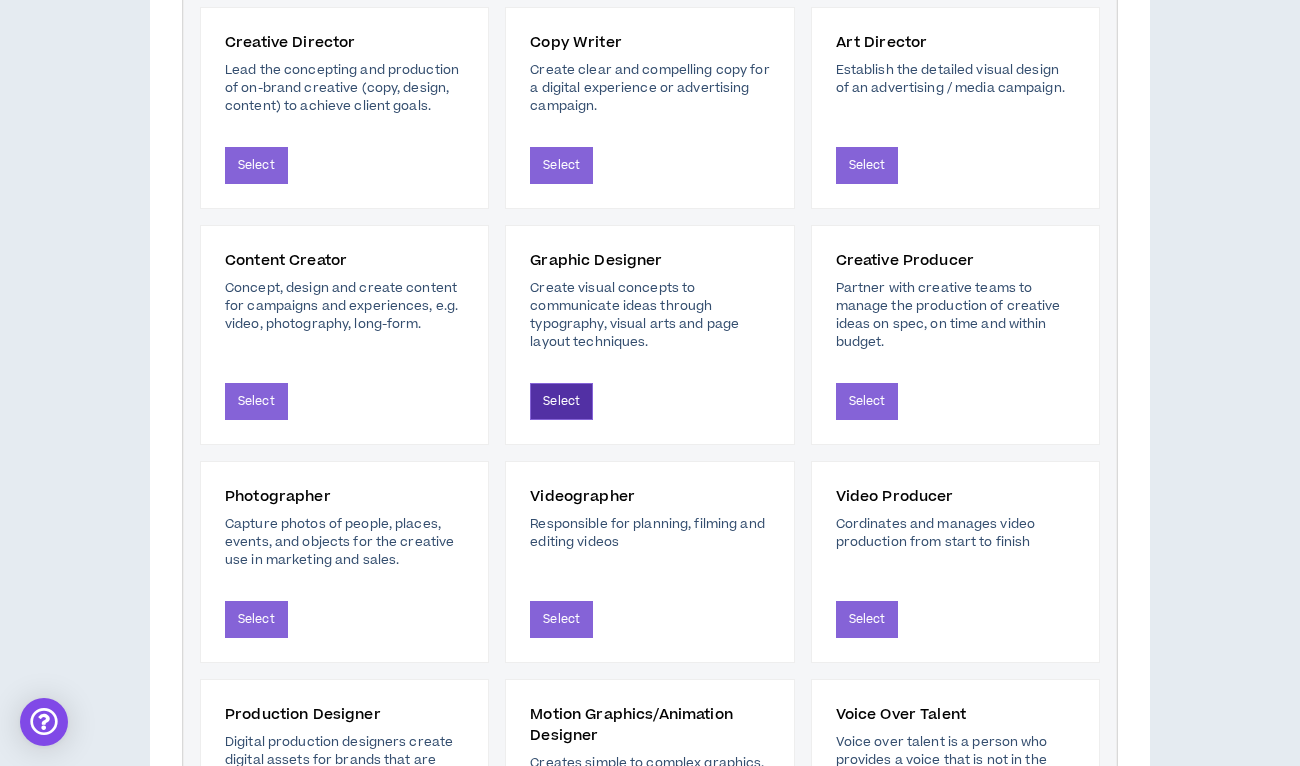 click on "Select" at bounding box center [561, 401] 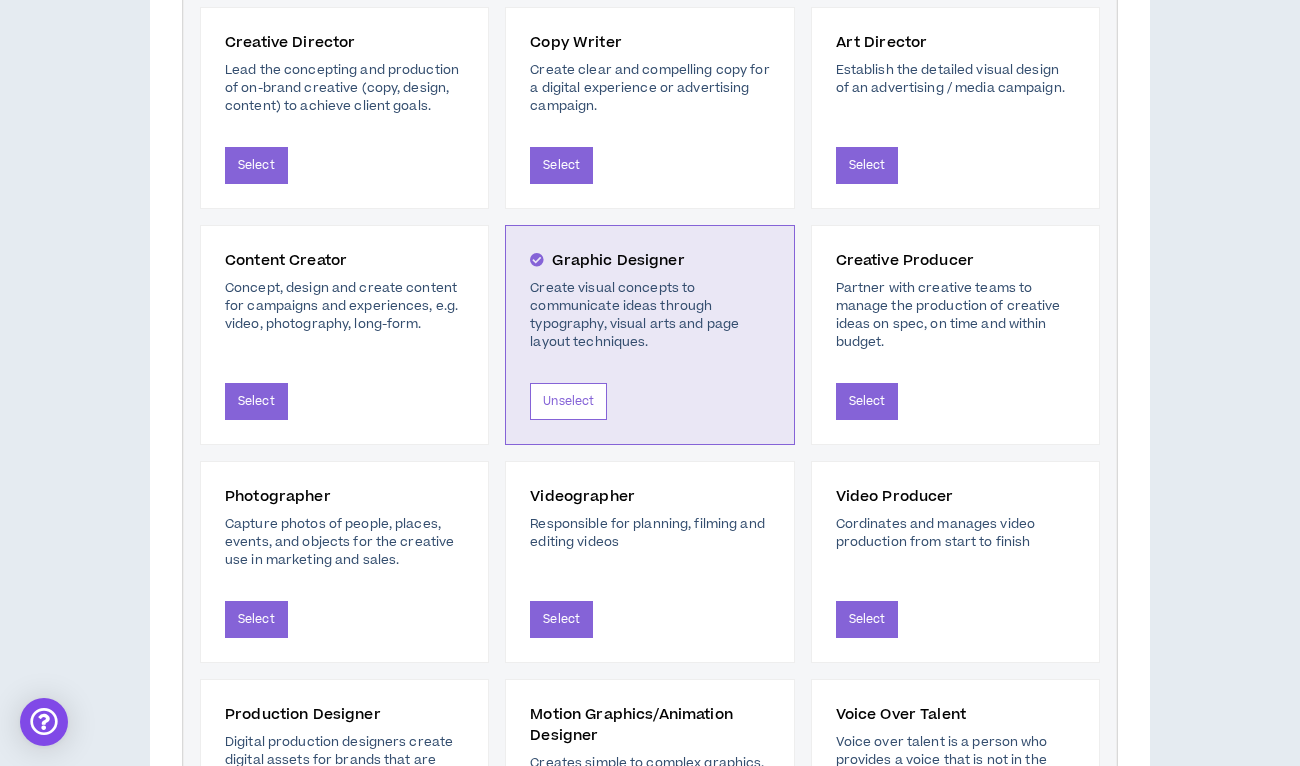 click on "Videographer Responsible for planning, filming and editing videos Select" at bounding box center (649, 562) 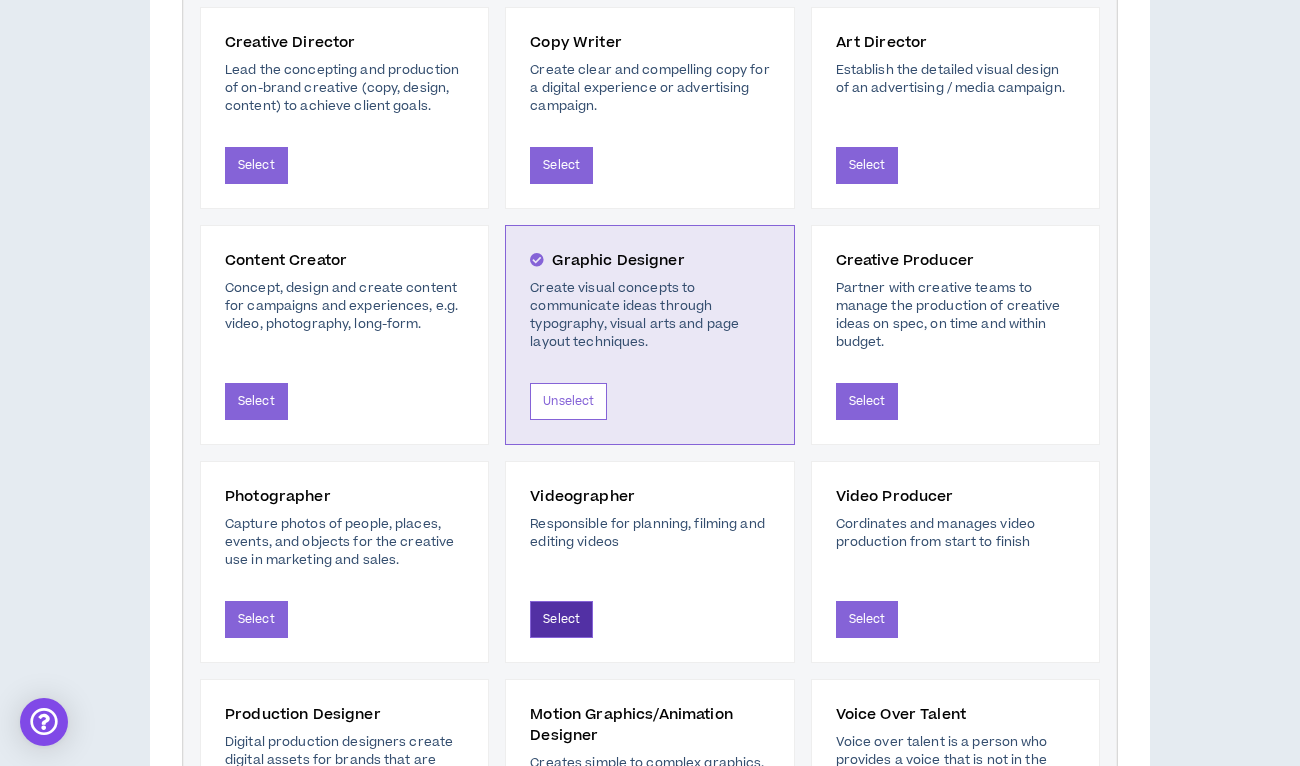 click on "Select" at bounding box center (561, 619) 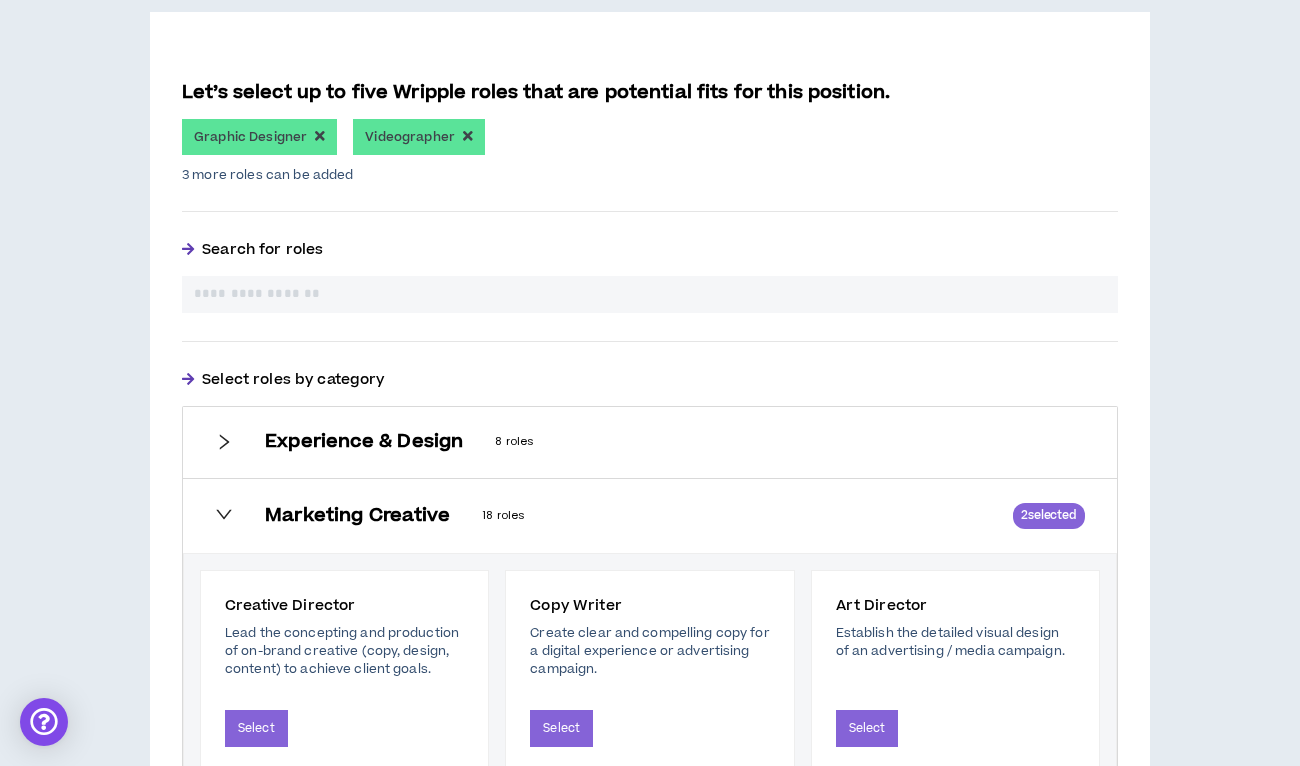 scroll, scrollTop: 412, scrollLeft: 0, axis: vertical 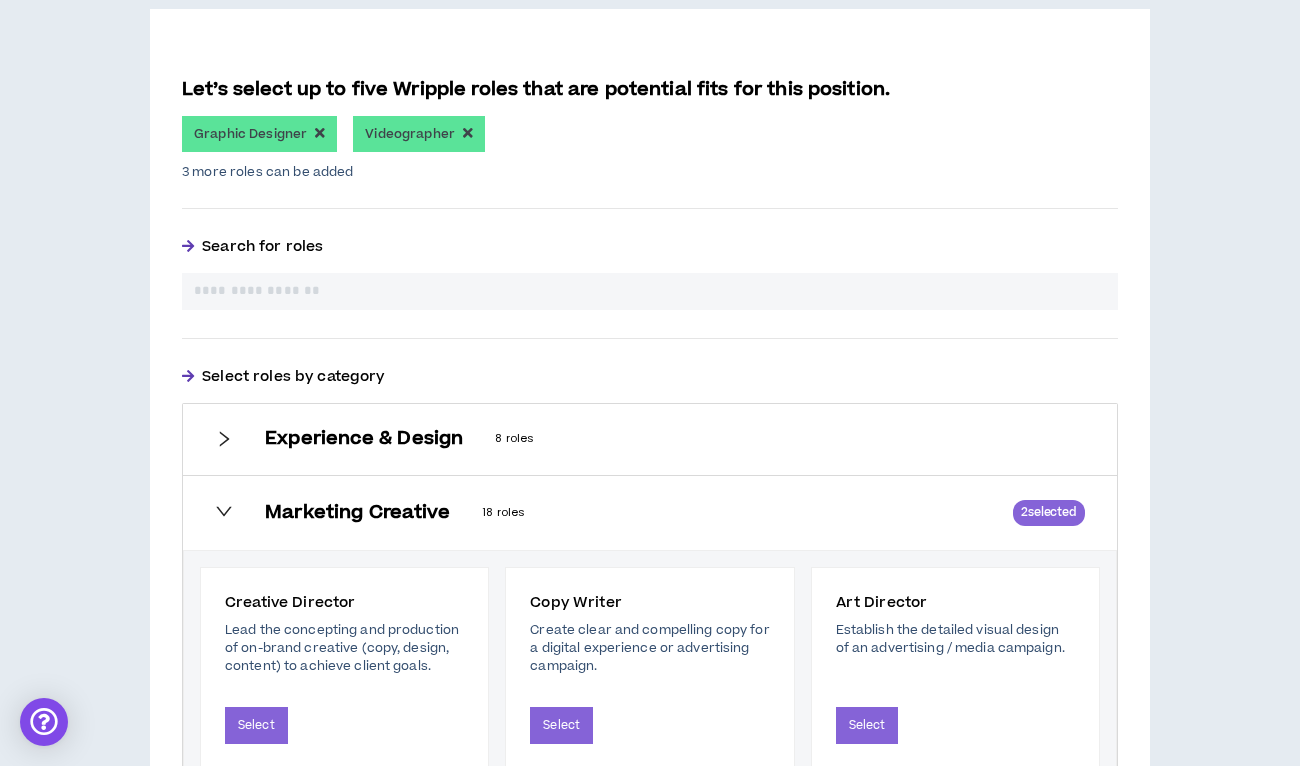 click at bounding box center [224, 439] 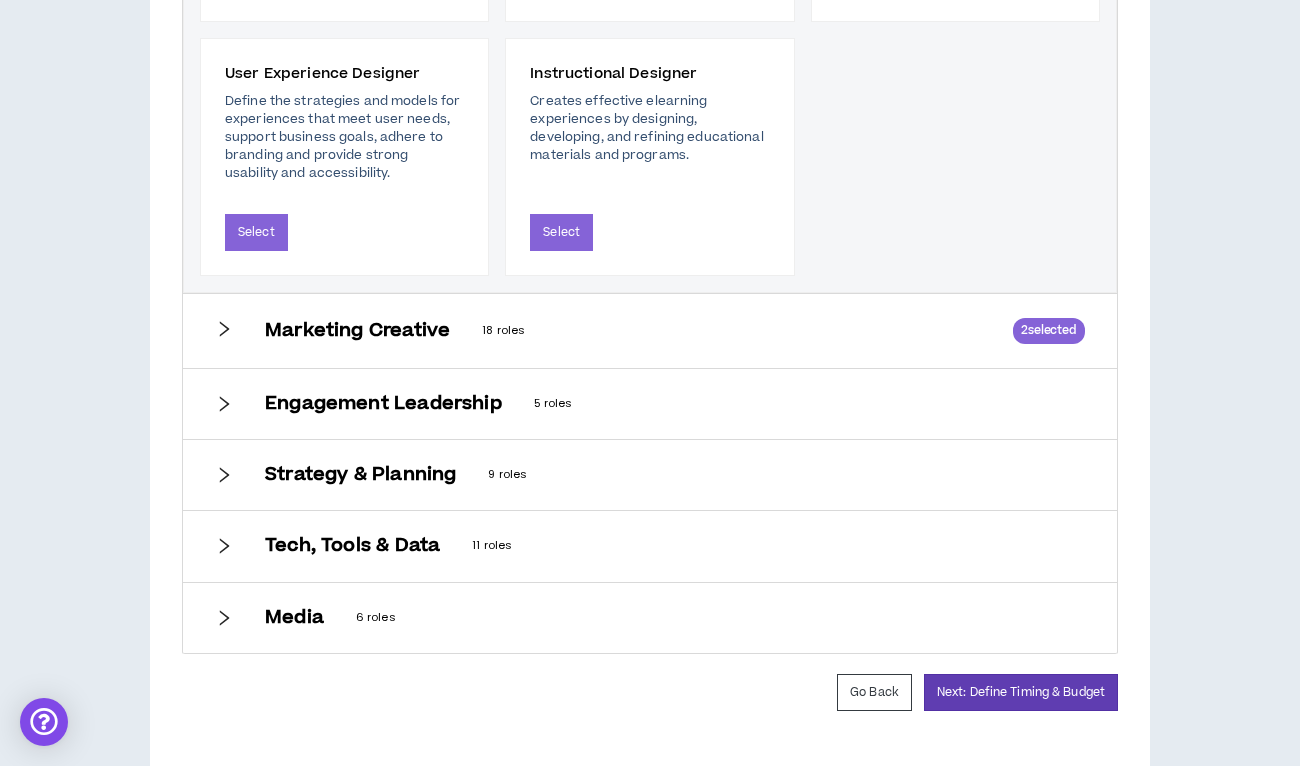 scroll, scrollTop: 1419, scrollLeft: 0, axis: vertical 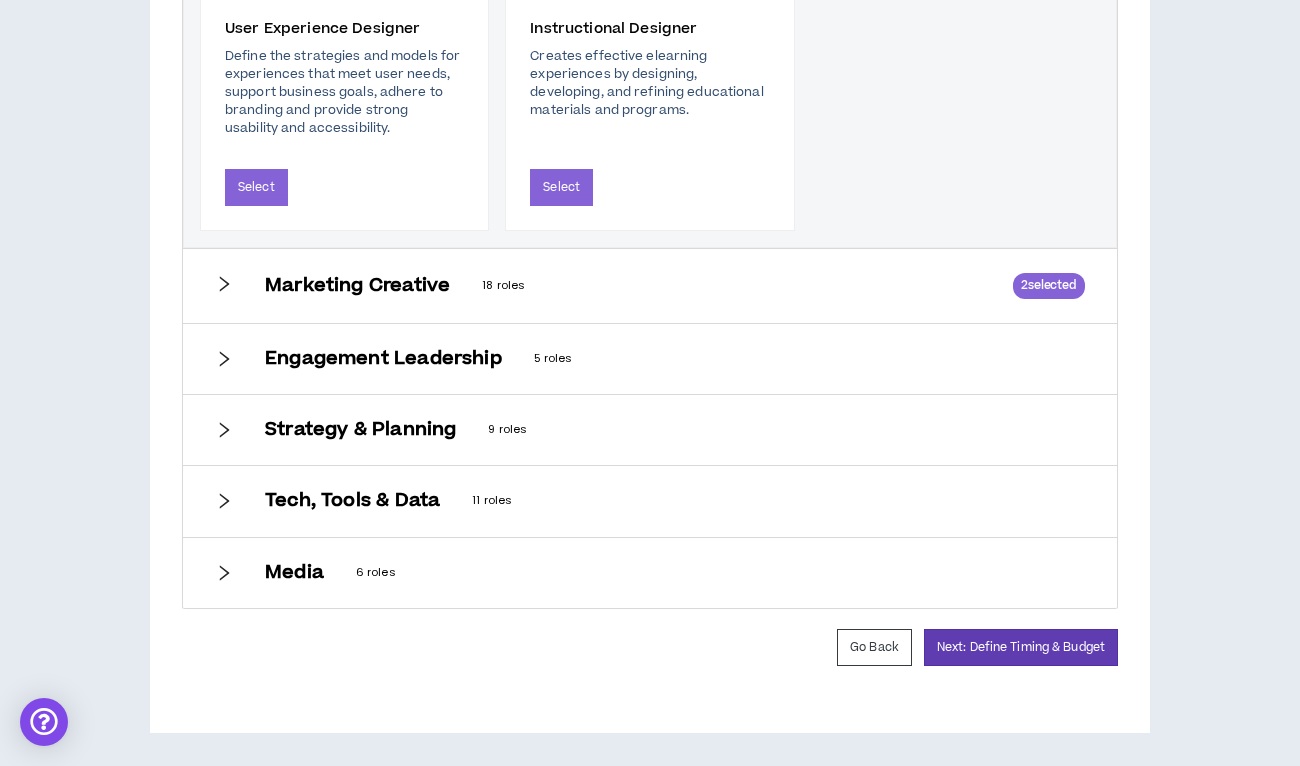 click at bounding box center (224, 501) 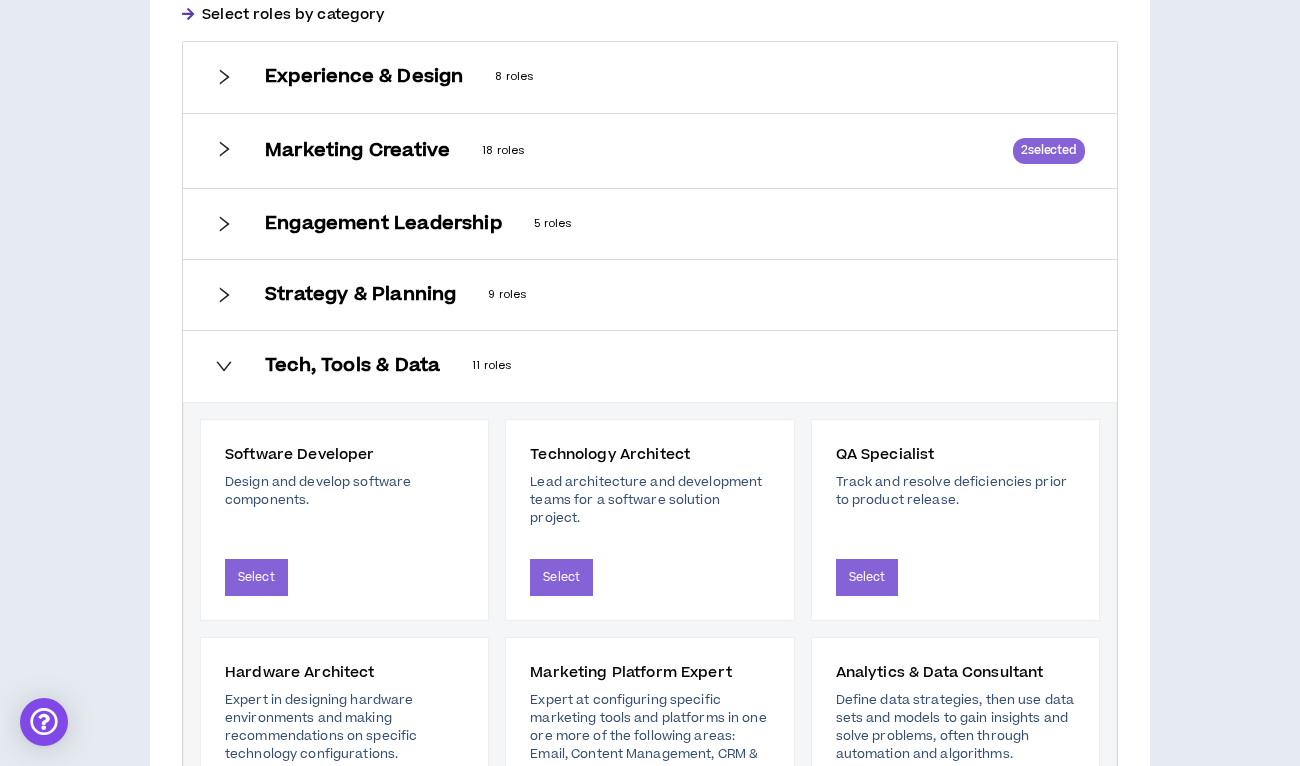 scroll, scrollTop: 779, scrollLeft: 0, axis: vertical 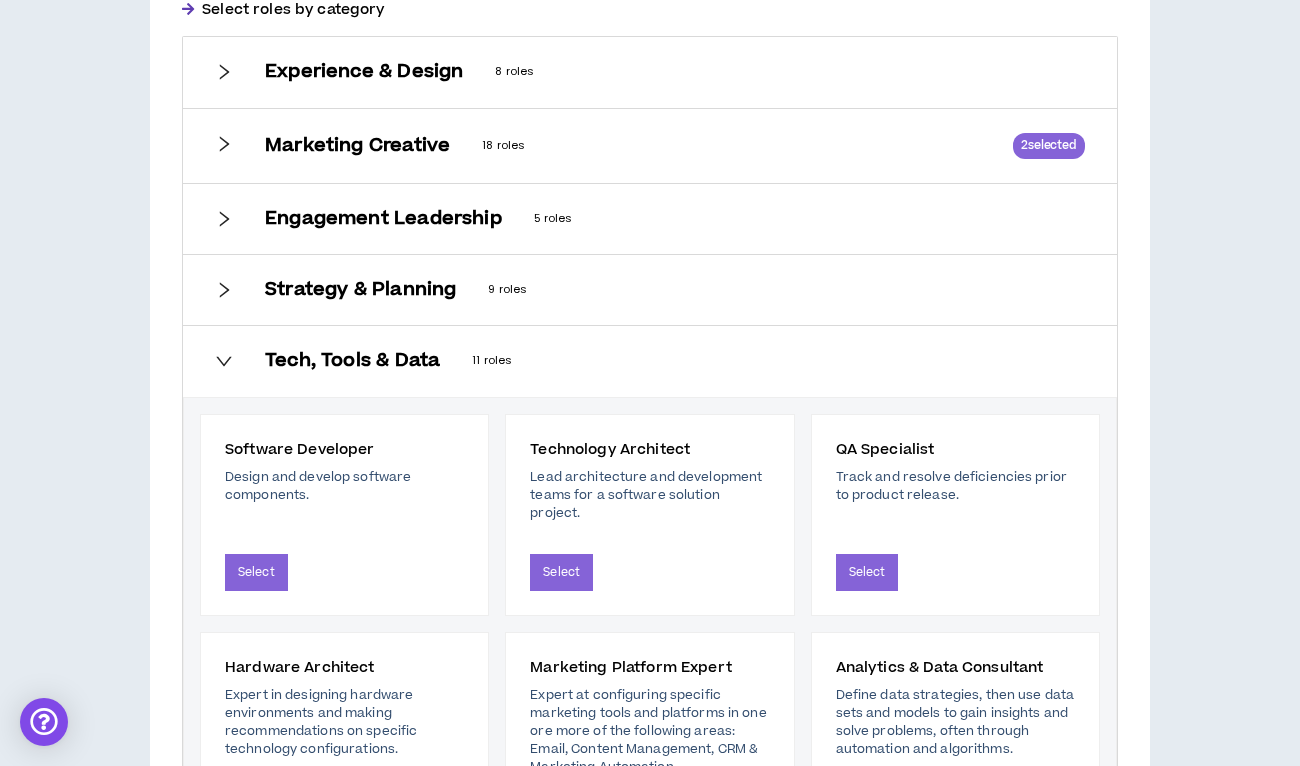 click 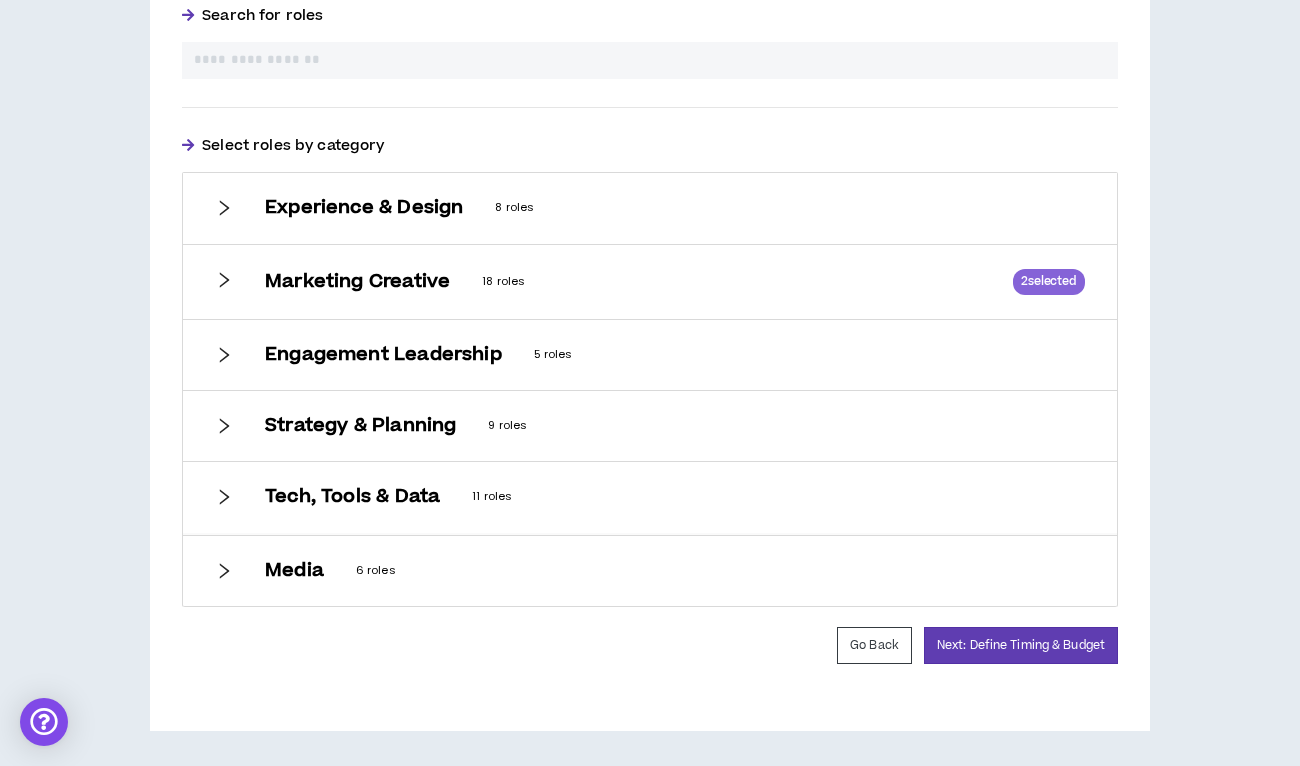 scroll, scrollTop: 641, scrollLeft: 0, axis: vertical 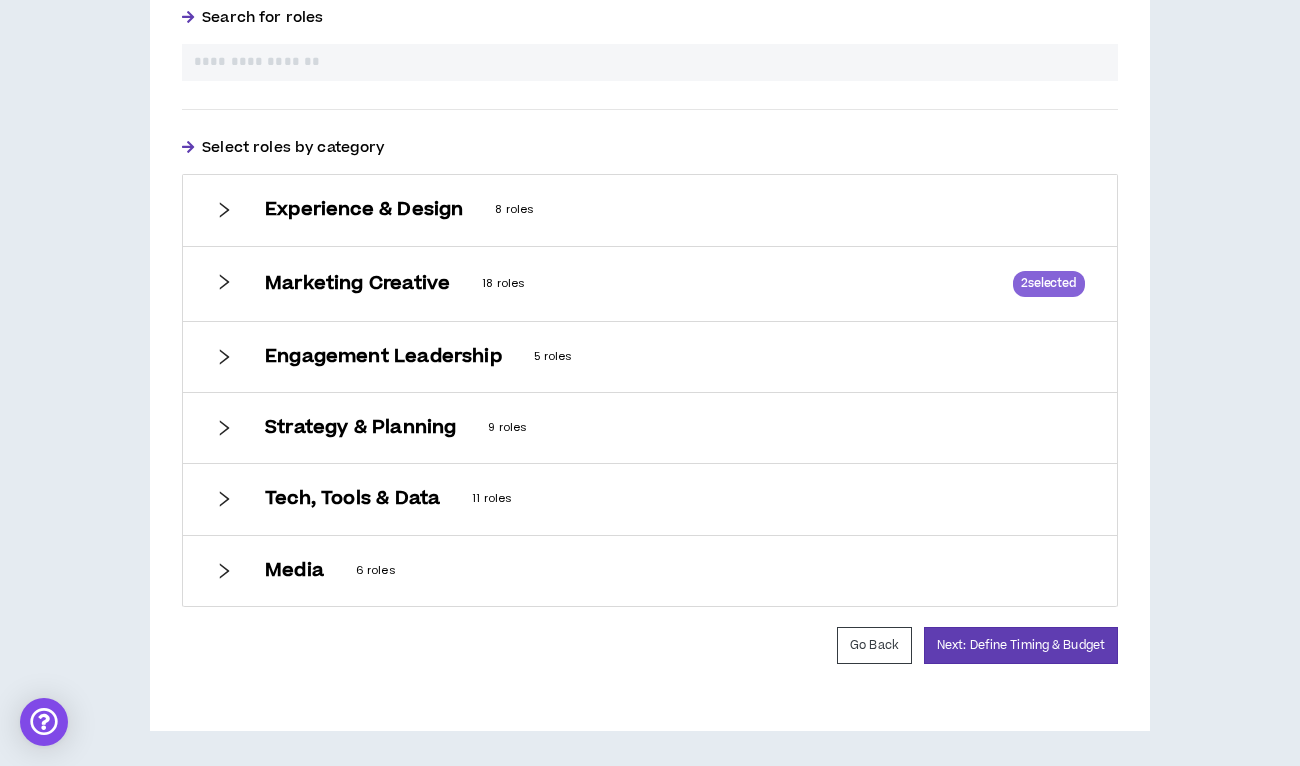 click on "Media 6 roles" at bounding box center (650, 571) 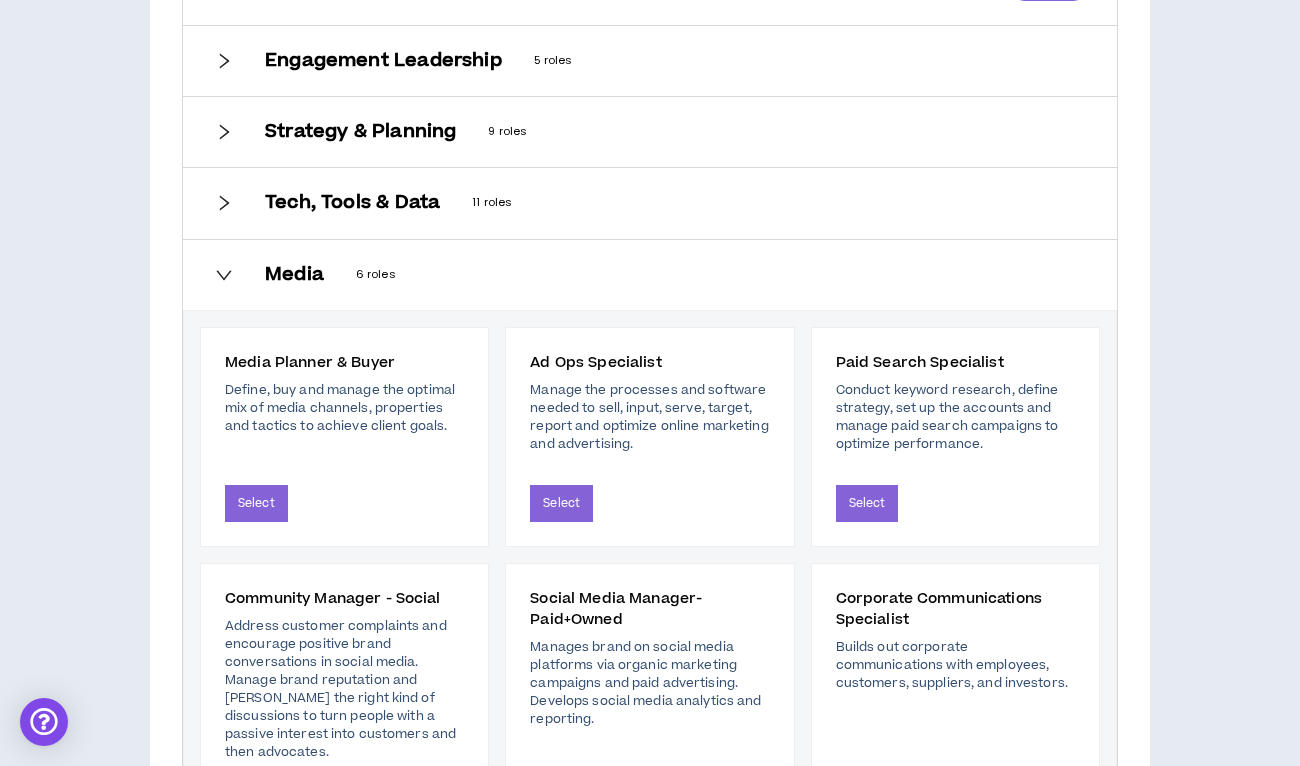 scroll, scrollTop: 1185, scrollLeft: 0, axis: vertical 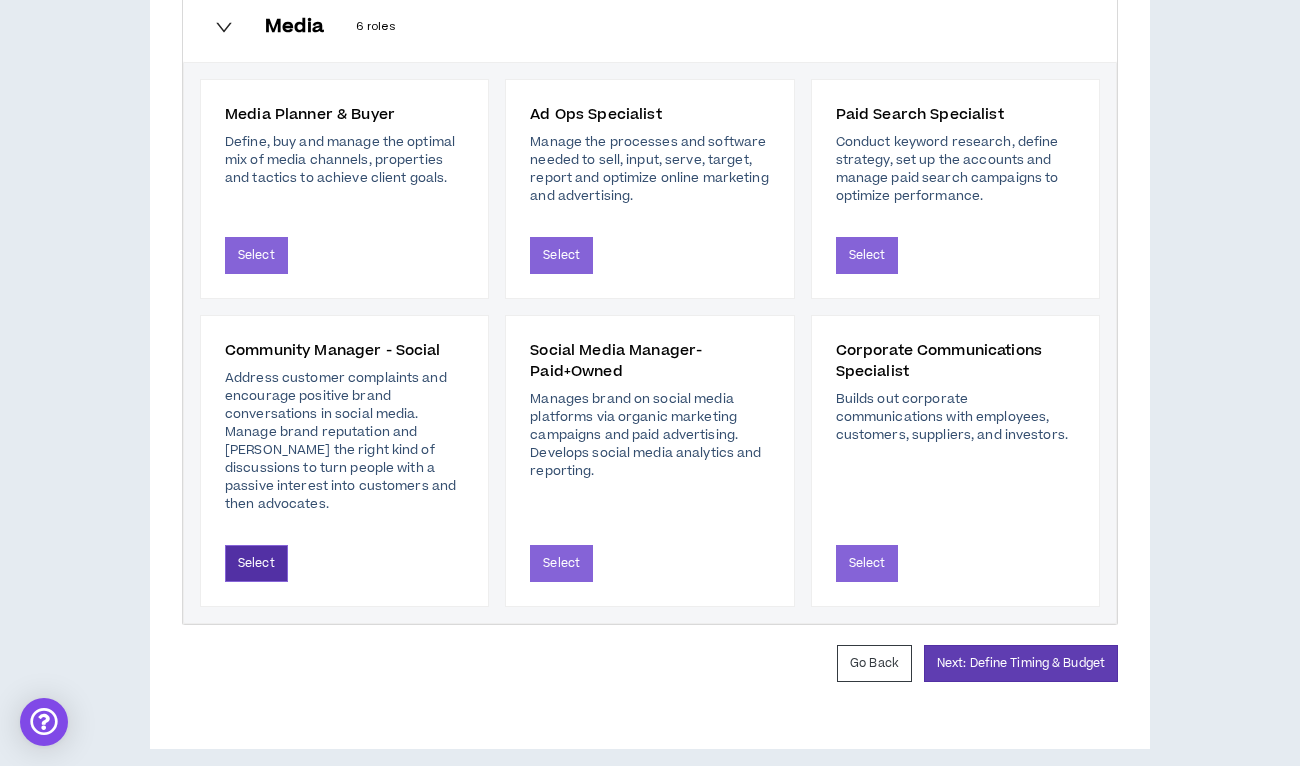 click on "Select" at bounding box center [256, 563] 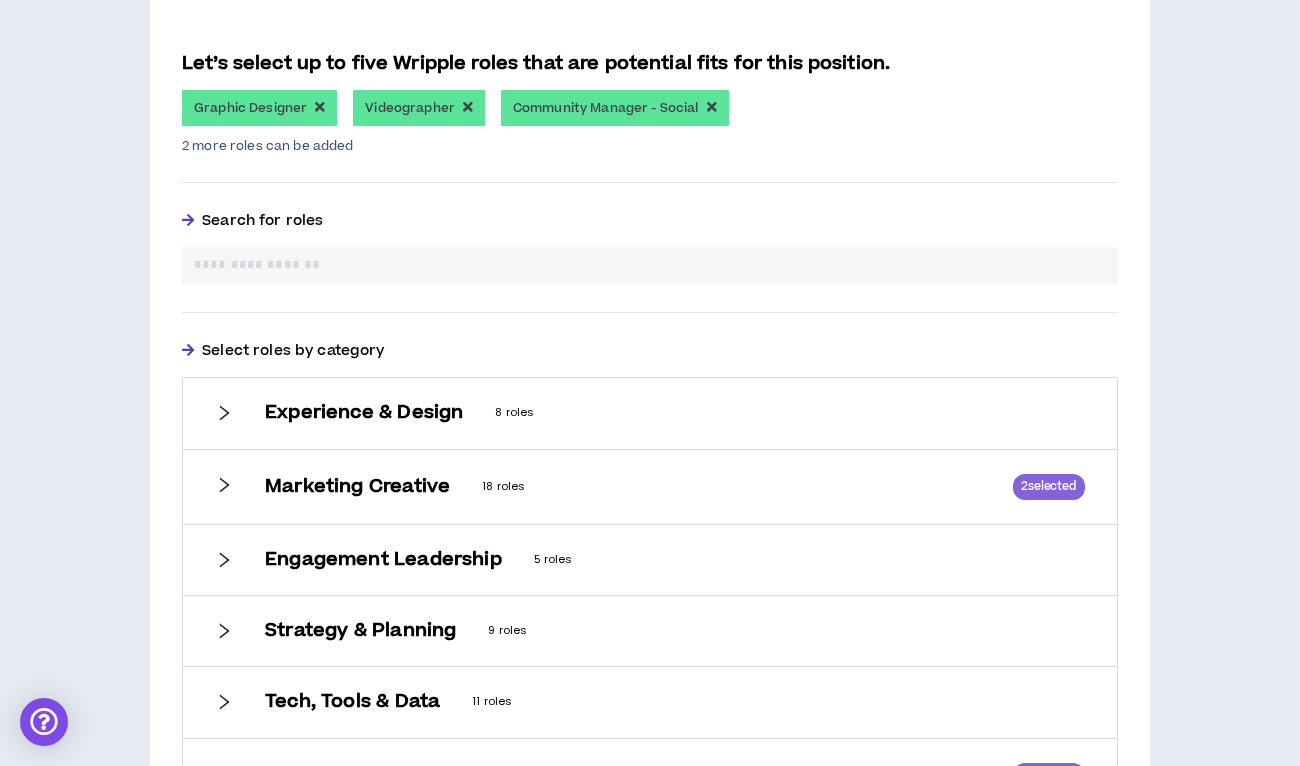 scroll, scrollTop: 390, scrollLeft: 0, axis: vertical 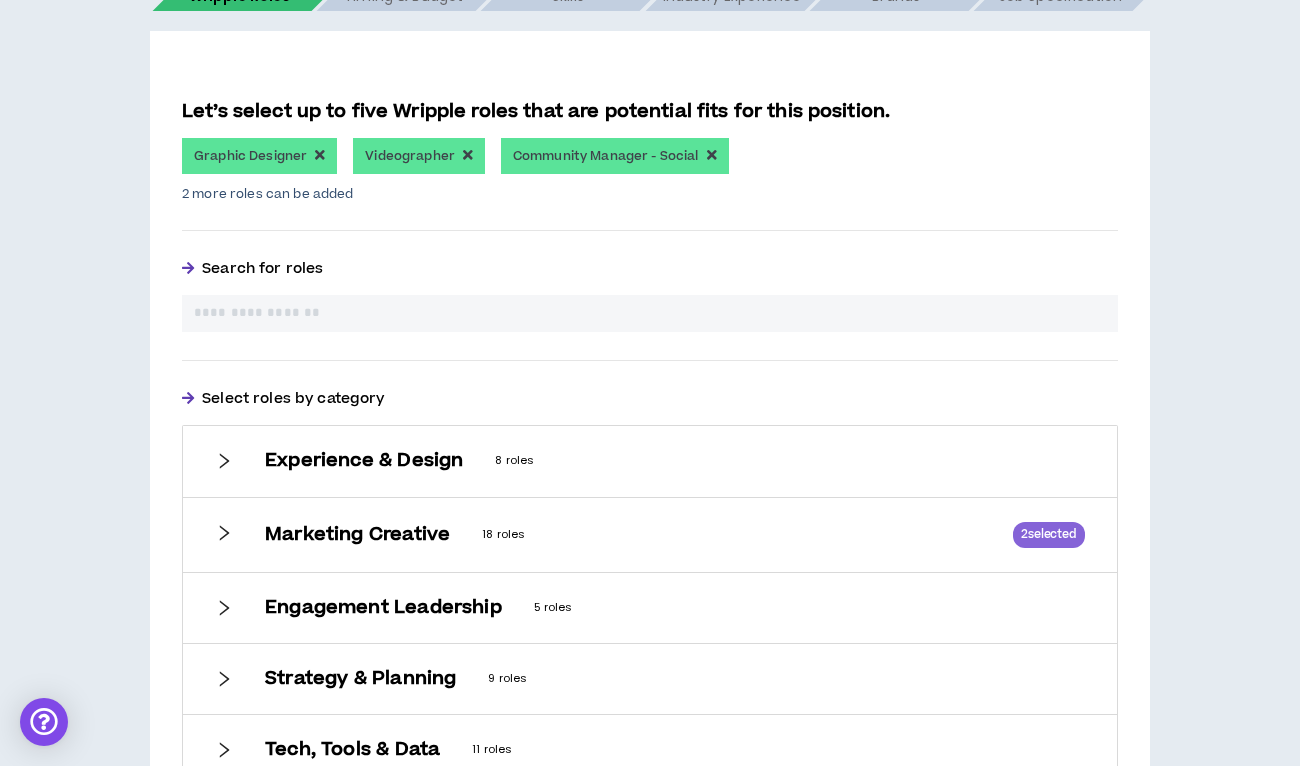 click 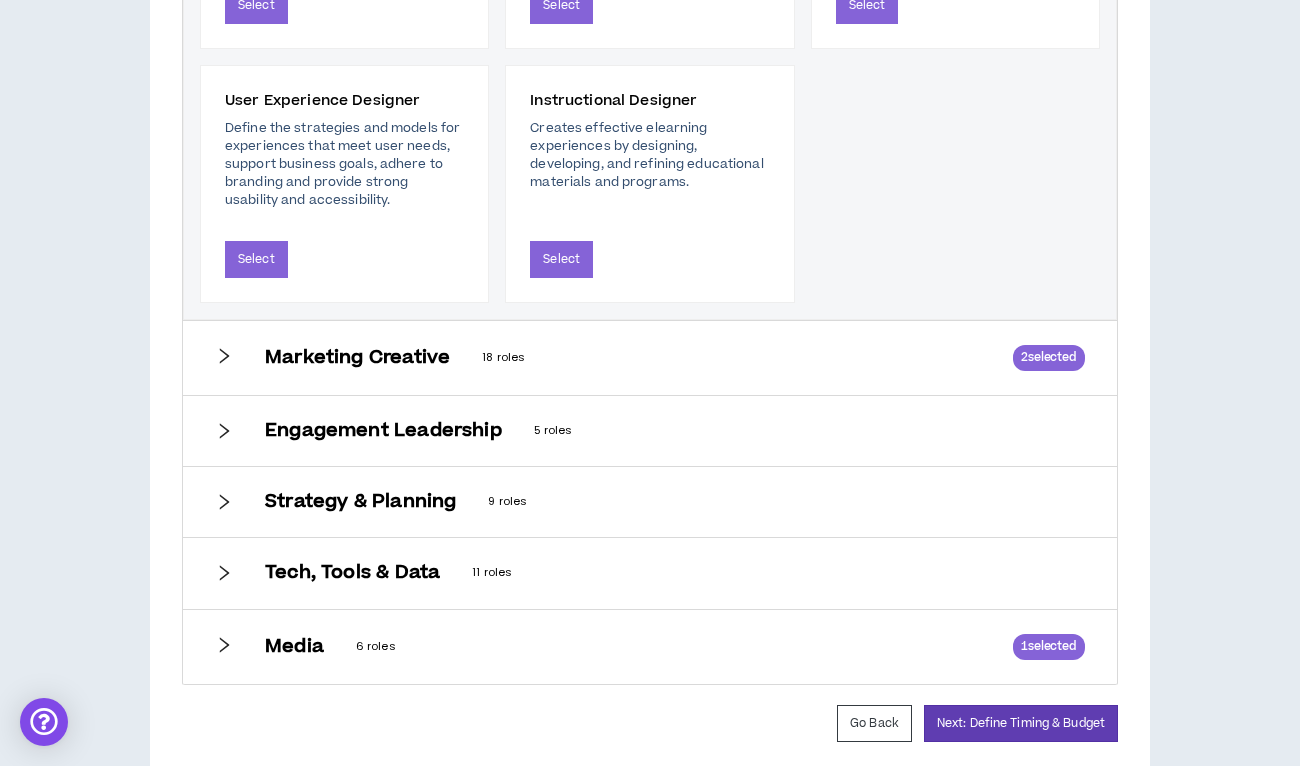 scroll, scrollTop: 1425, scrollLeft: 0, axis: vertical 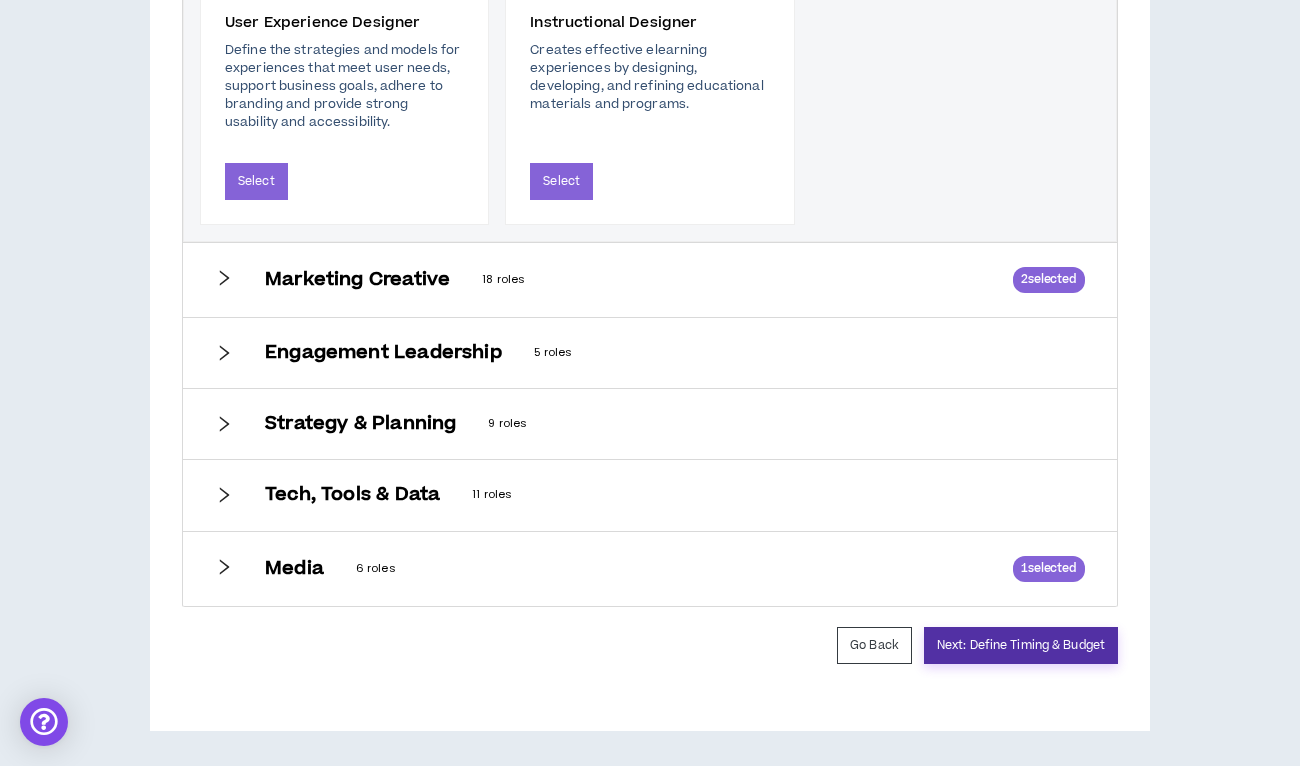 click on "Next: Define Timing & Budget" at bounding box center [1021, 645] 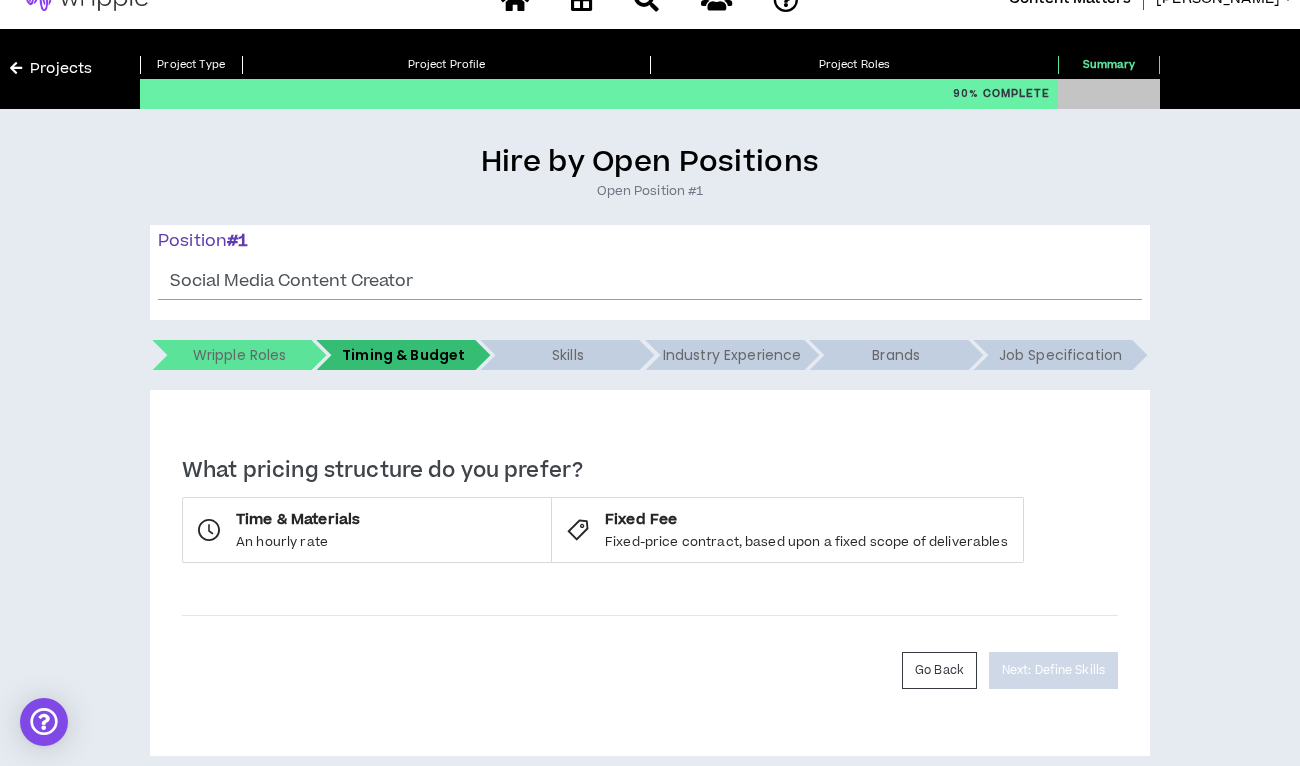 scroll, scrollTop: 0, scrollLeft: 0, axis: both 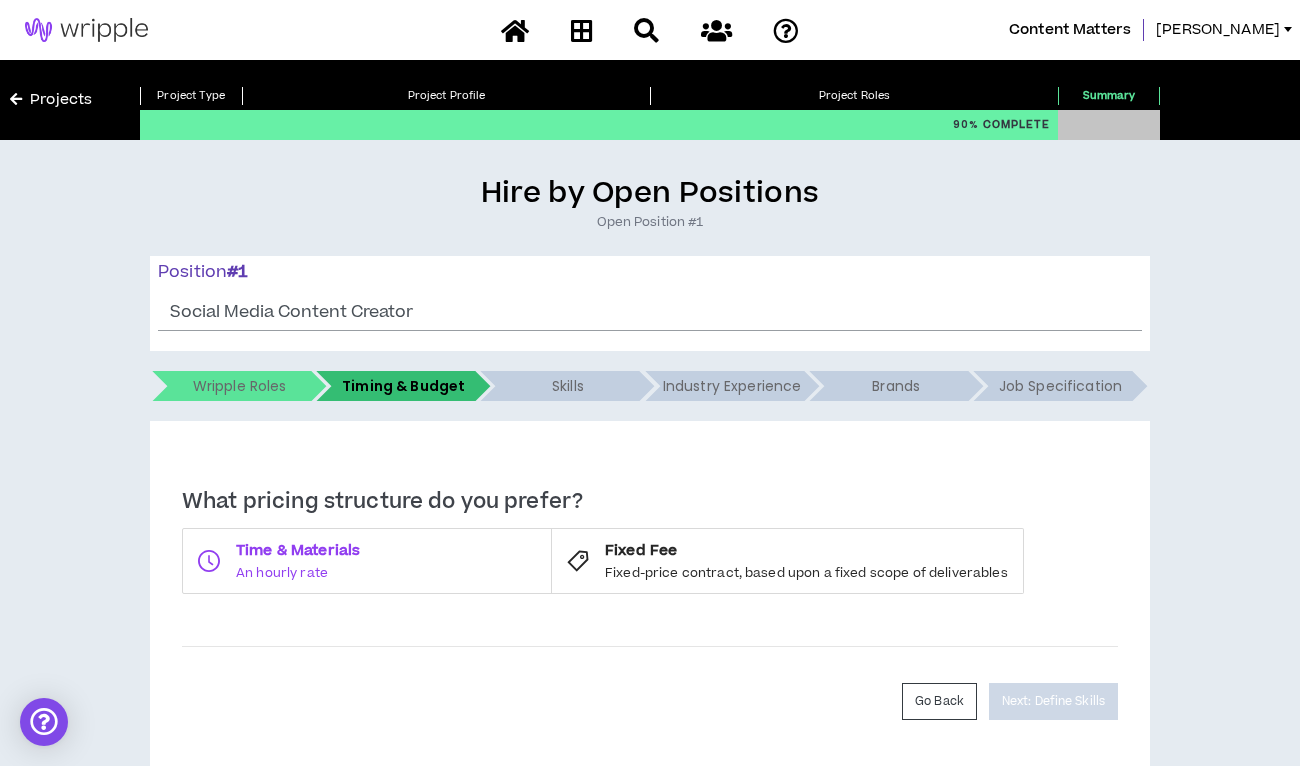 click on "Time & Materials" at bounding box center [386, 551] 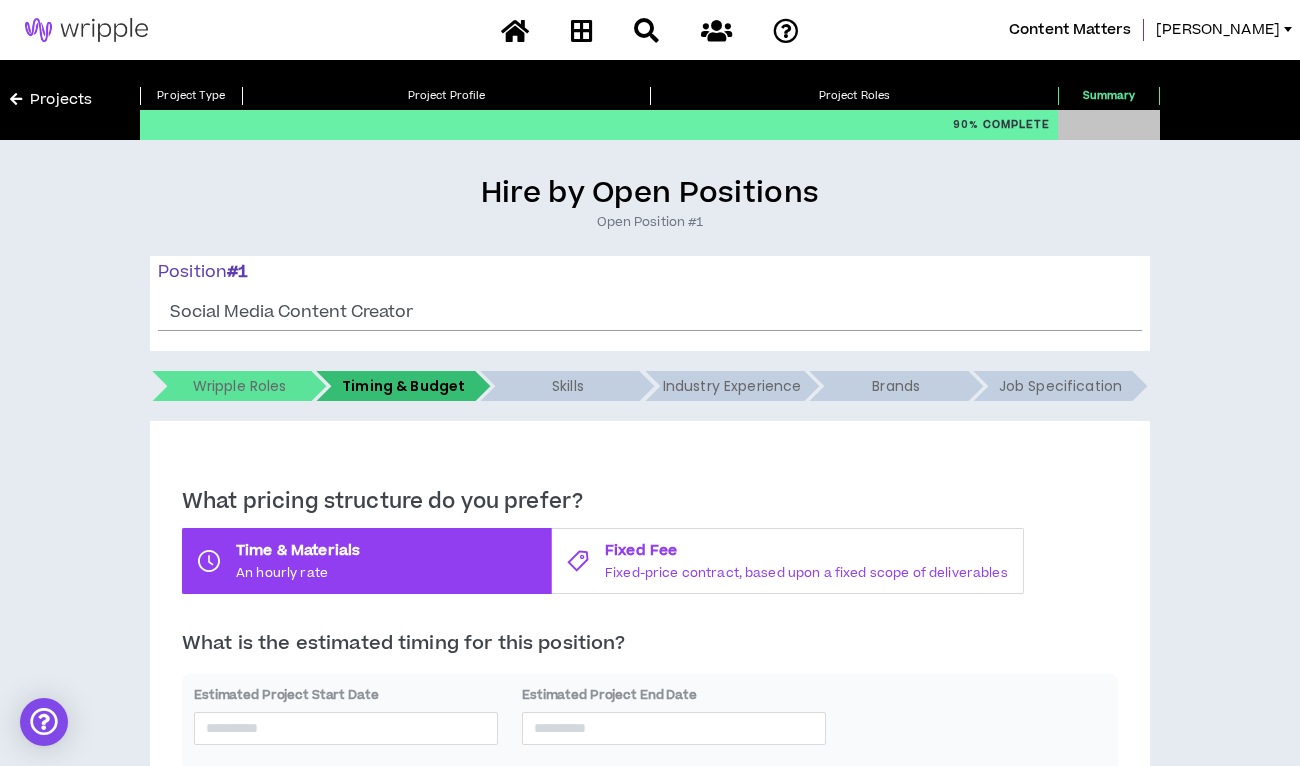click on "Fixed-price contract, based upon a fixed scope of deliverables" at bounding box center (806, 573) 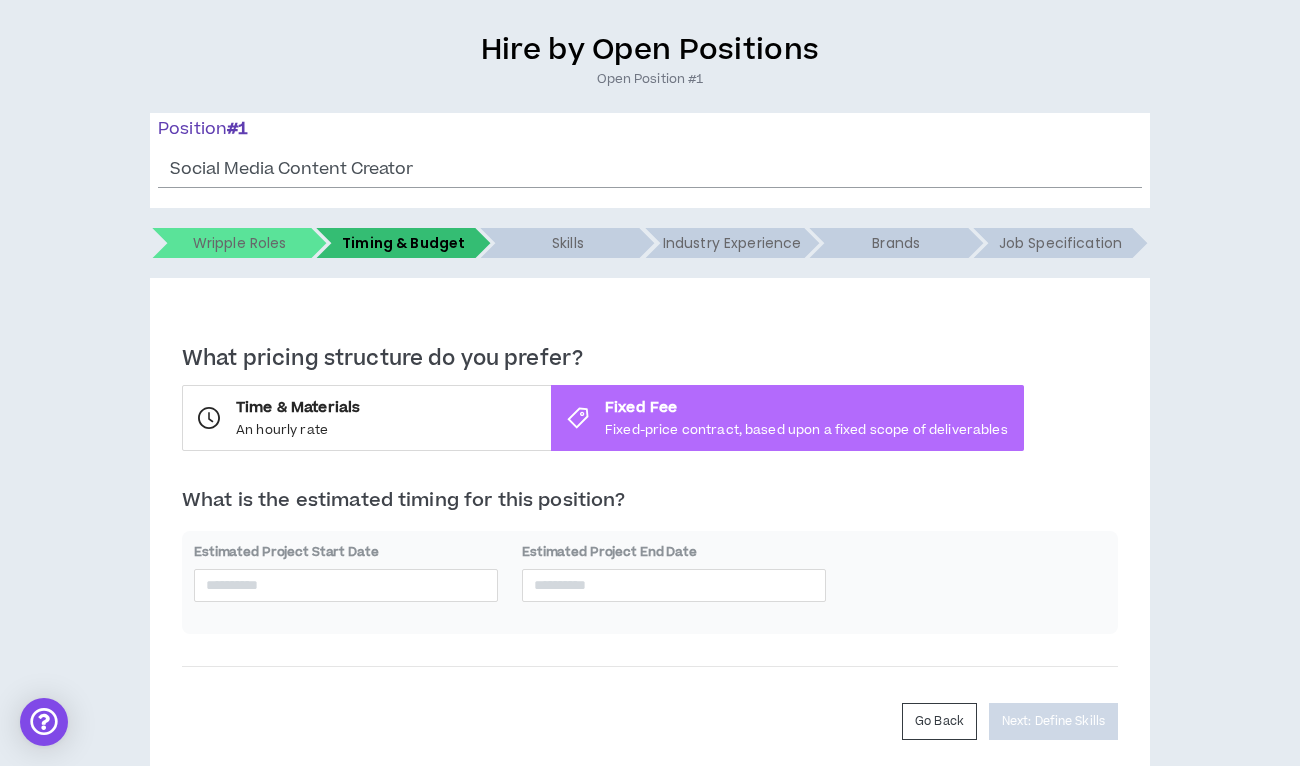 scroll, scrollTop: 219, scrollLeft: 0, axis: vertical 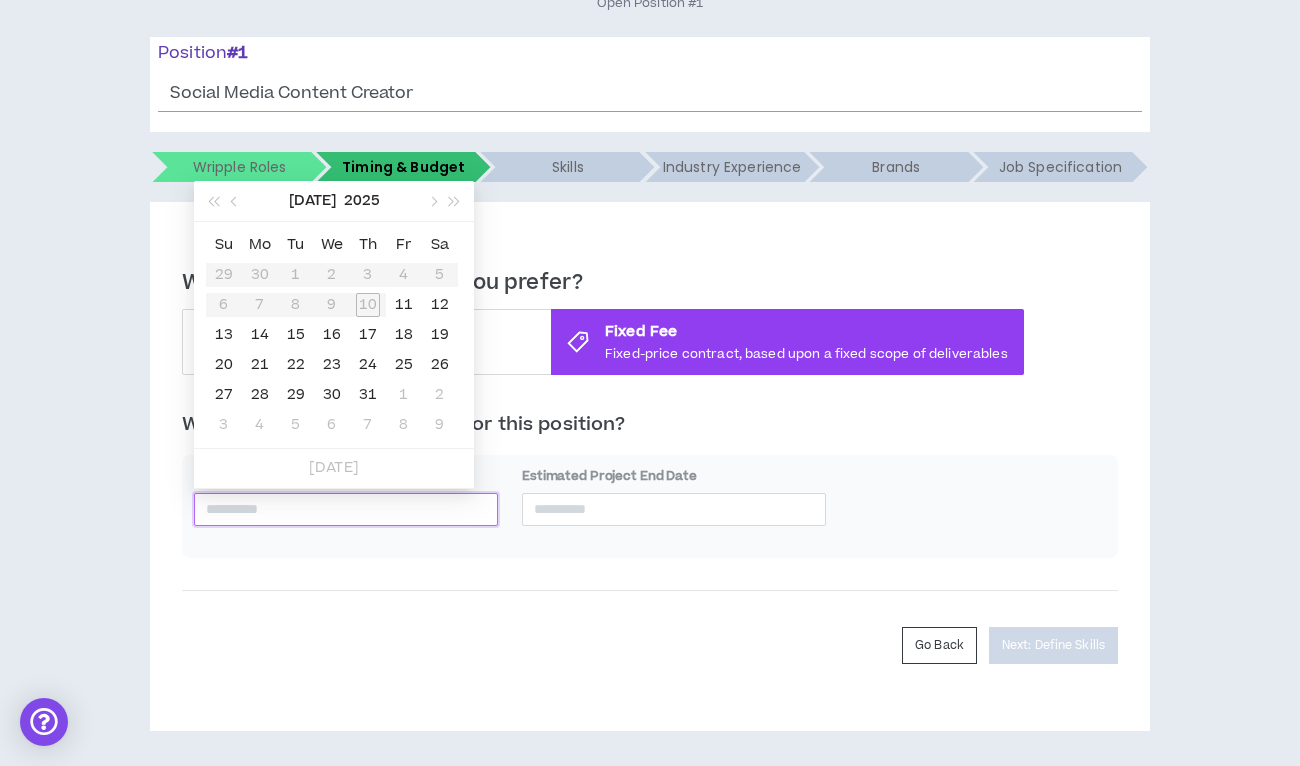 click at bounding box center (346, 509) 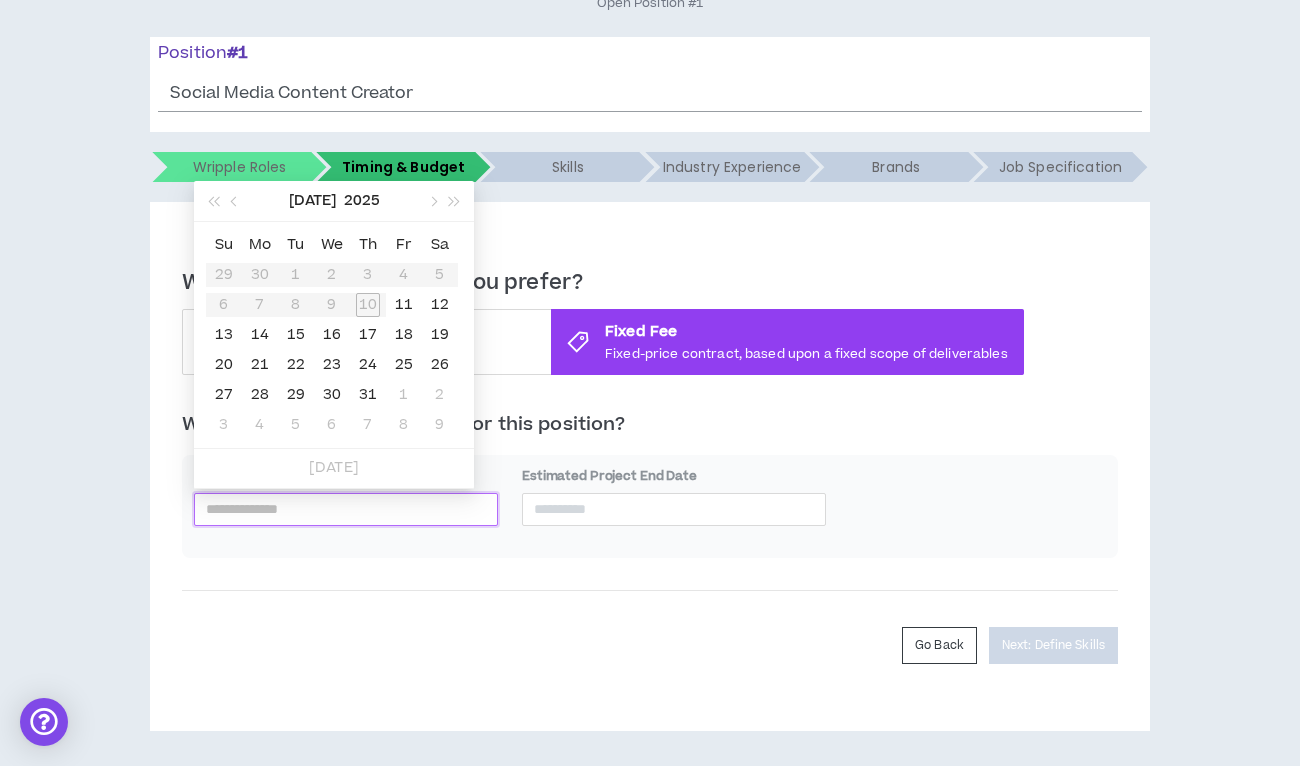 type on "**********" 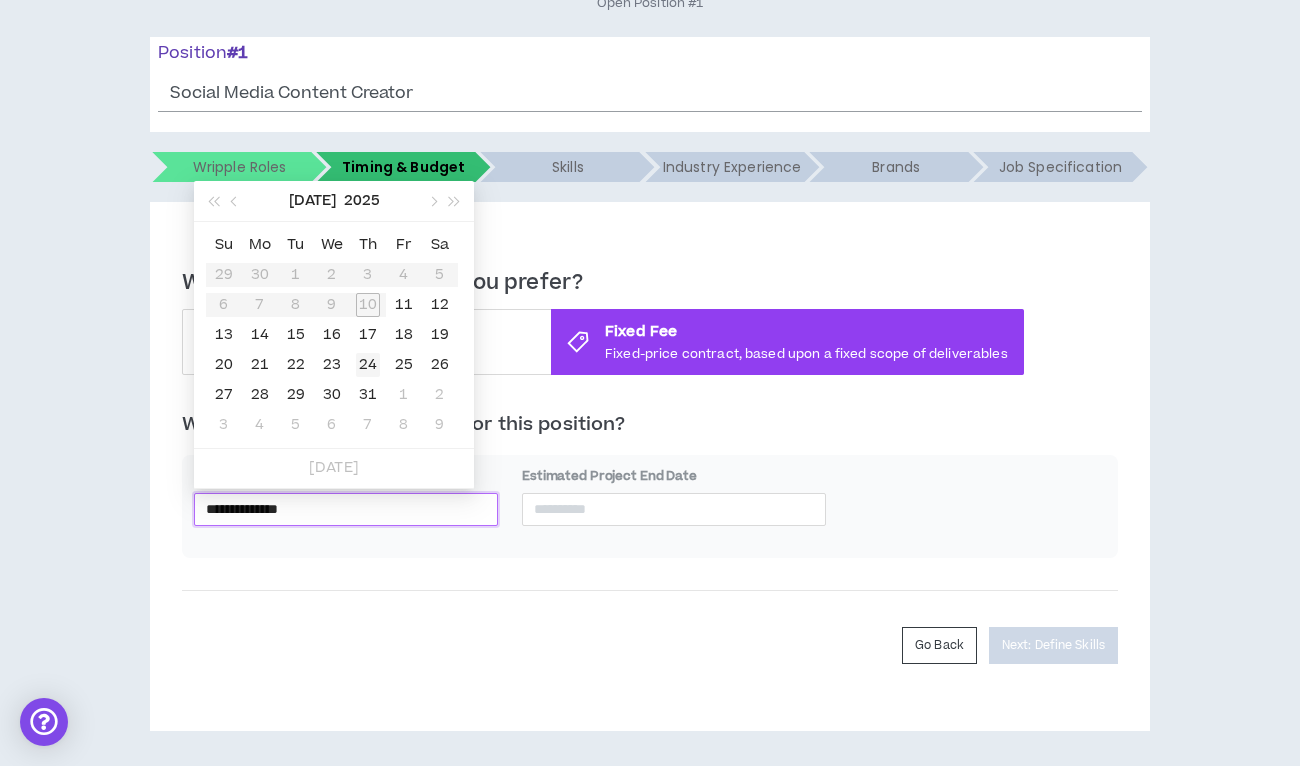 type on "**********" 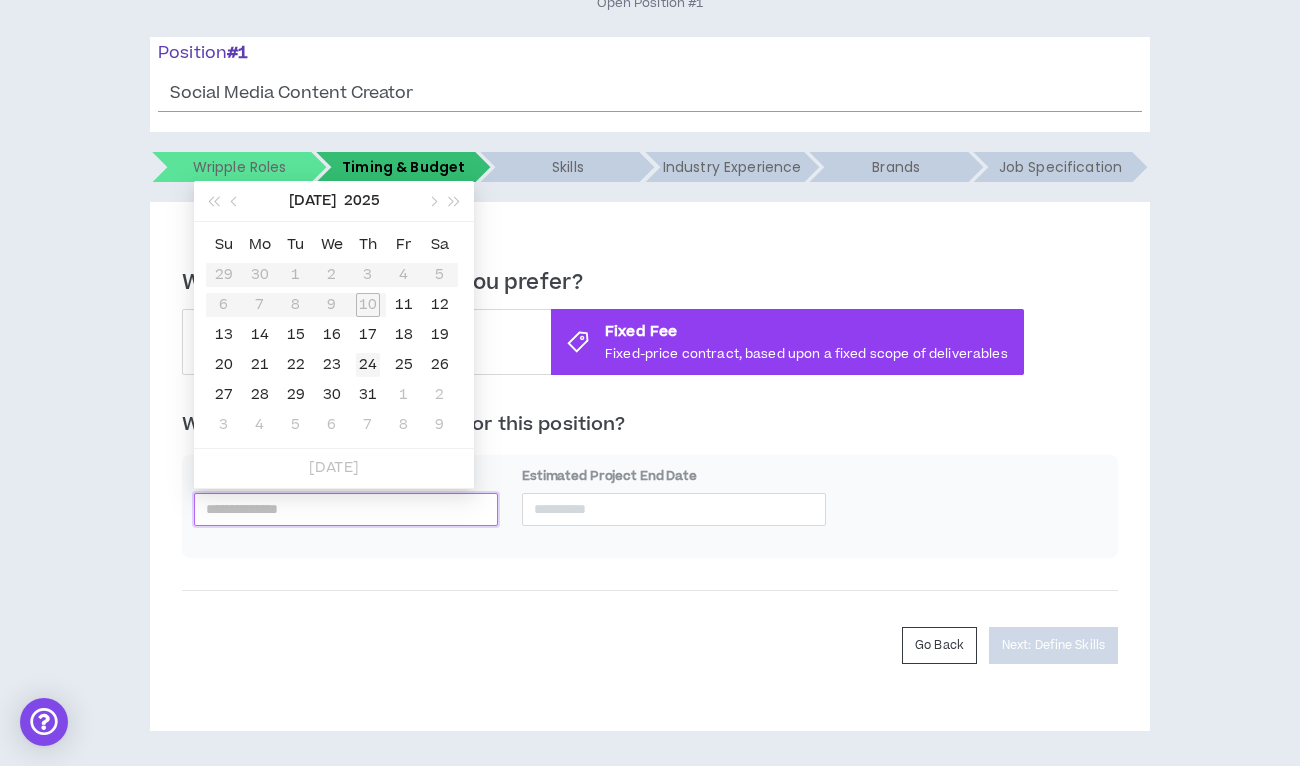 click on "24" at bounding box center (368, 365) 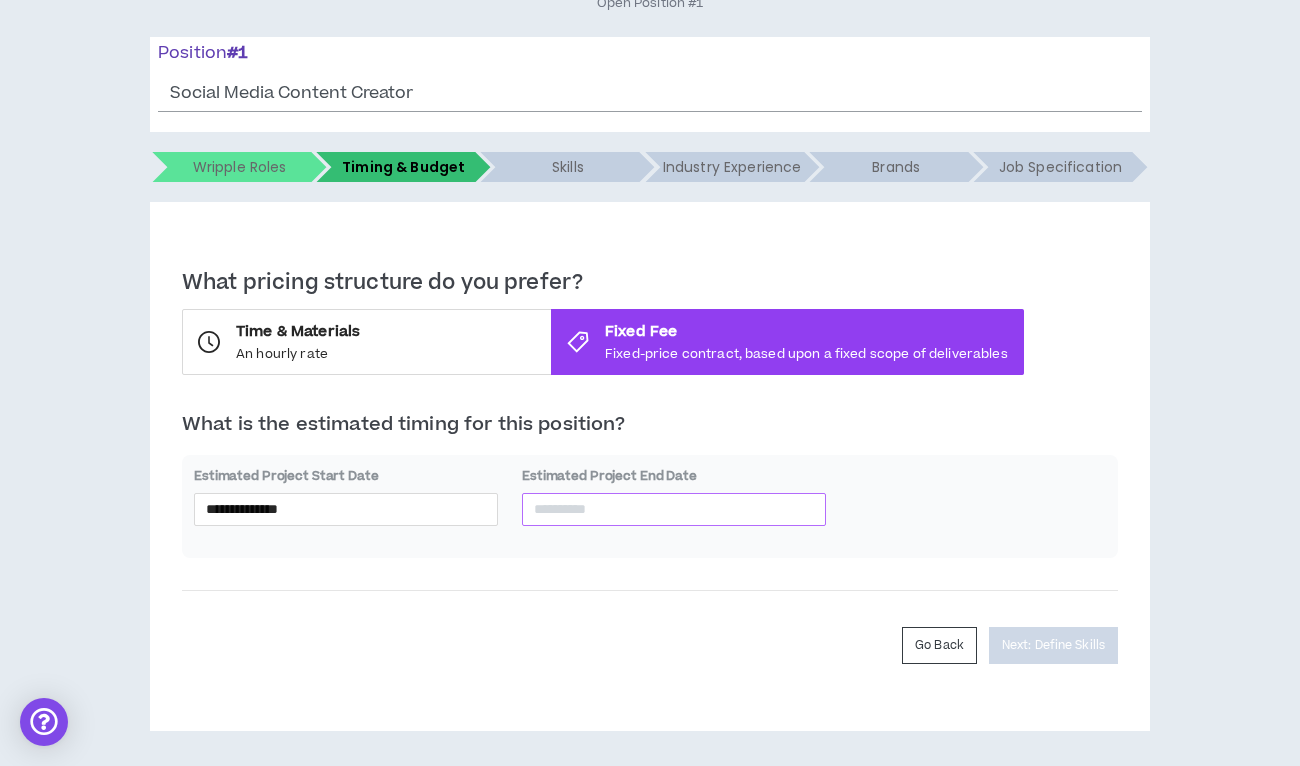 click at bounding box center [674, 509] 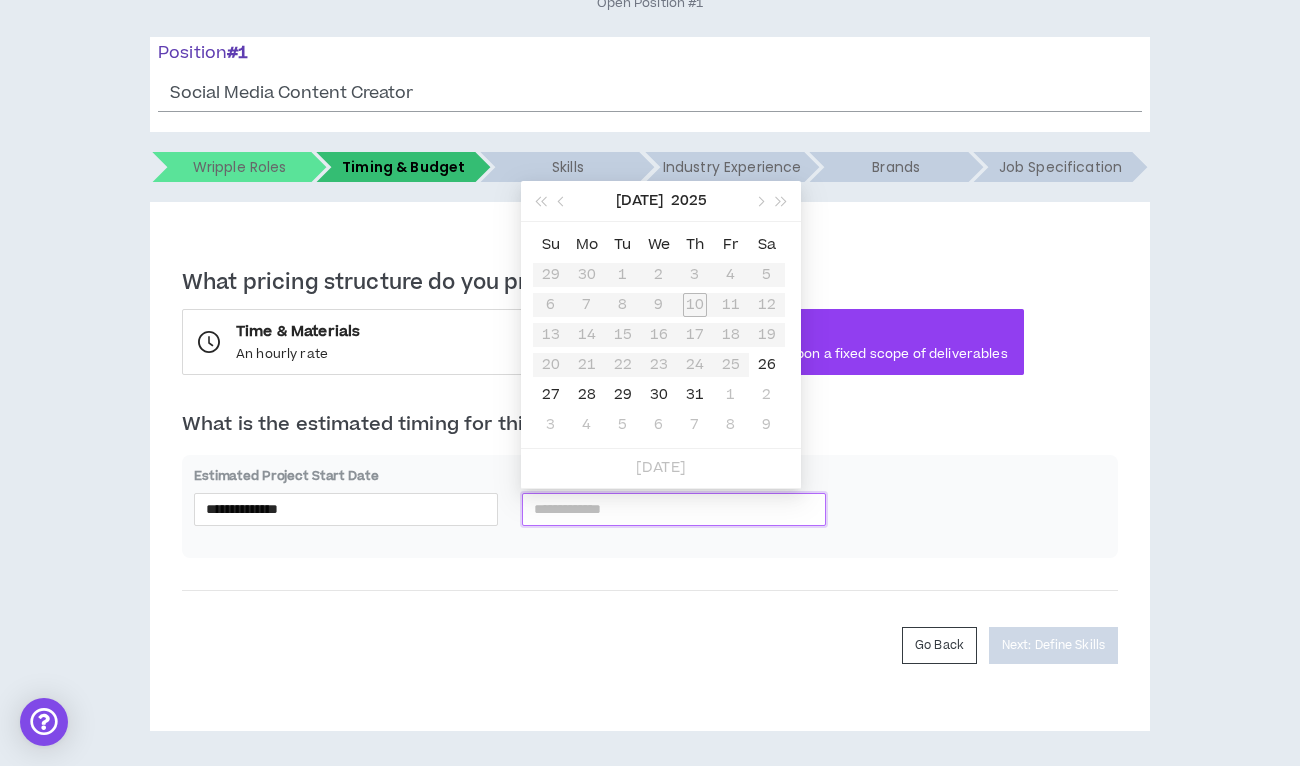 type on "**********" 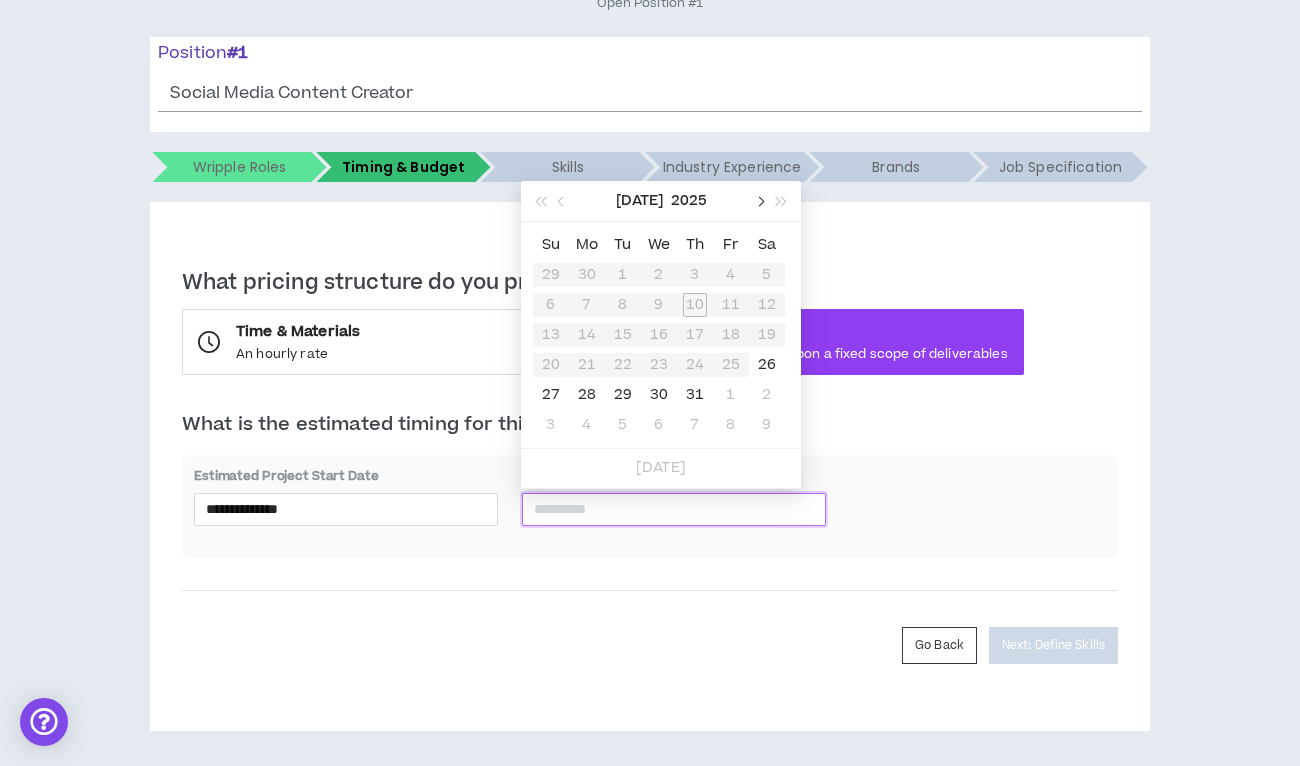 click at bounding box center (759, 202) 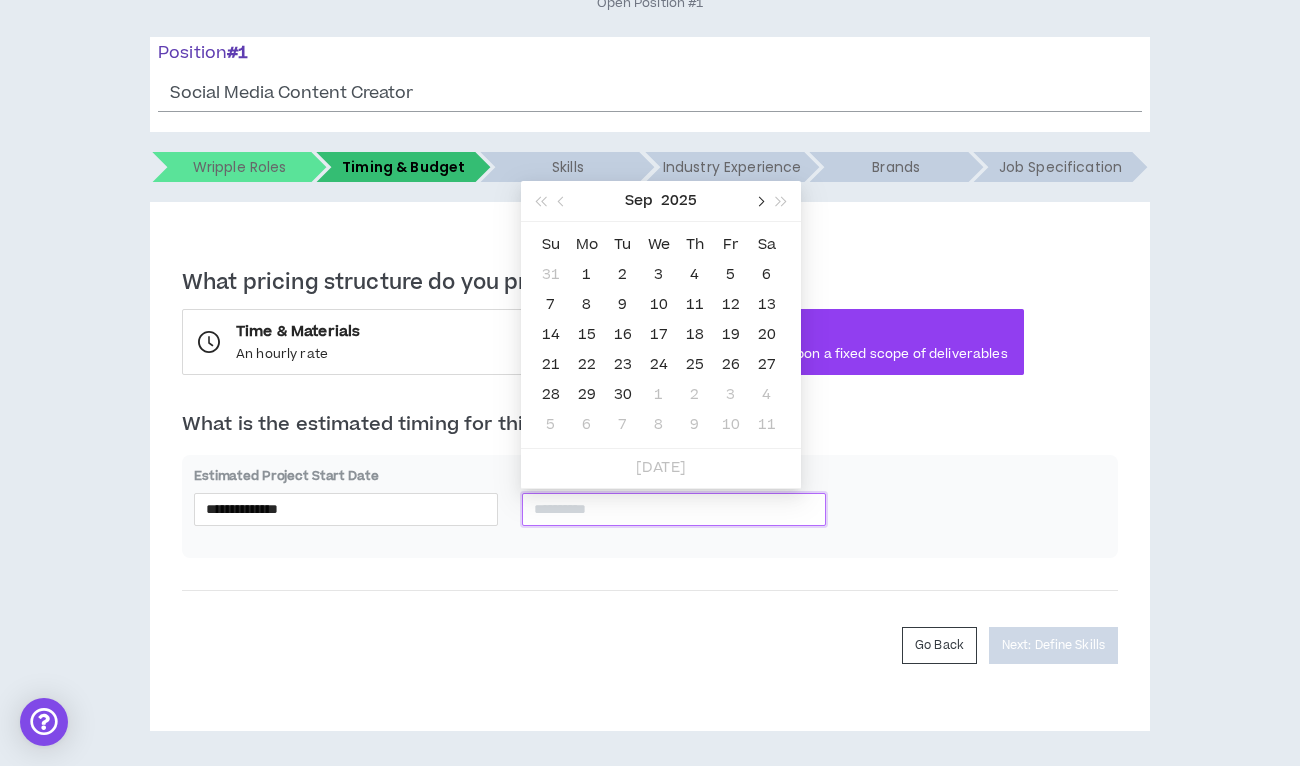 click at bounding box center [759, 202] 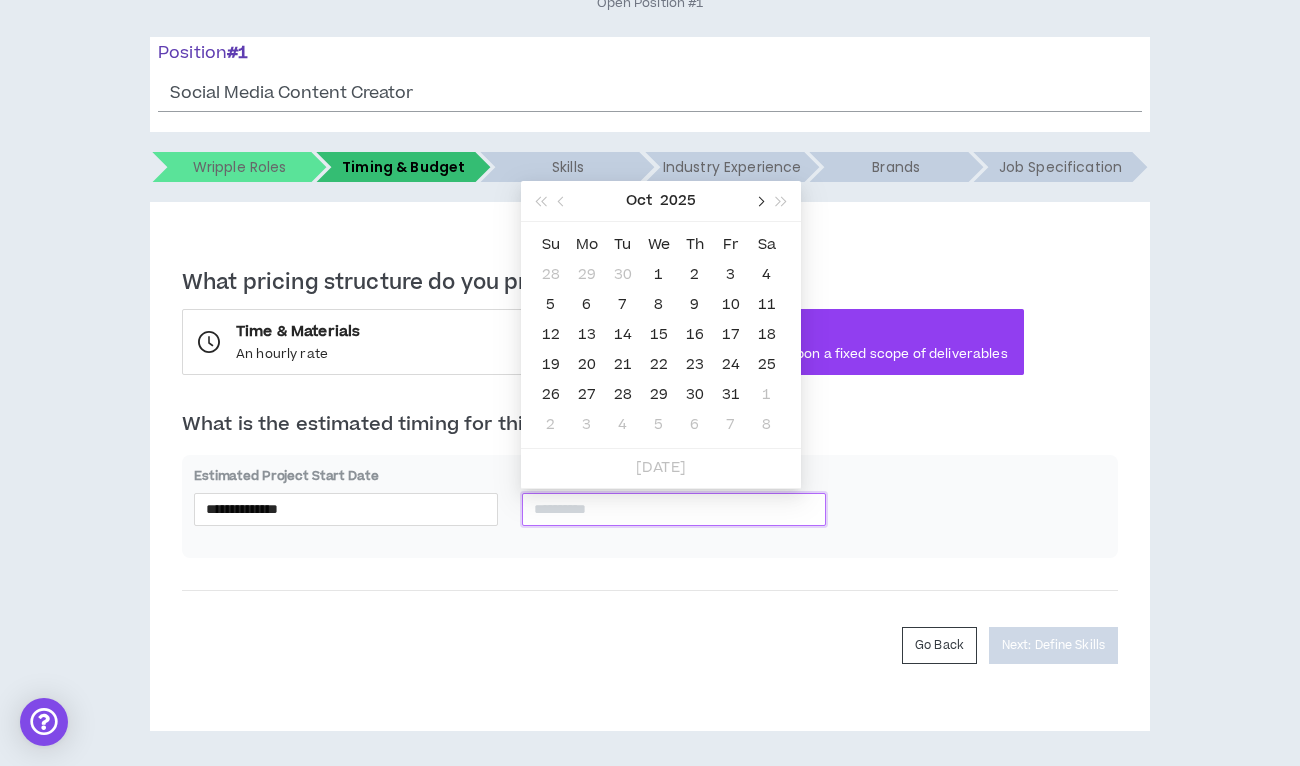 click at bounding box center [759, 202] 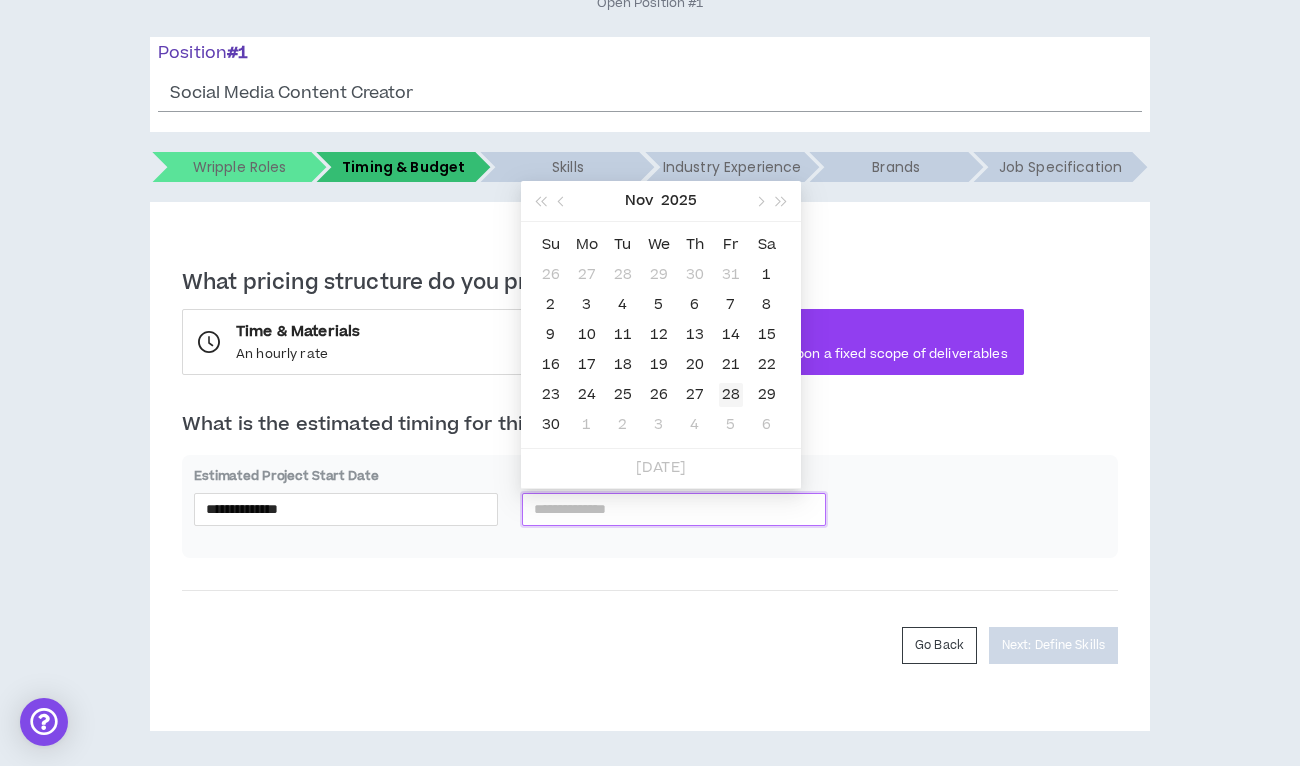 type on "**********" 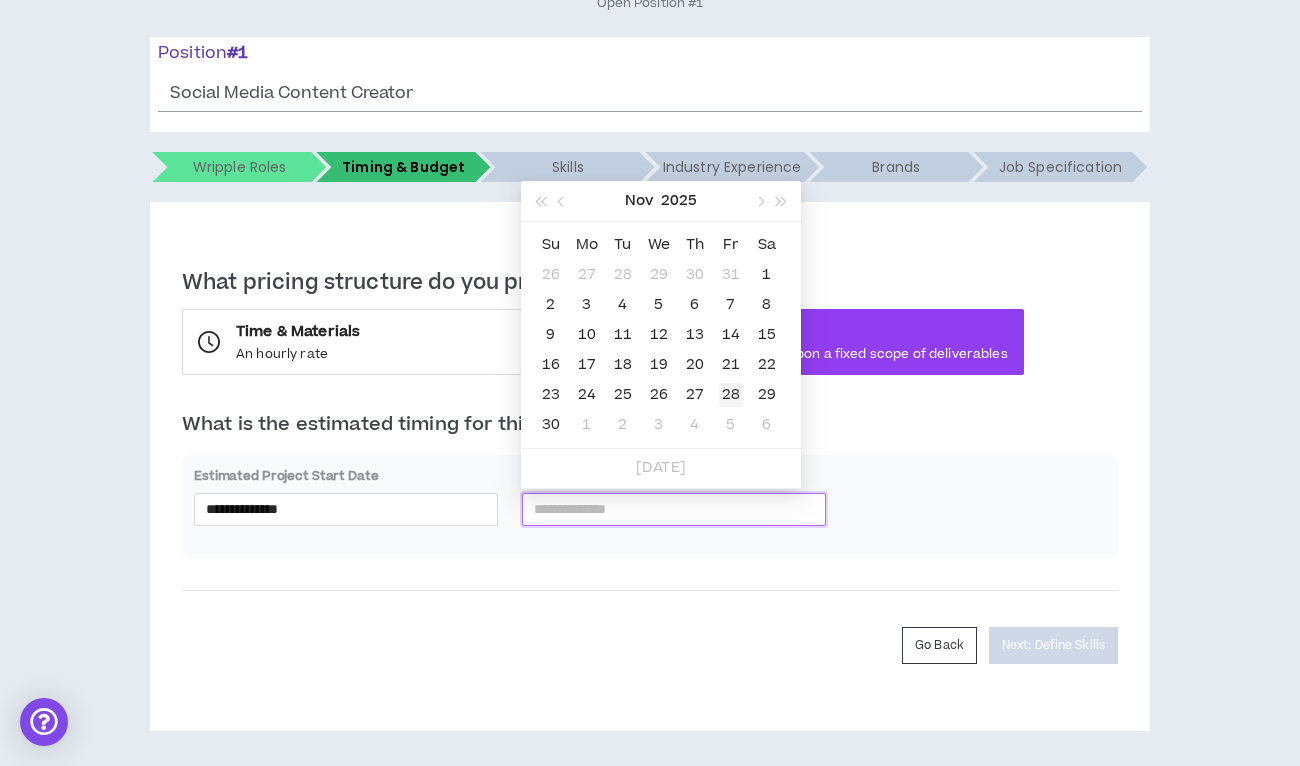 click on "28" at bounding box center [731, 395] 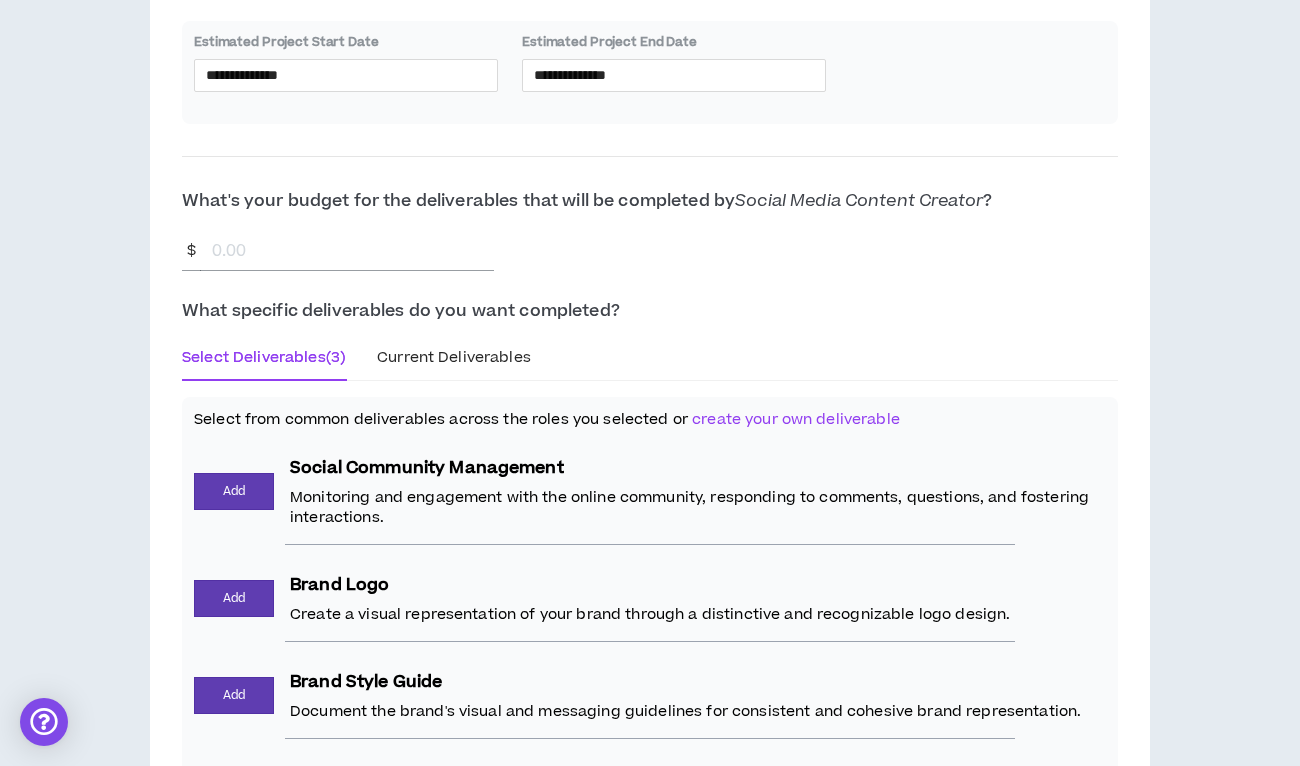scroll, scrollTop: 657, scrollLeft: 0, axis: vertical 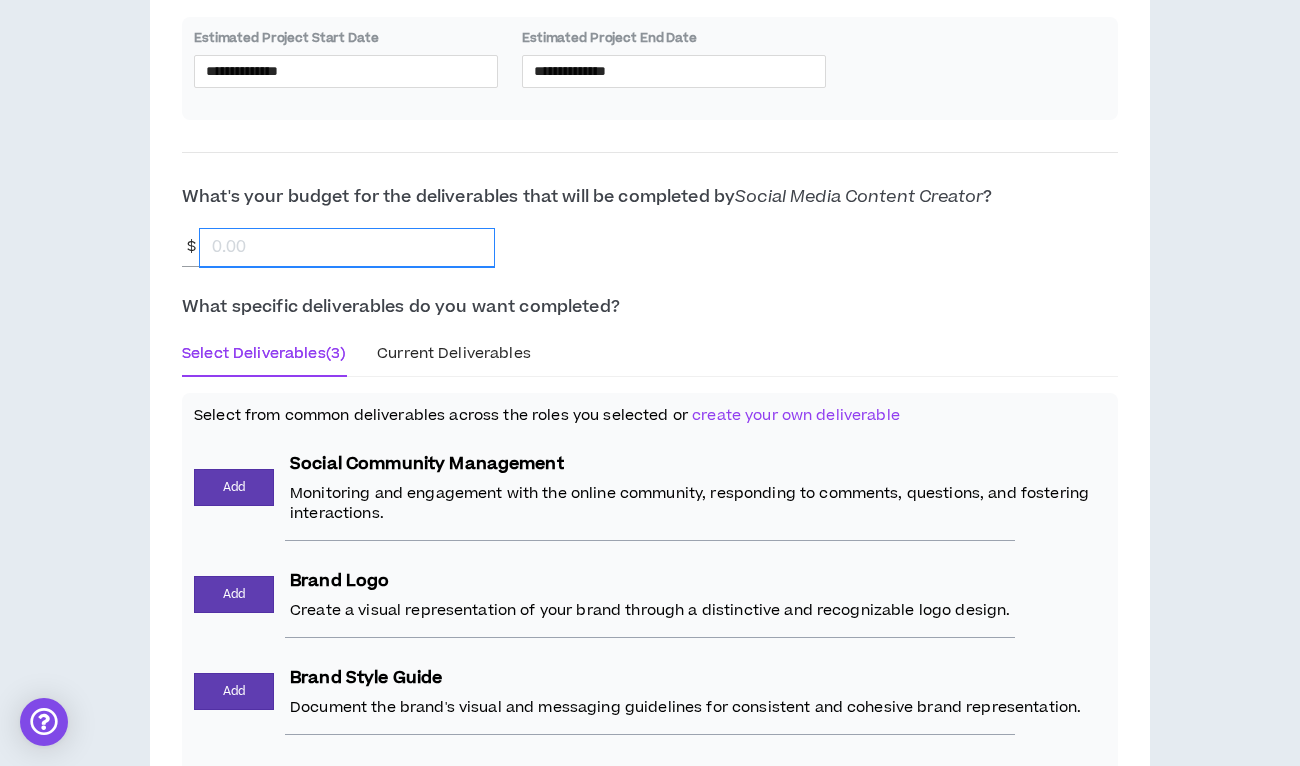 click on "*" at bounding box center (347, 248) 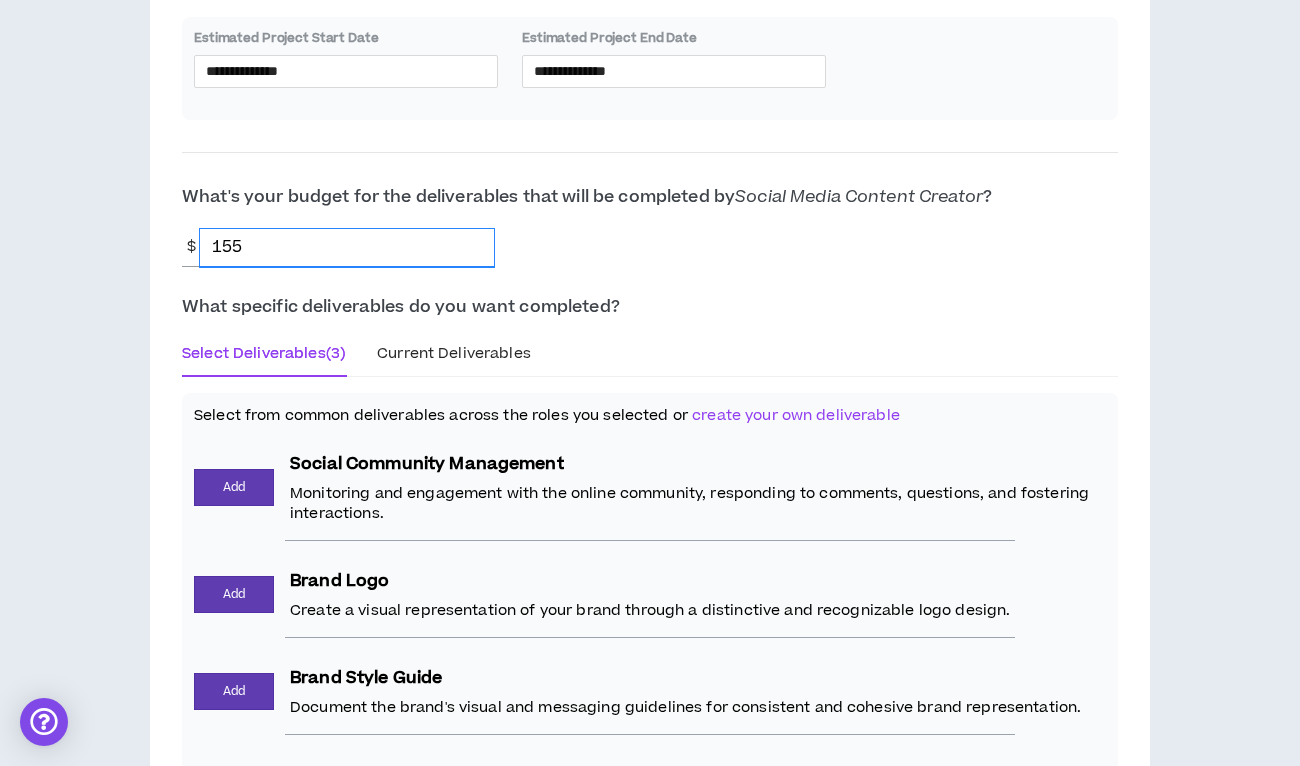drag, startPoint x: 243, startPoint y: 251, endPoint x: 202, endPoint y: 242, distance: 41.976185 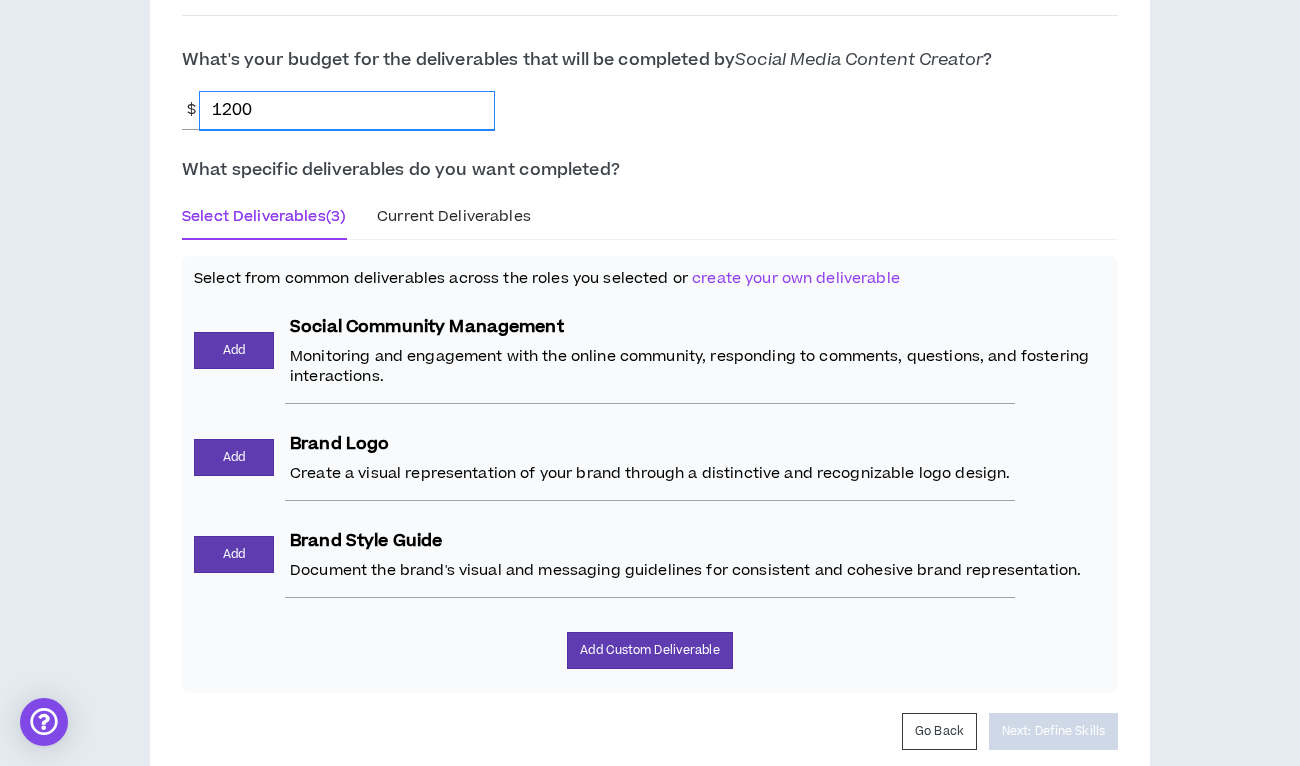 scroll, scrollTop: 879, scrollLeft: 0, axis: vertical 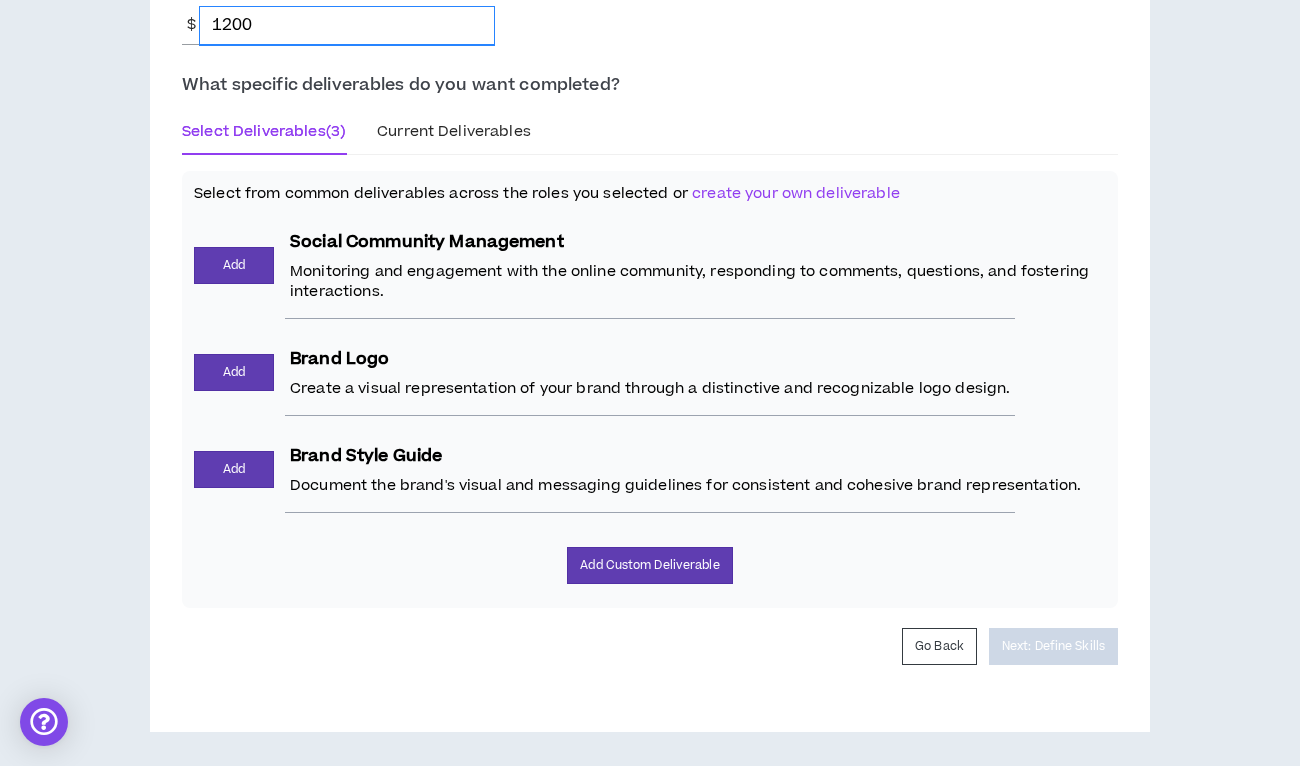 type on "1200" 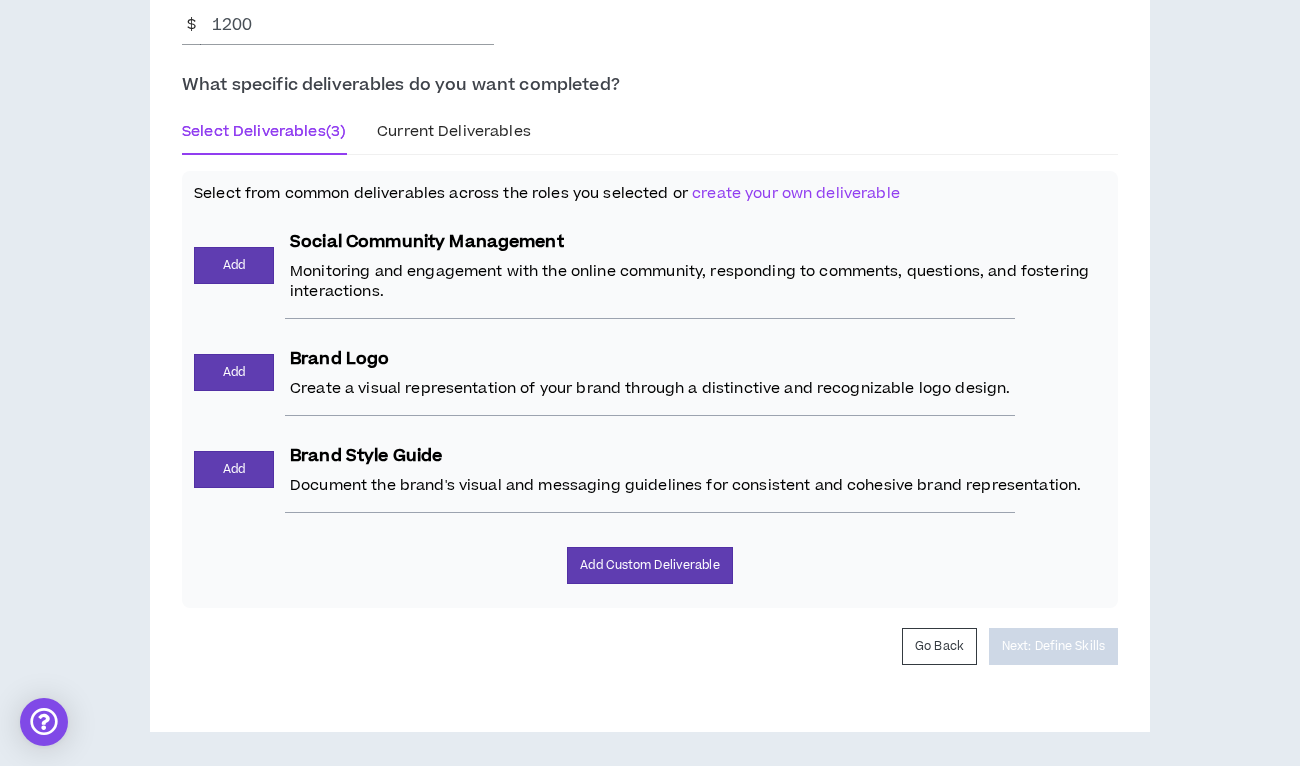 click on "Current Deliverables" at bounding box center [454, 131] 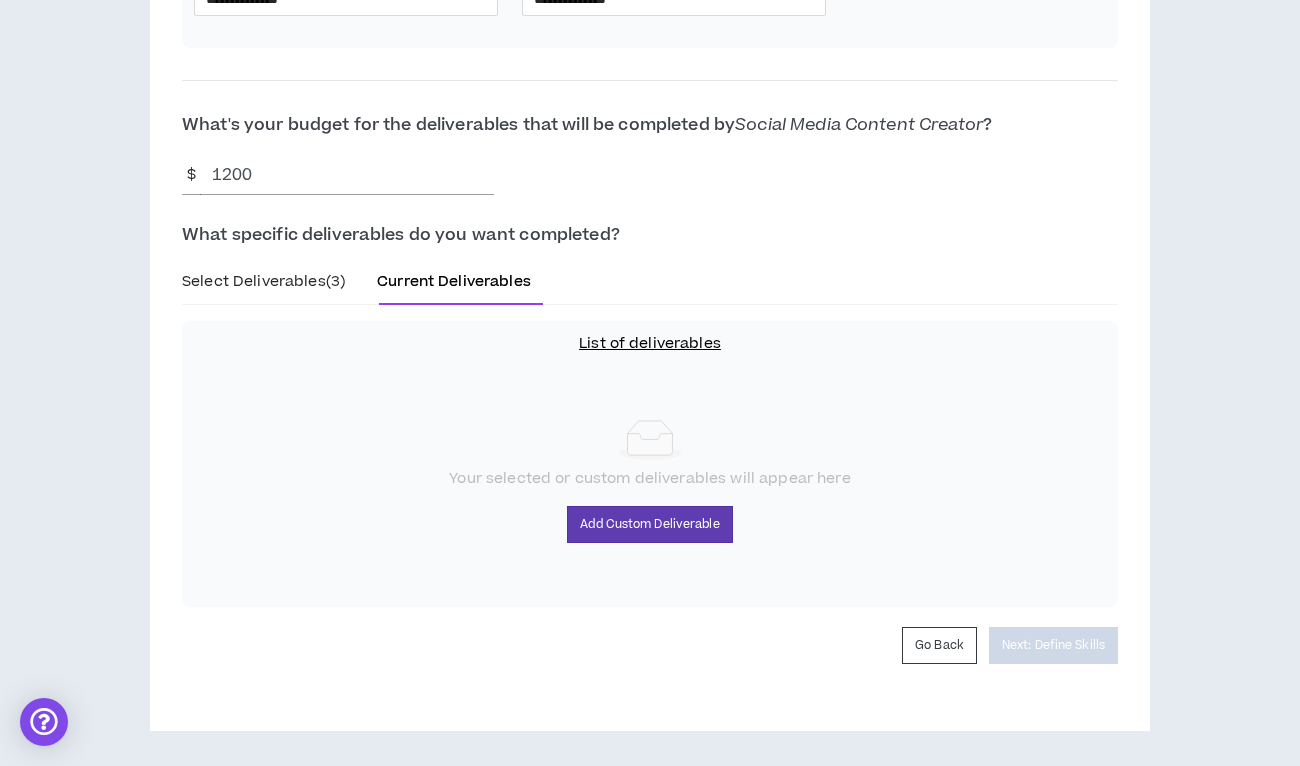 scroll, scrollTop: 729, scrollLeft: 0, axis: vertical 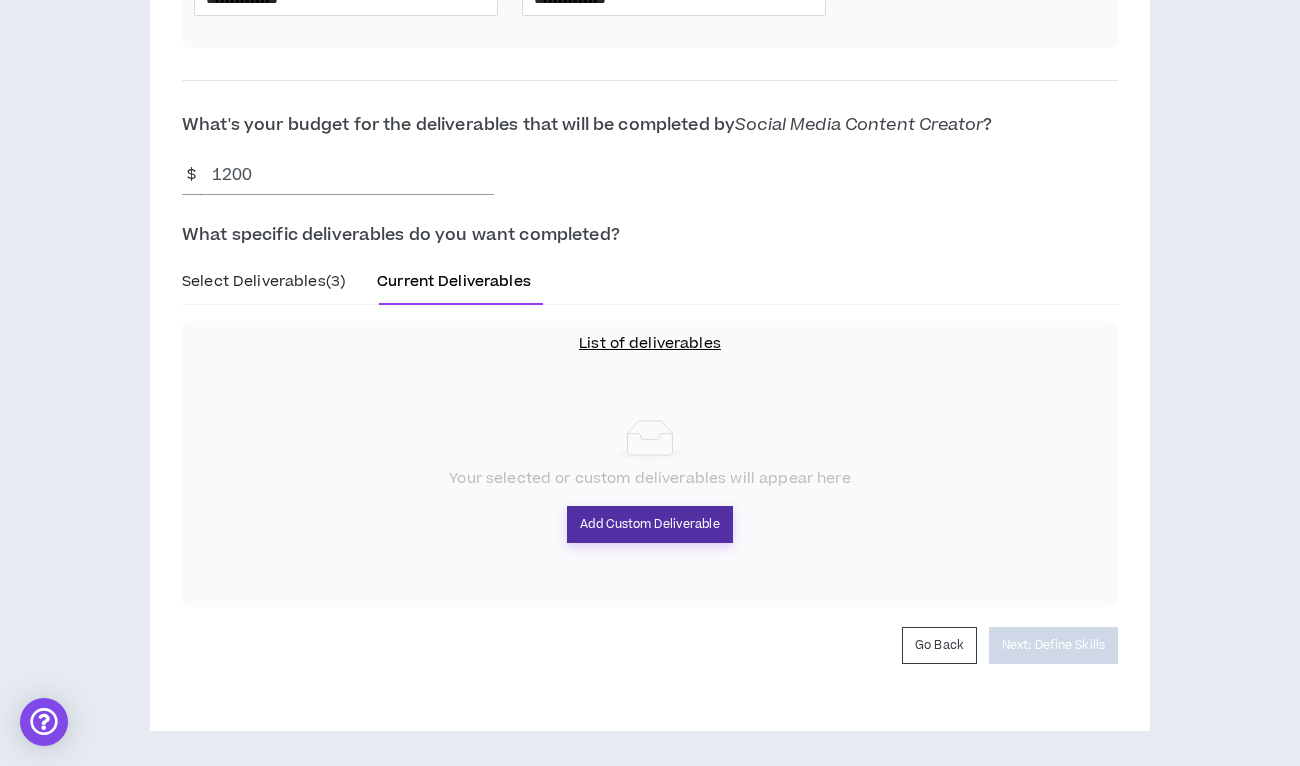 click on "Add Custom Deliverable" at bounding box center [649, 524] 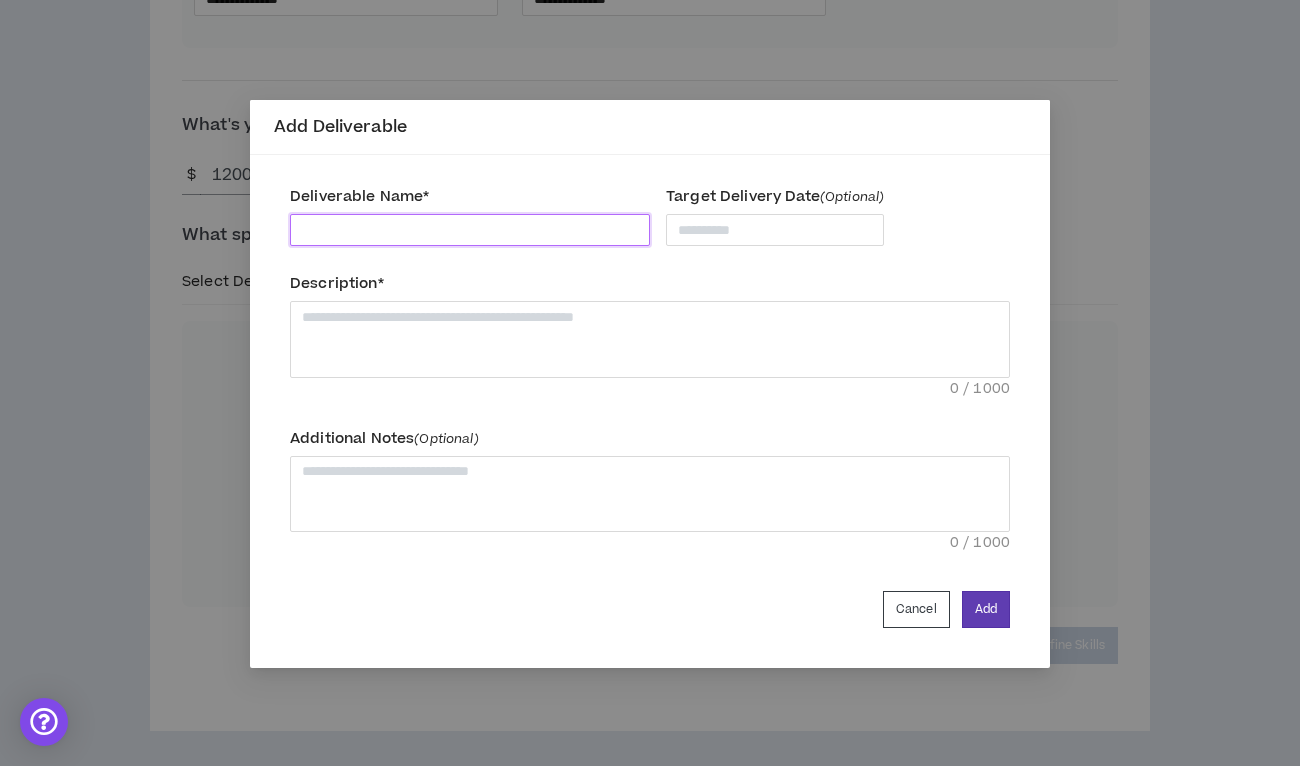 click at bounding box center [470, 230] 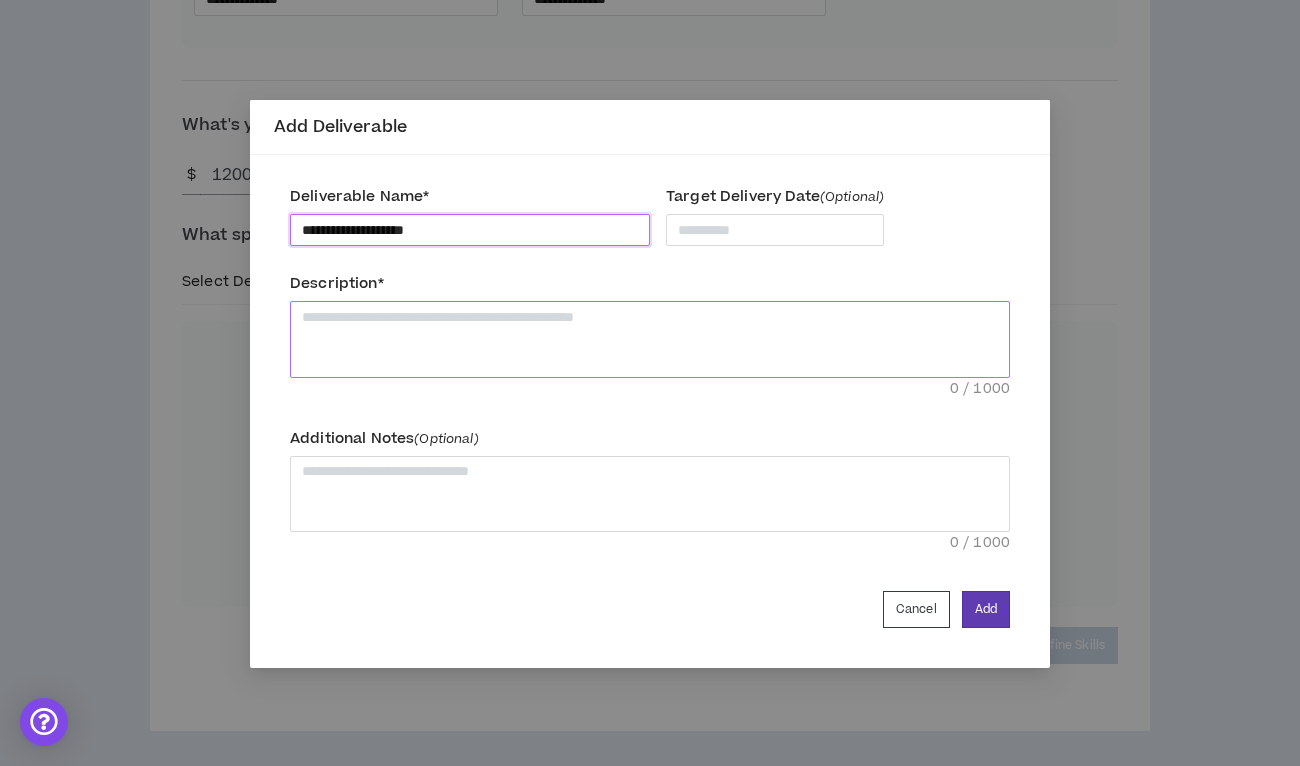 type on "**********" 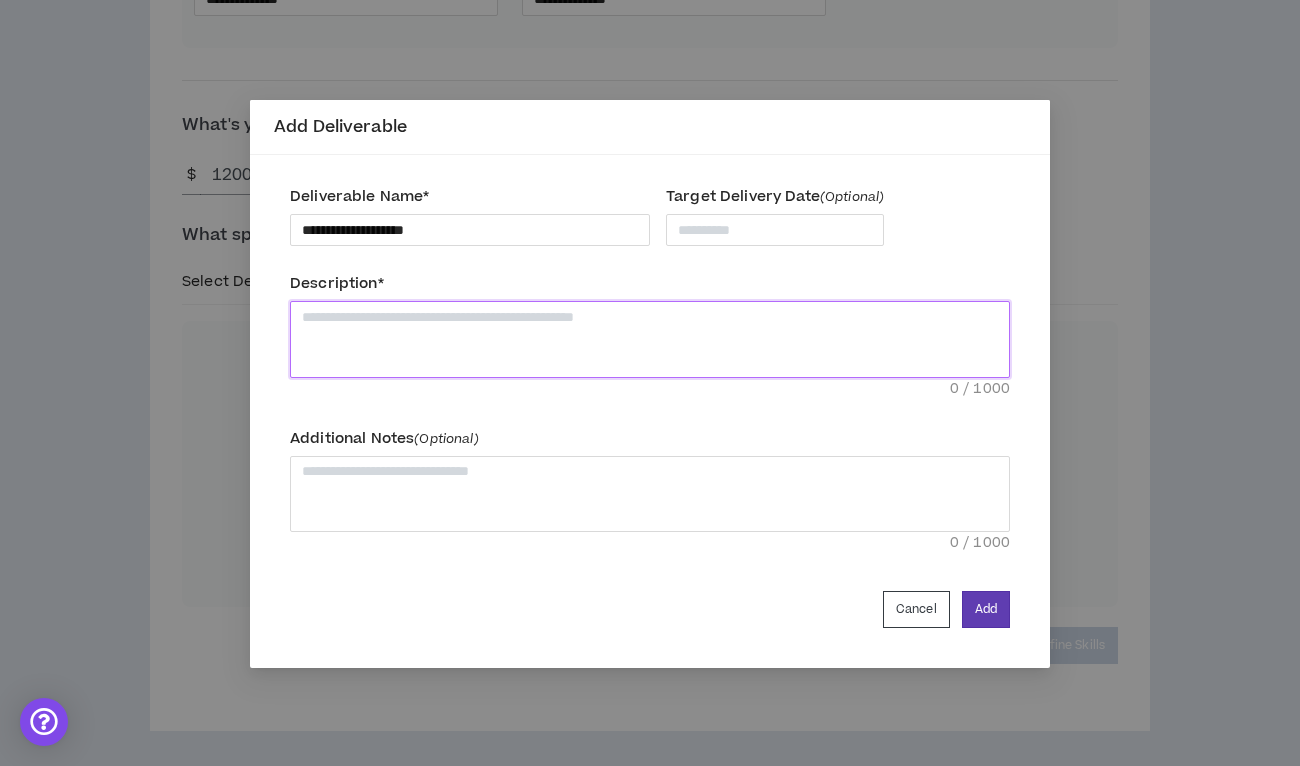 click at bounding box center (650, 339) 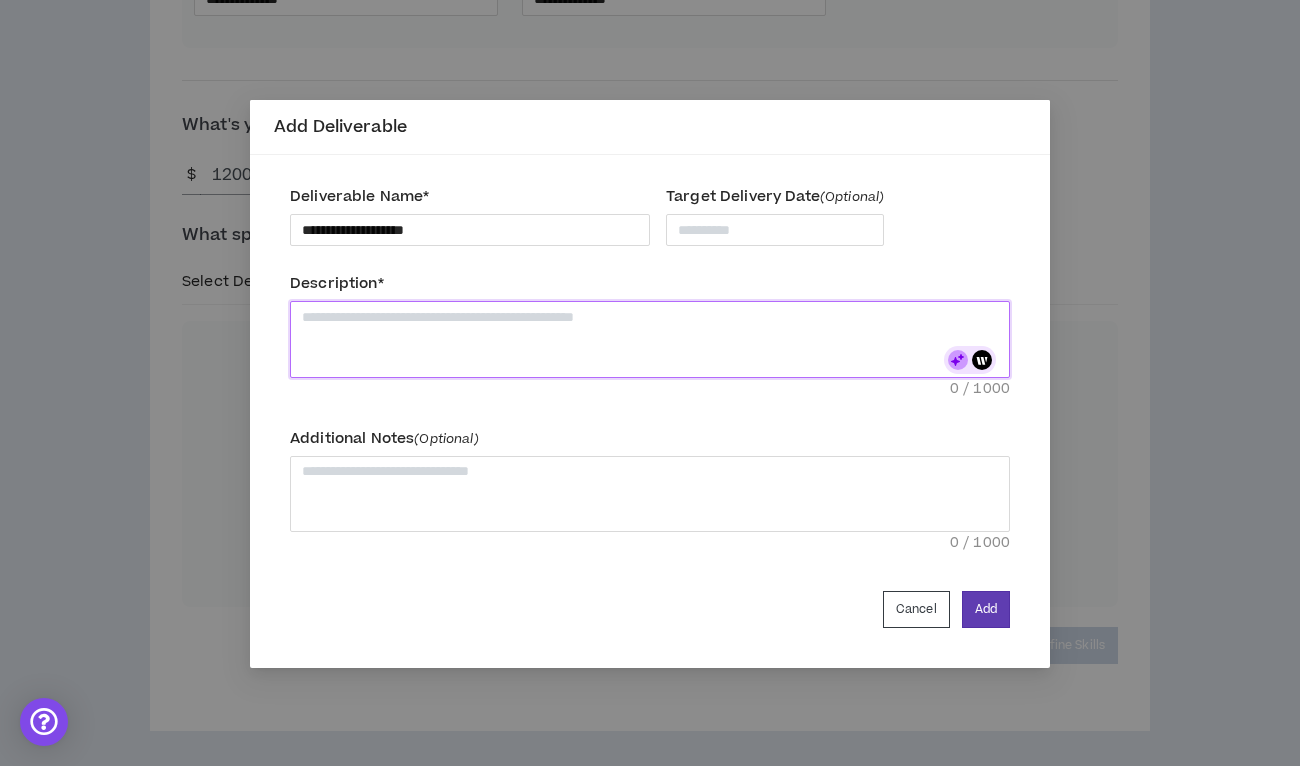 type on "*" 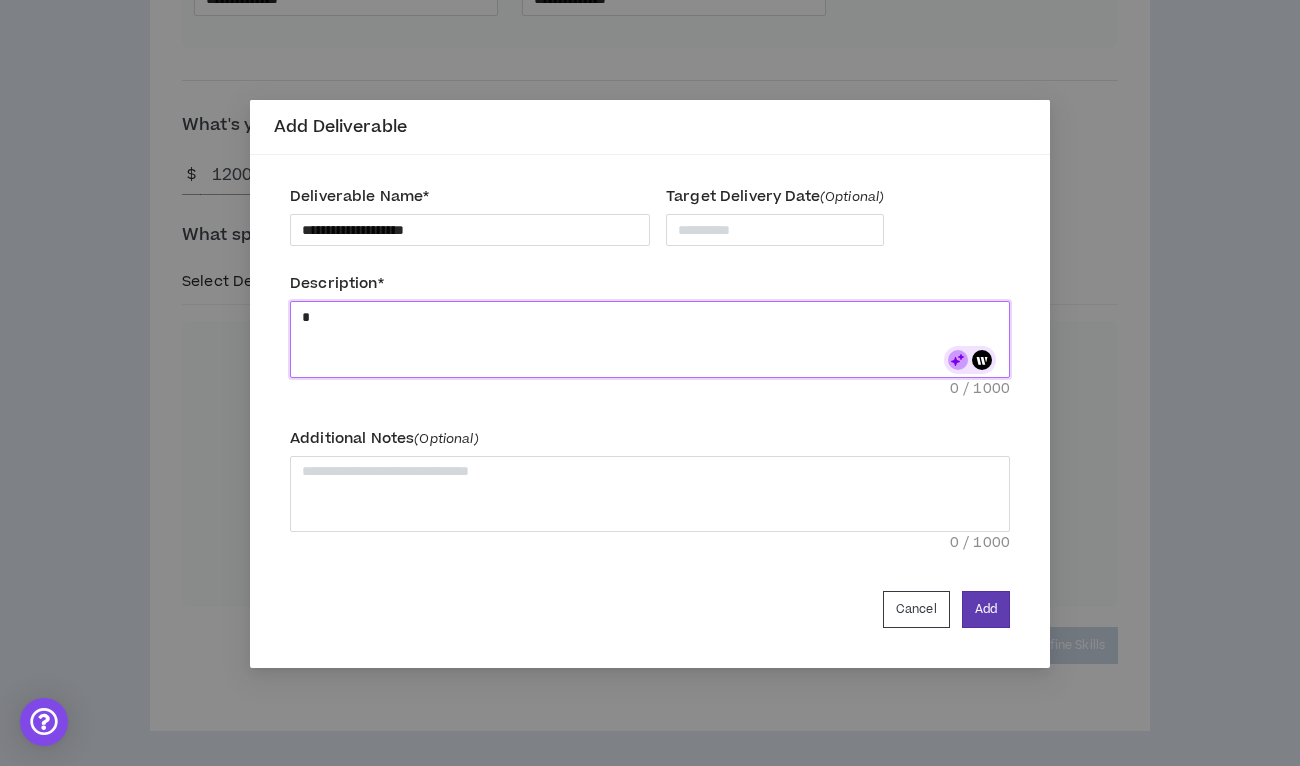 type on "**" 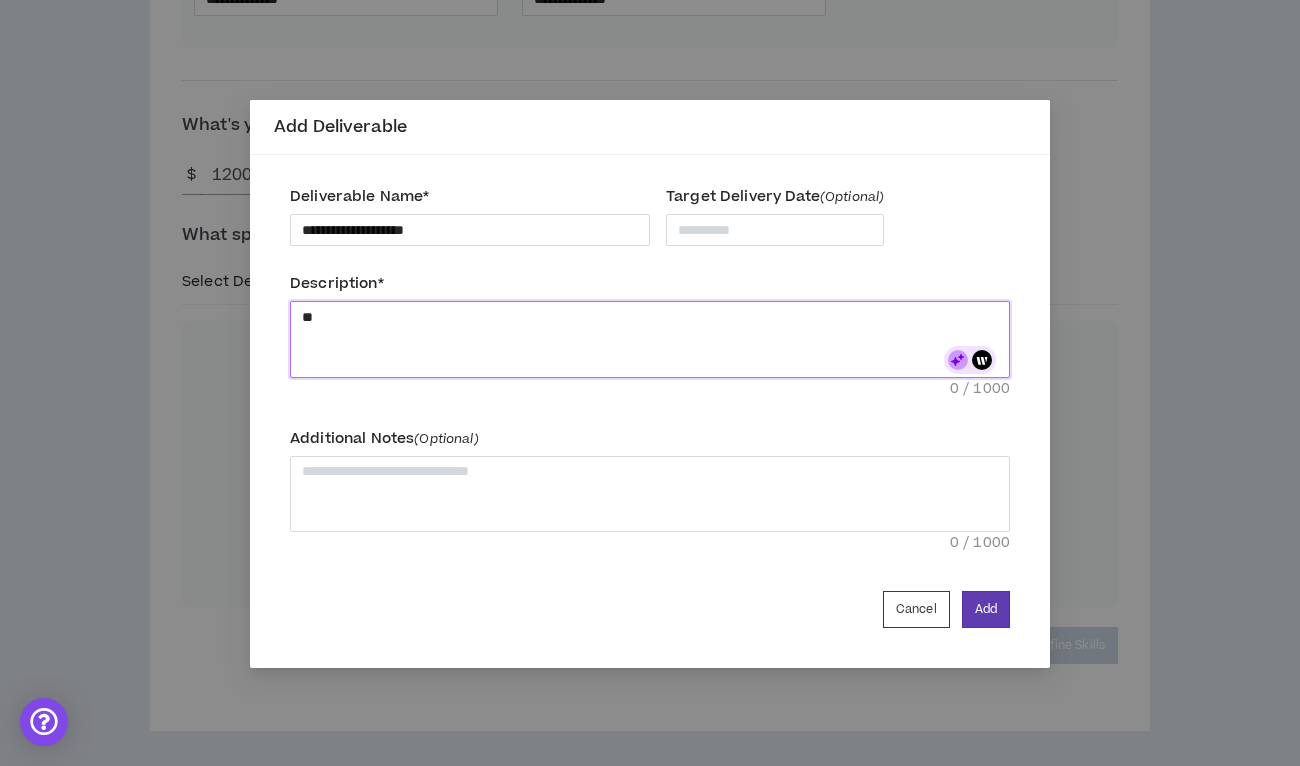 type 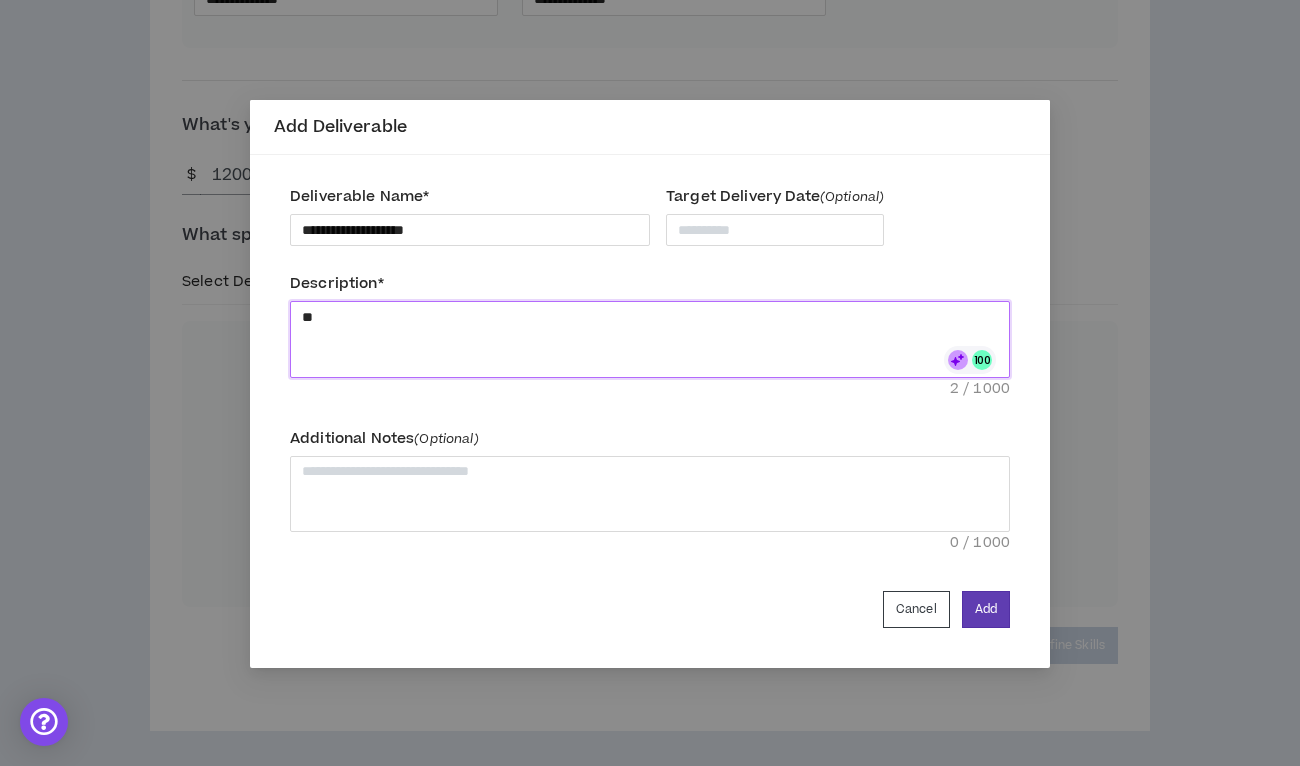 type on "***" 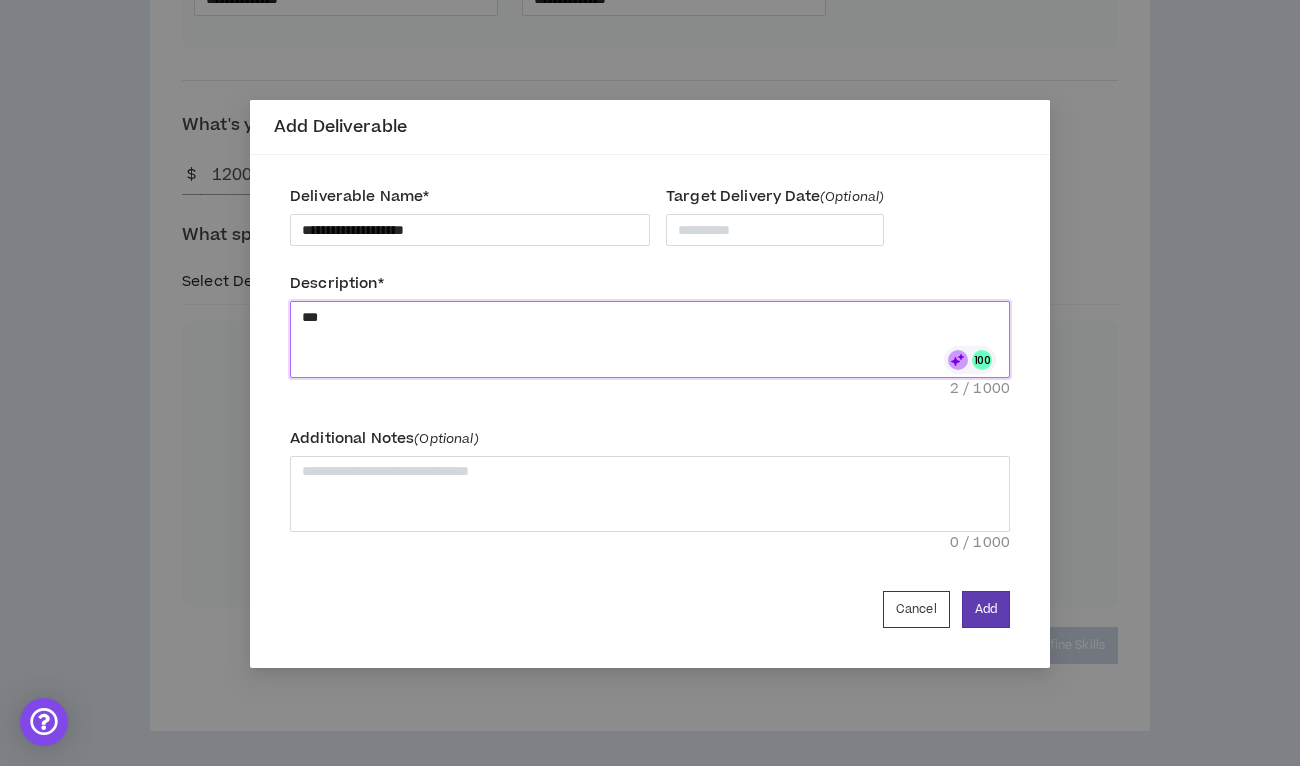 type on "****" 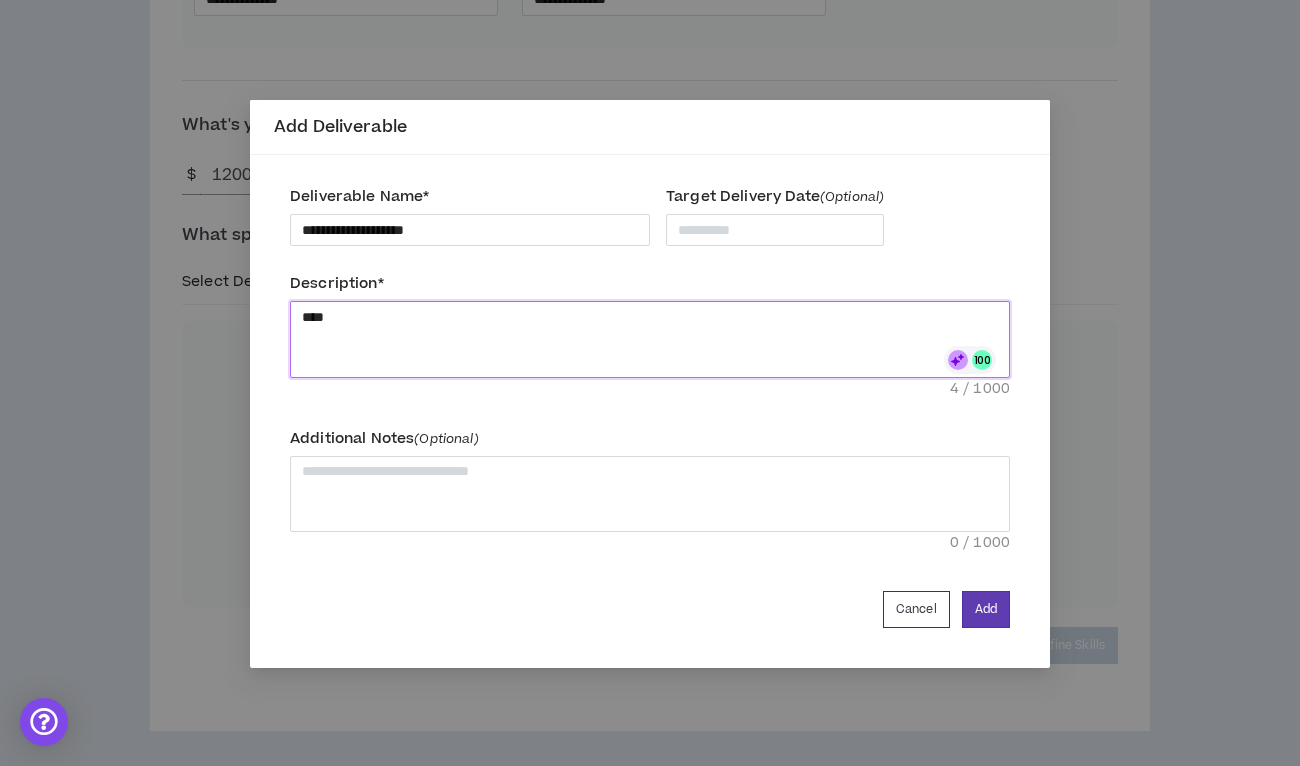 type on "****" 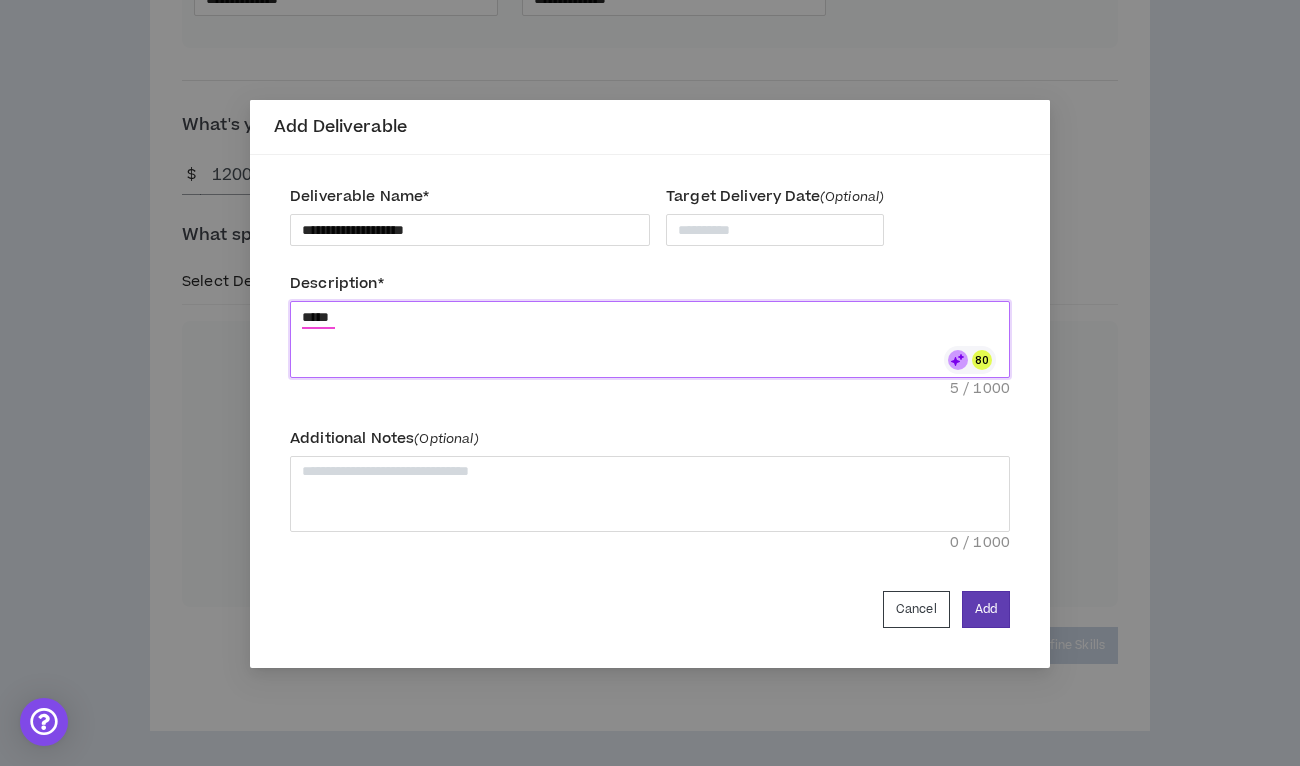 type on "******" 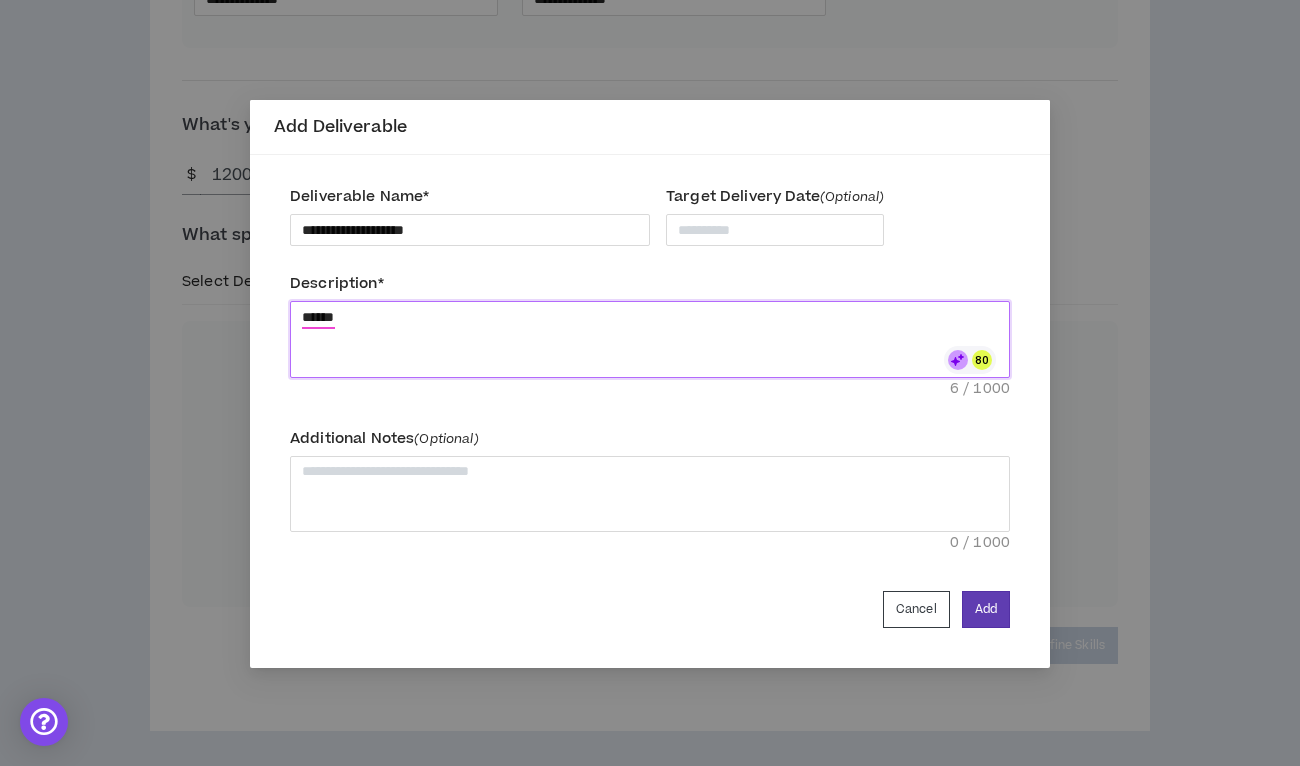 type on "*******" 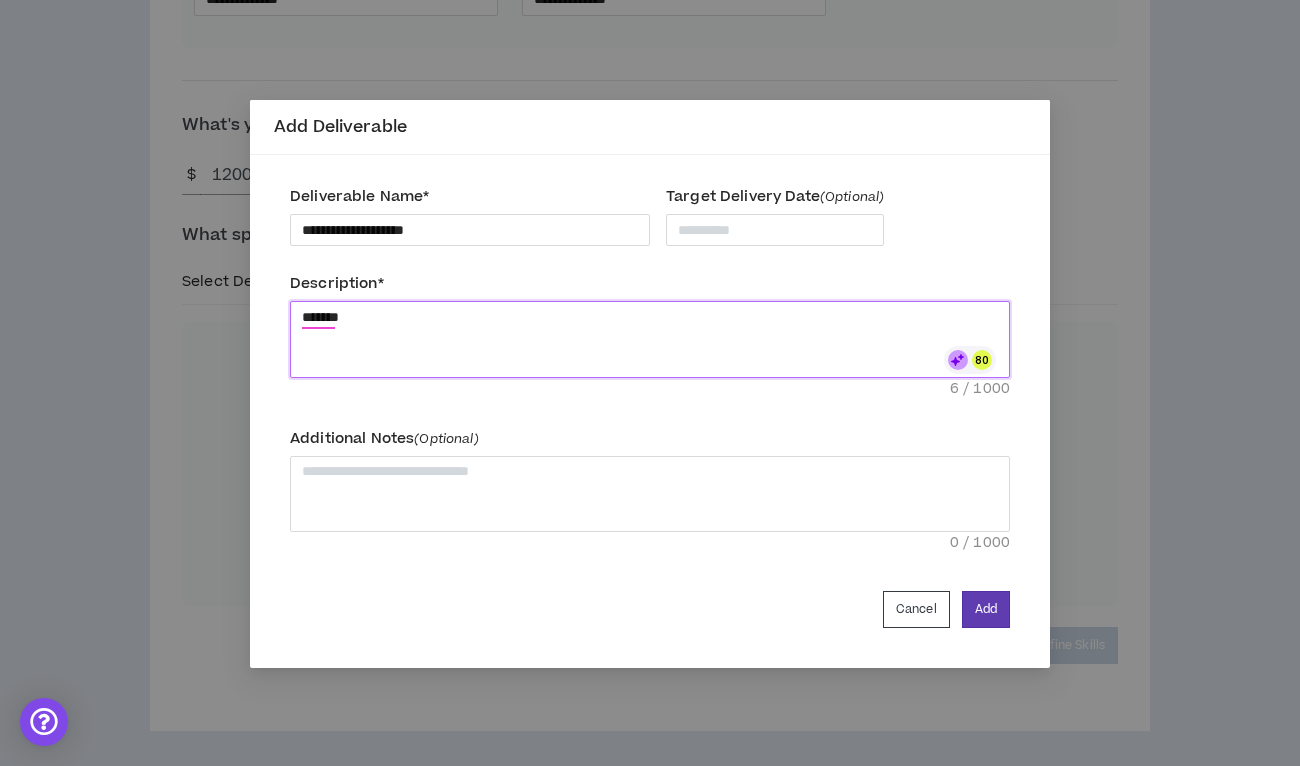 type on "********" 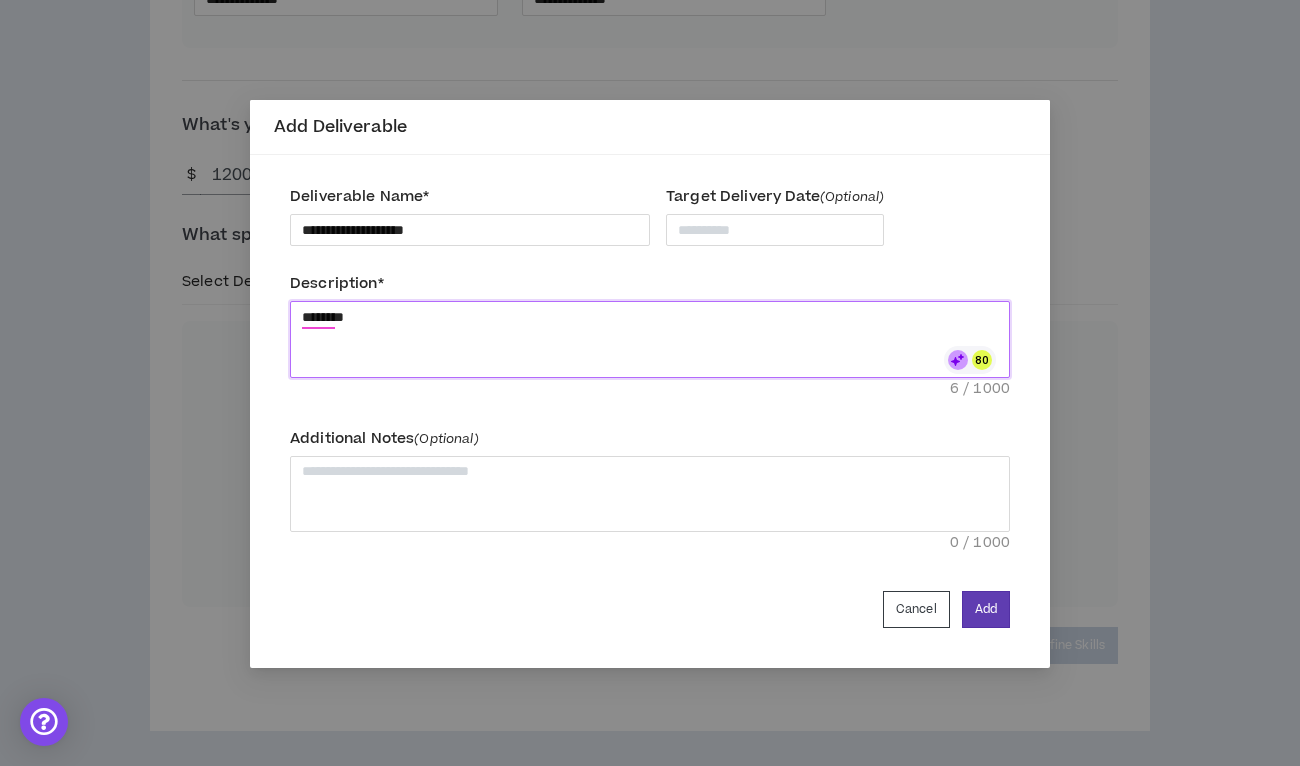type on "*********" 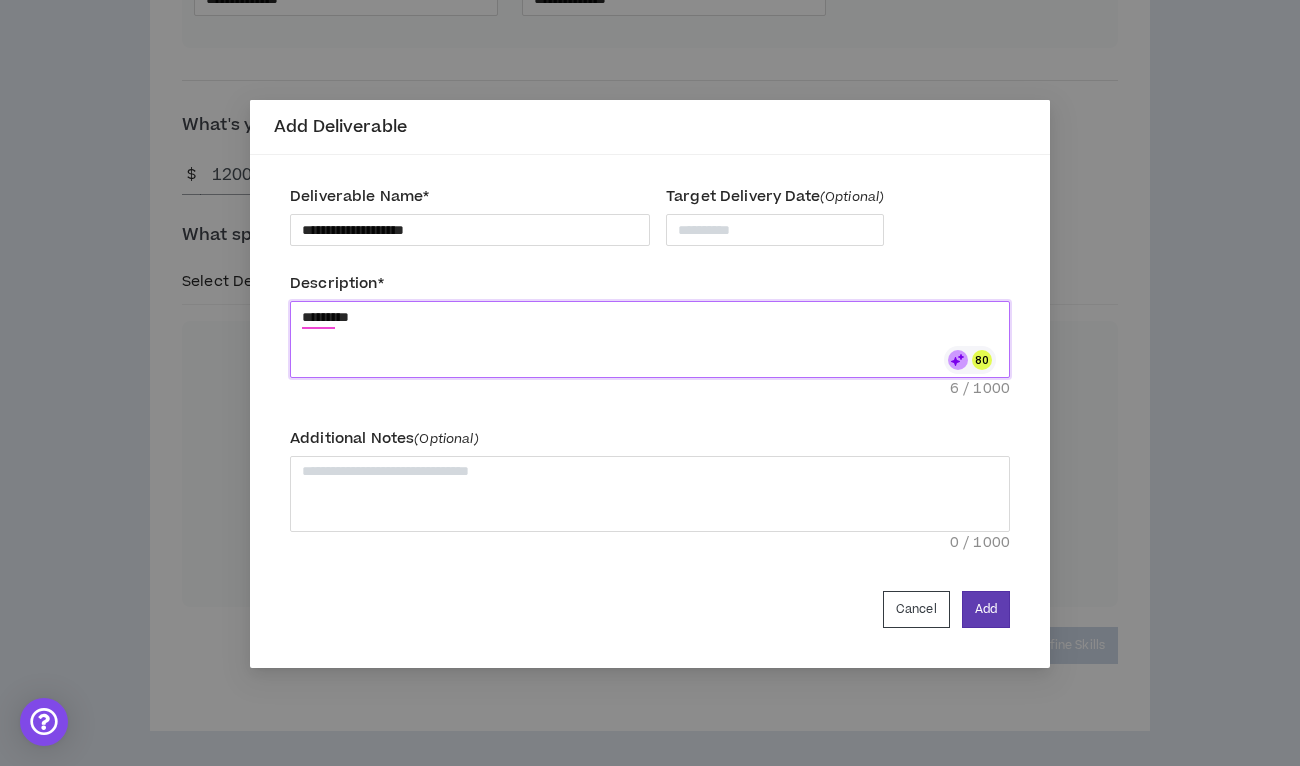 type on "**********" 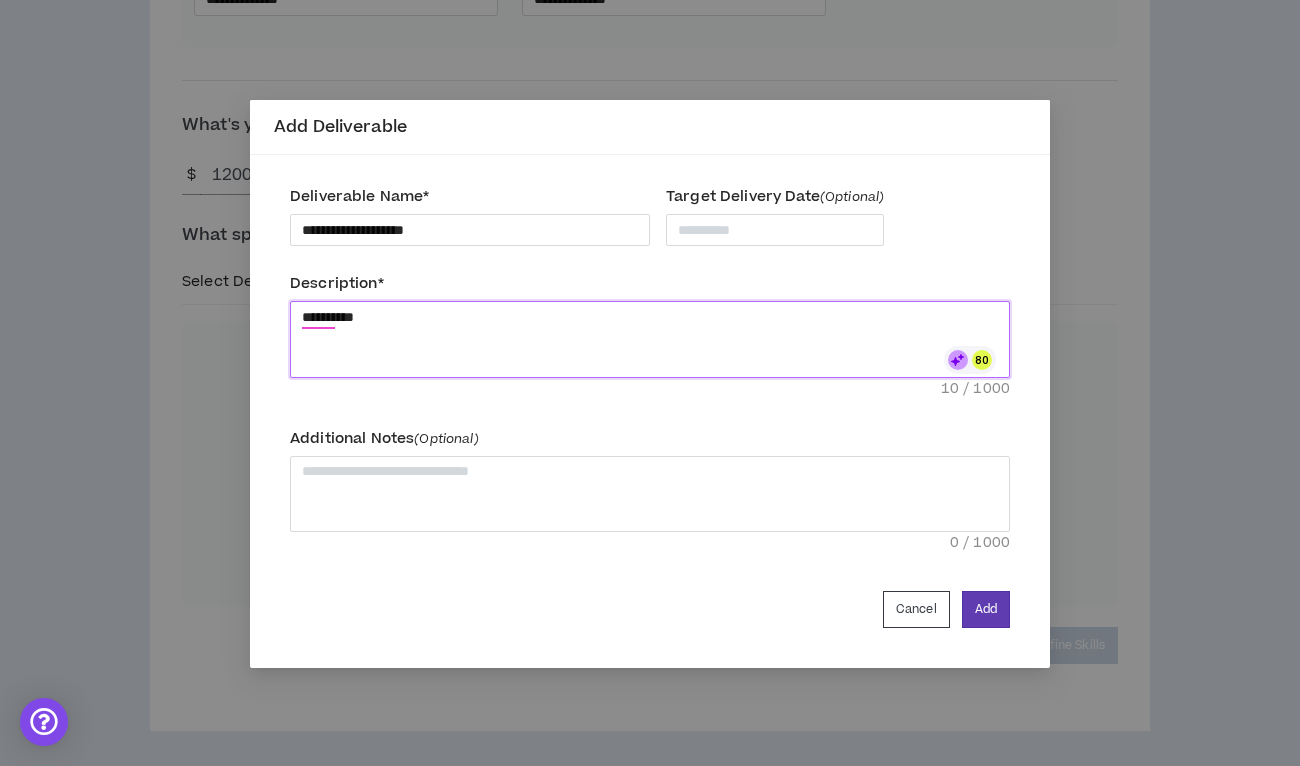 type on "**********" 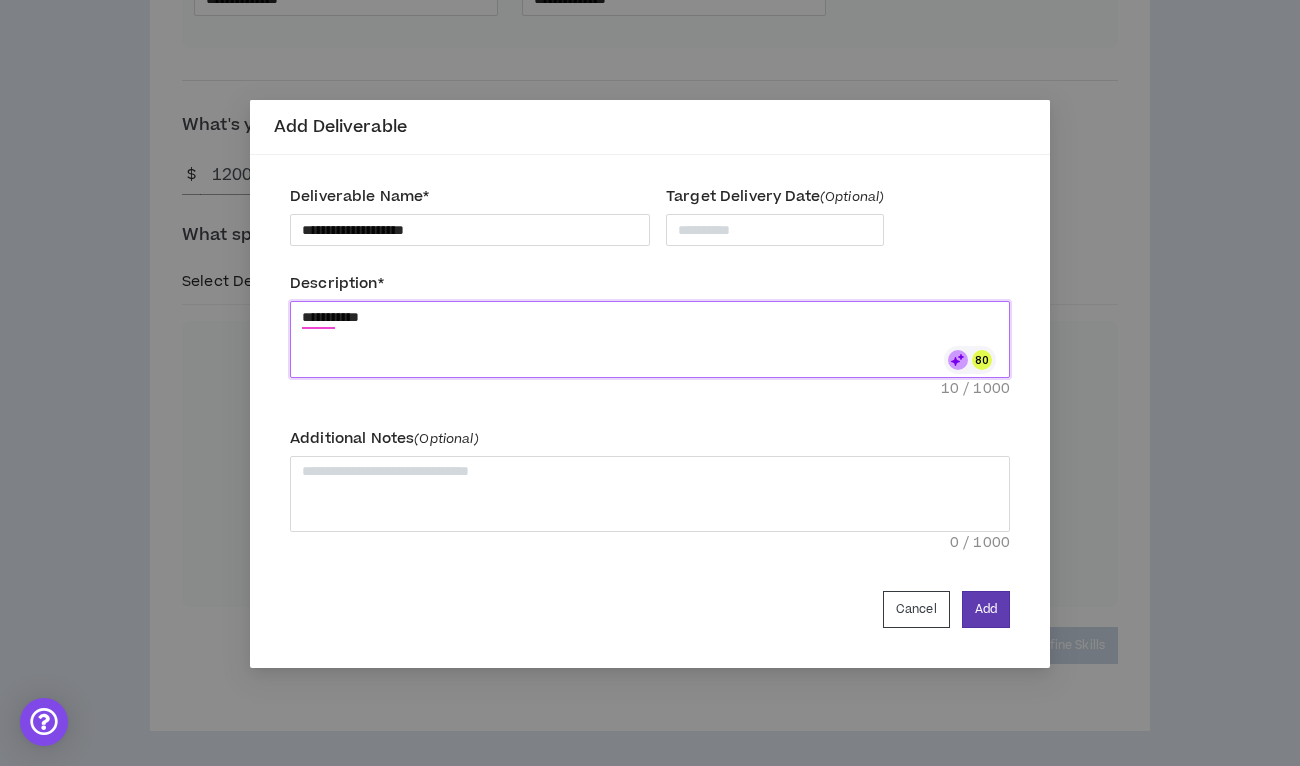 type on "**********" 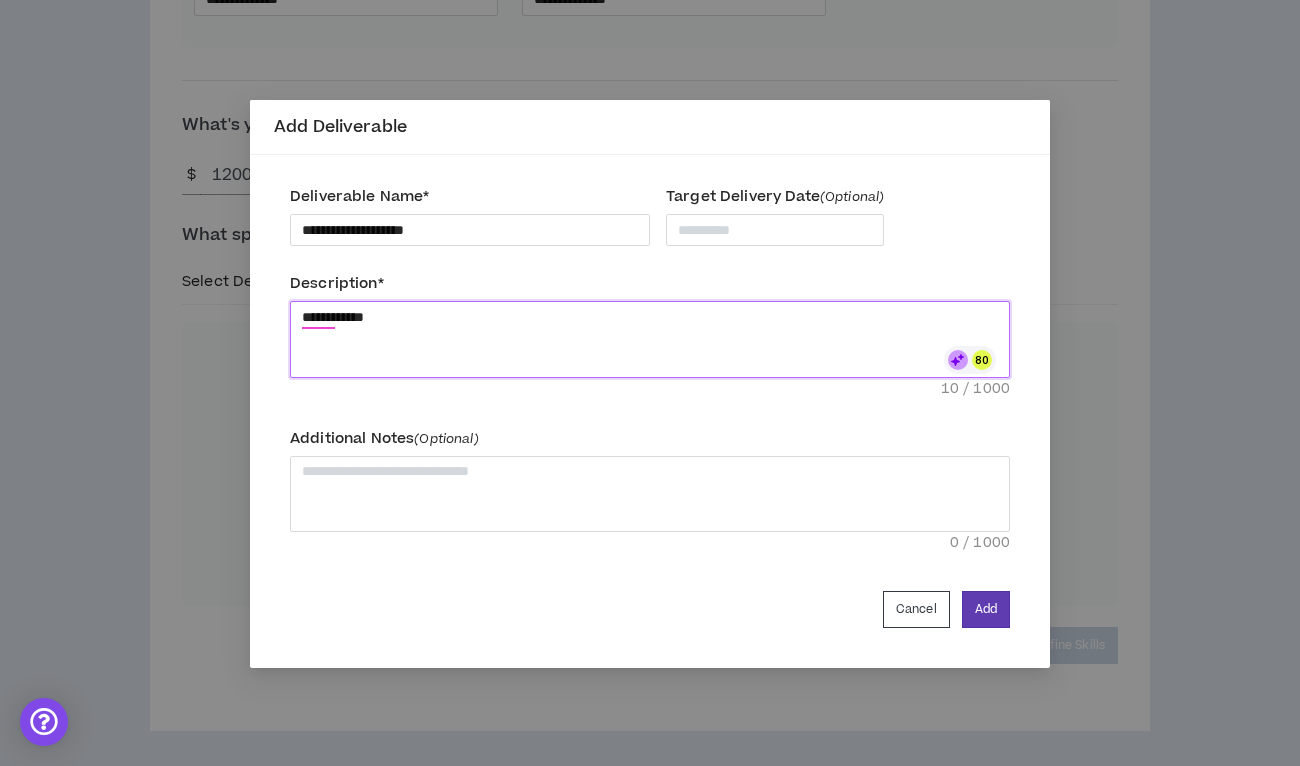 type on "**********" 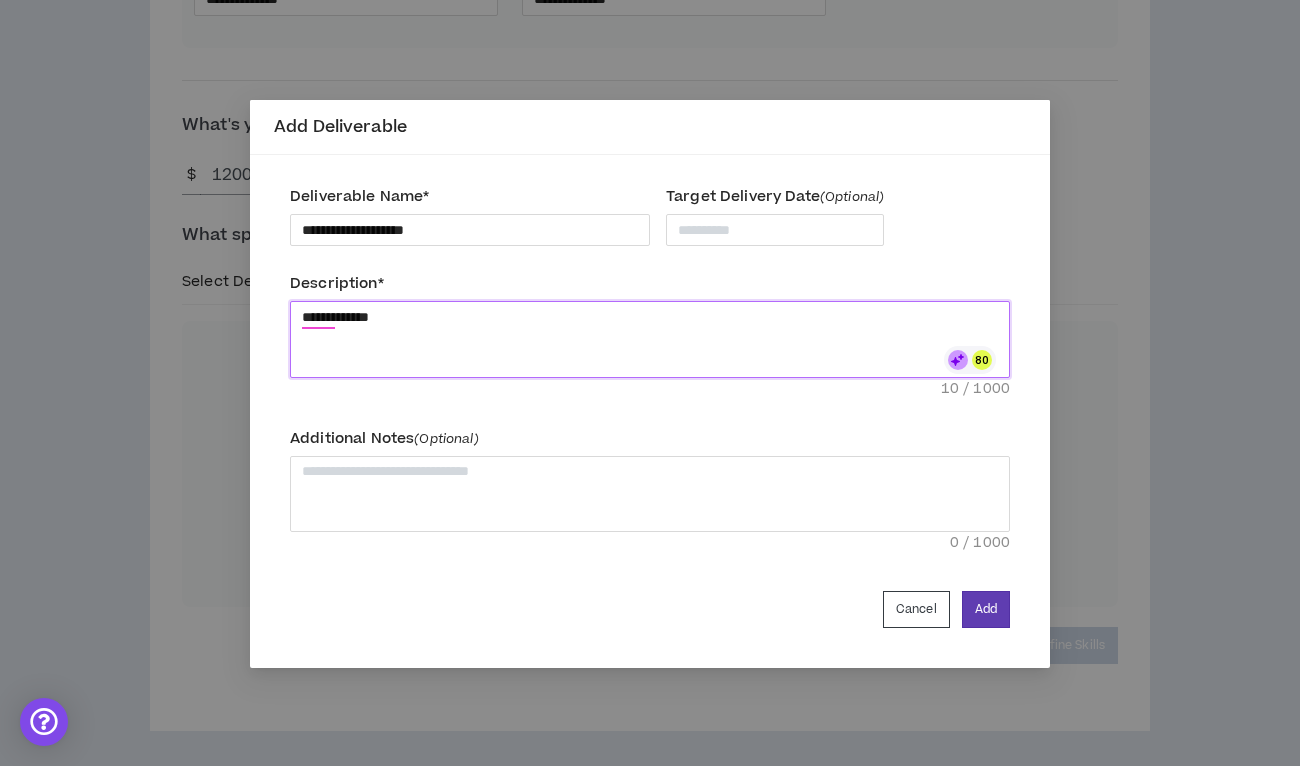 type 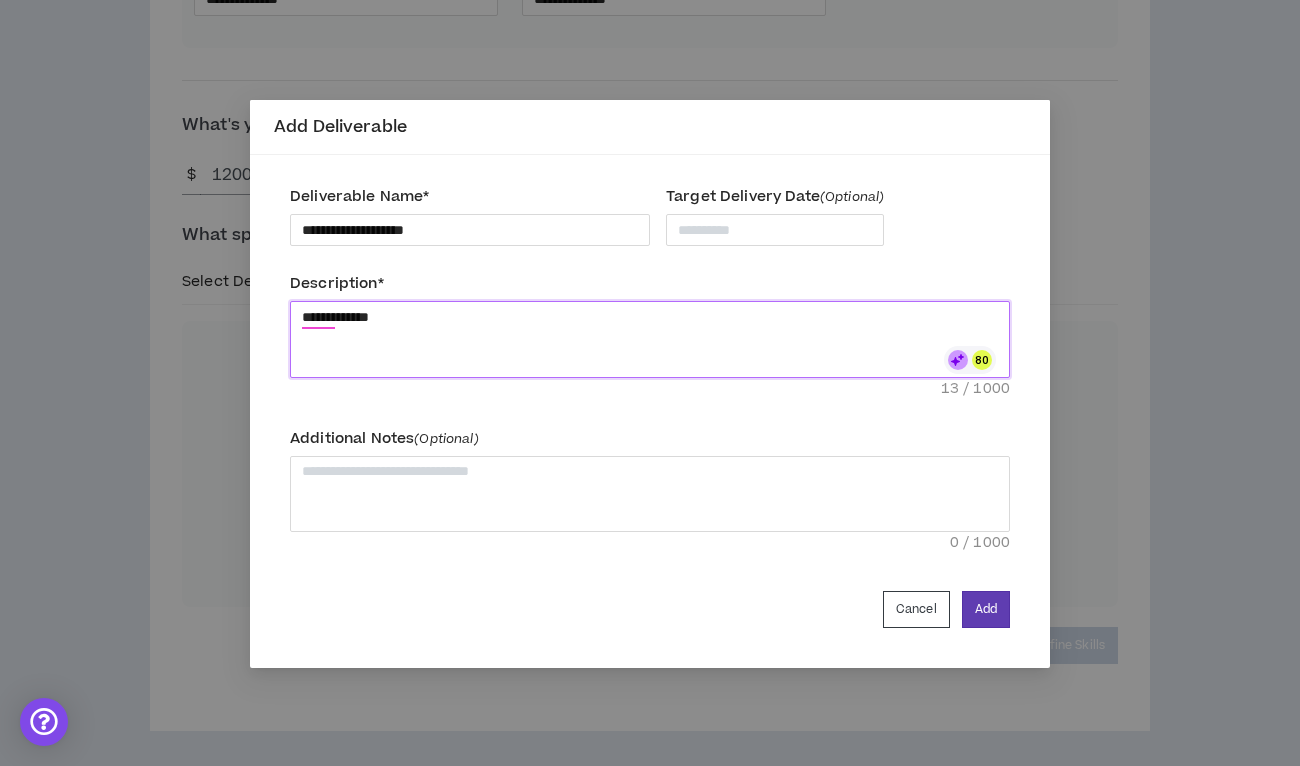 type on "**********" 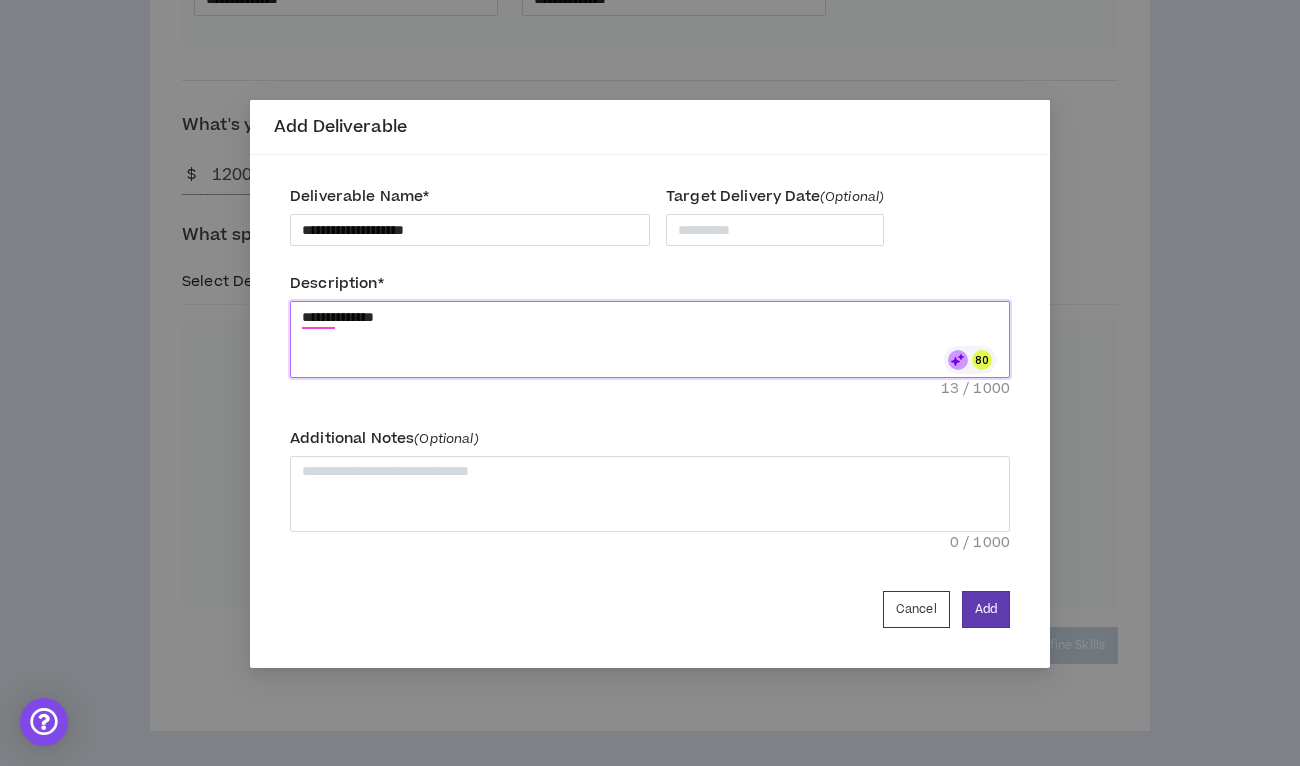 type on "**********" 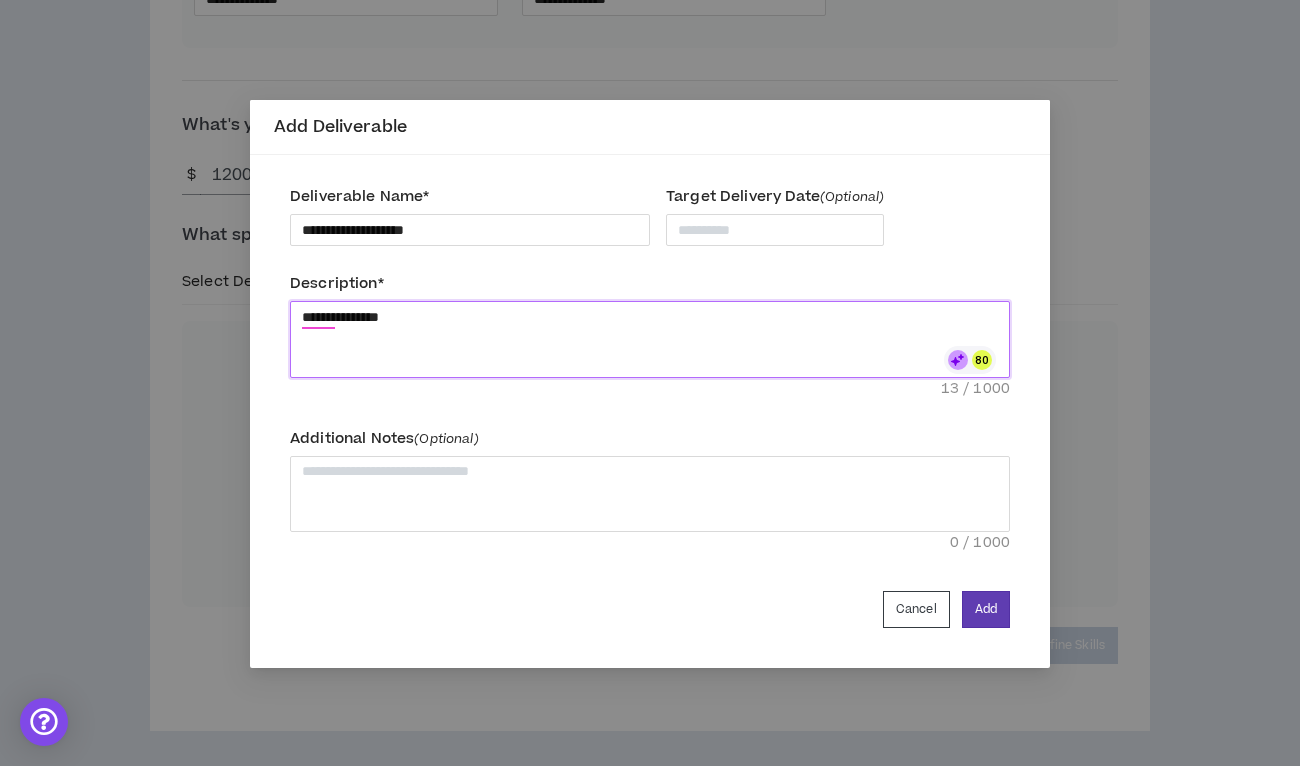 type on "**********" 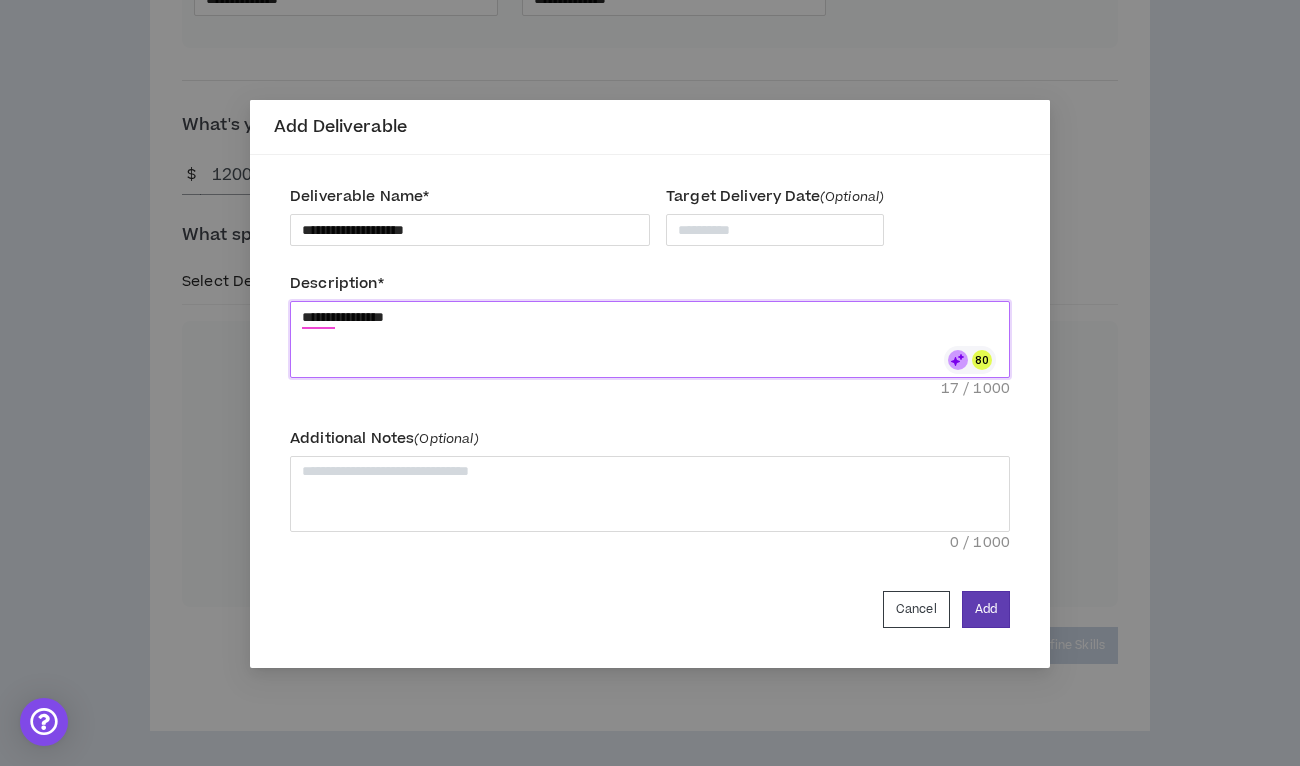 type on "**********" 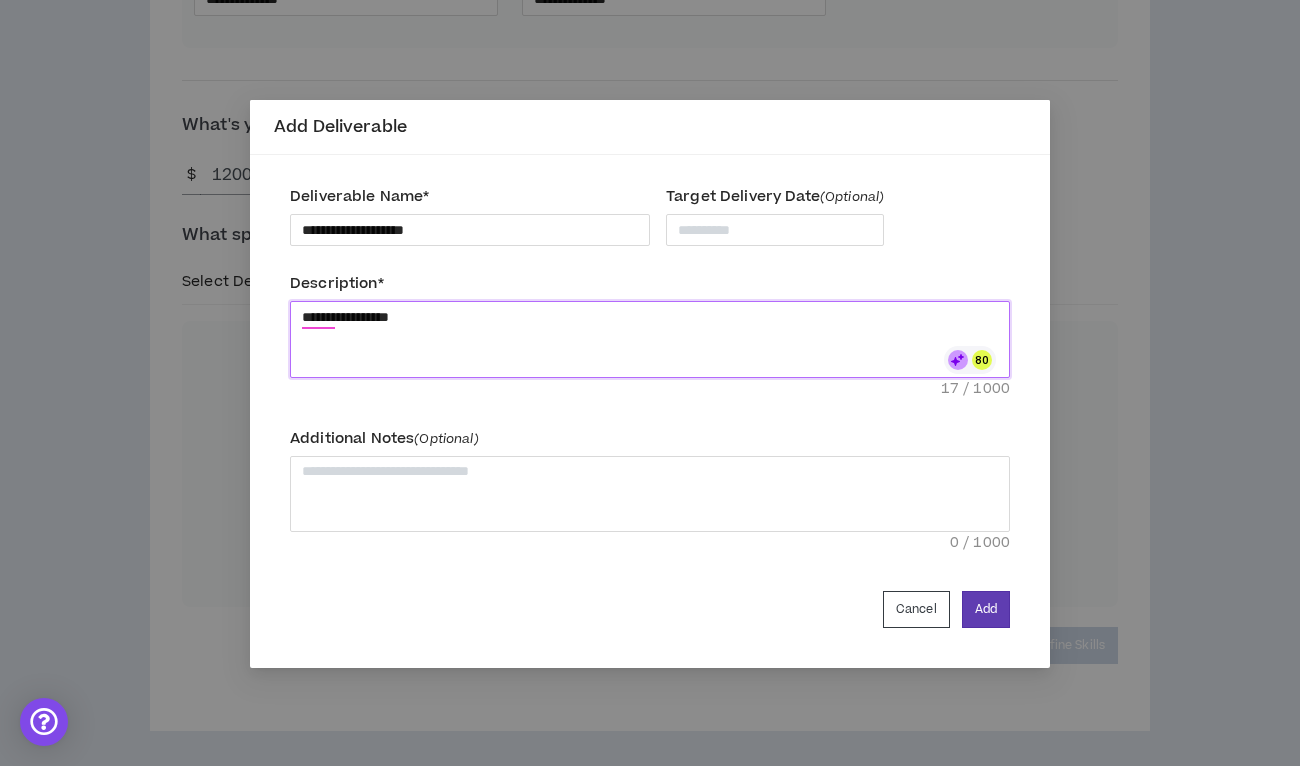 type on "**********" 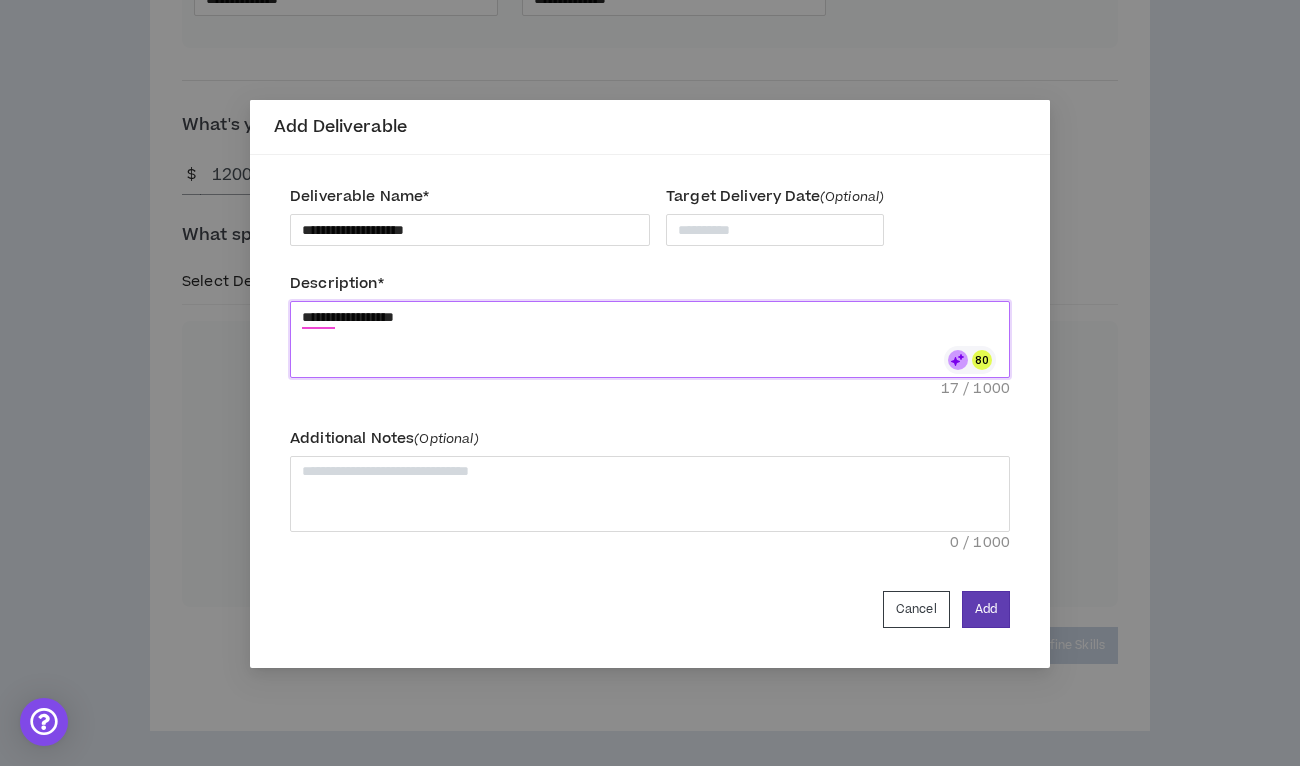 type on "**********" 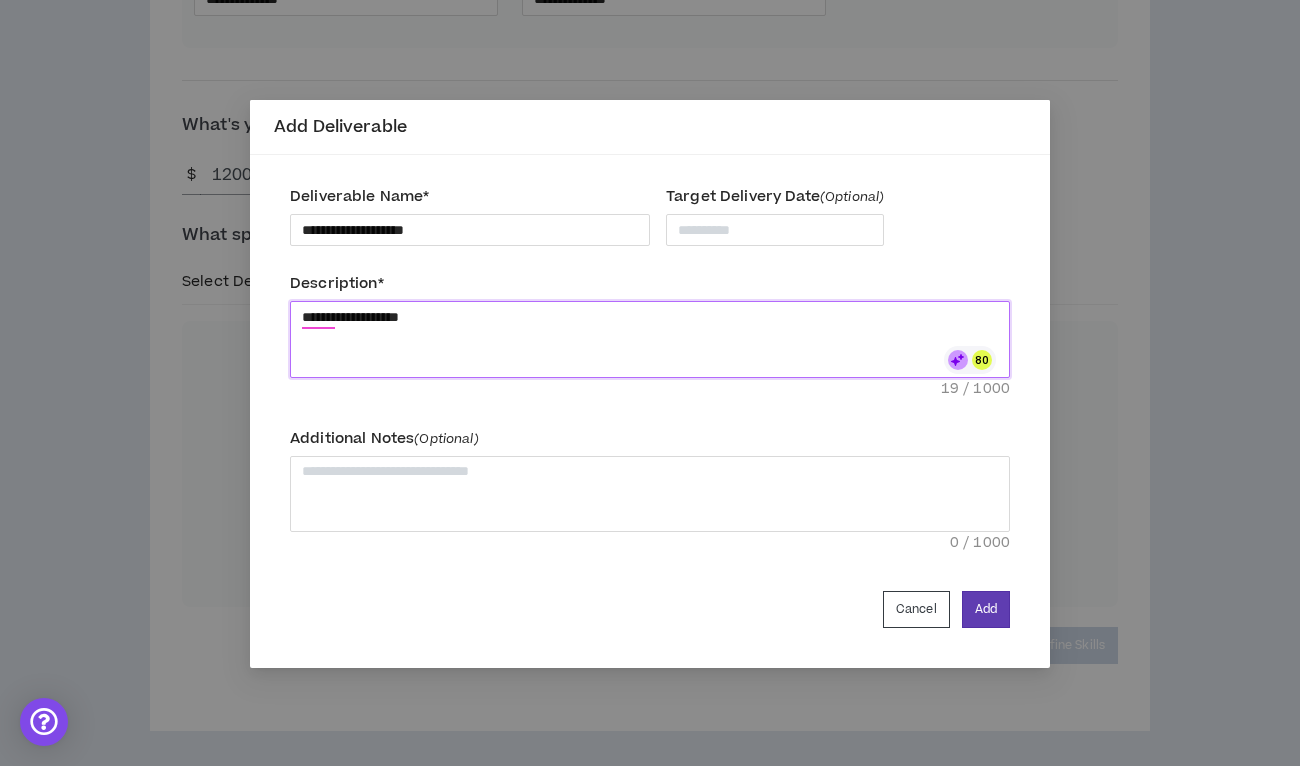 type on "**********" 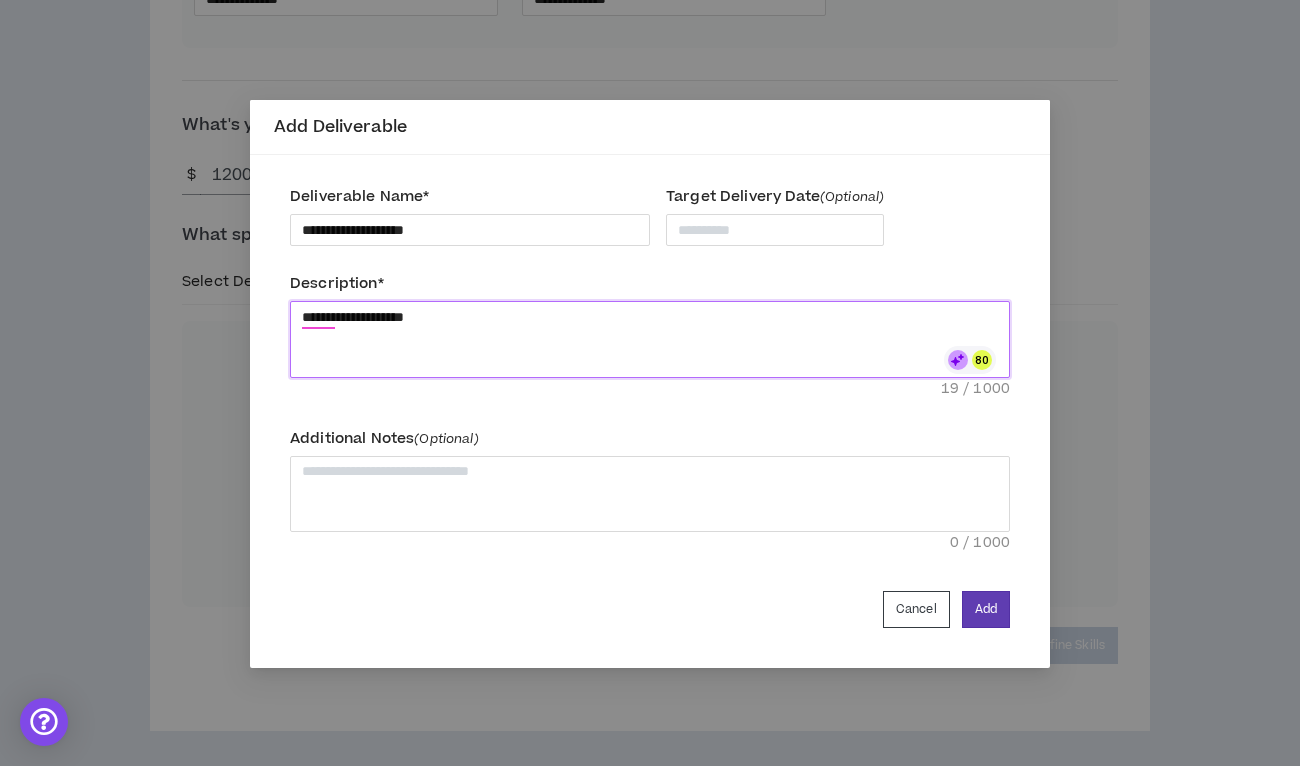 type on "**********" 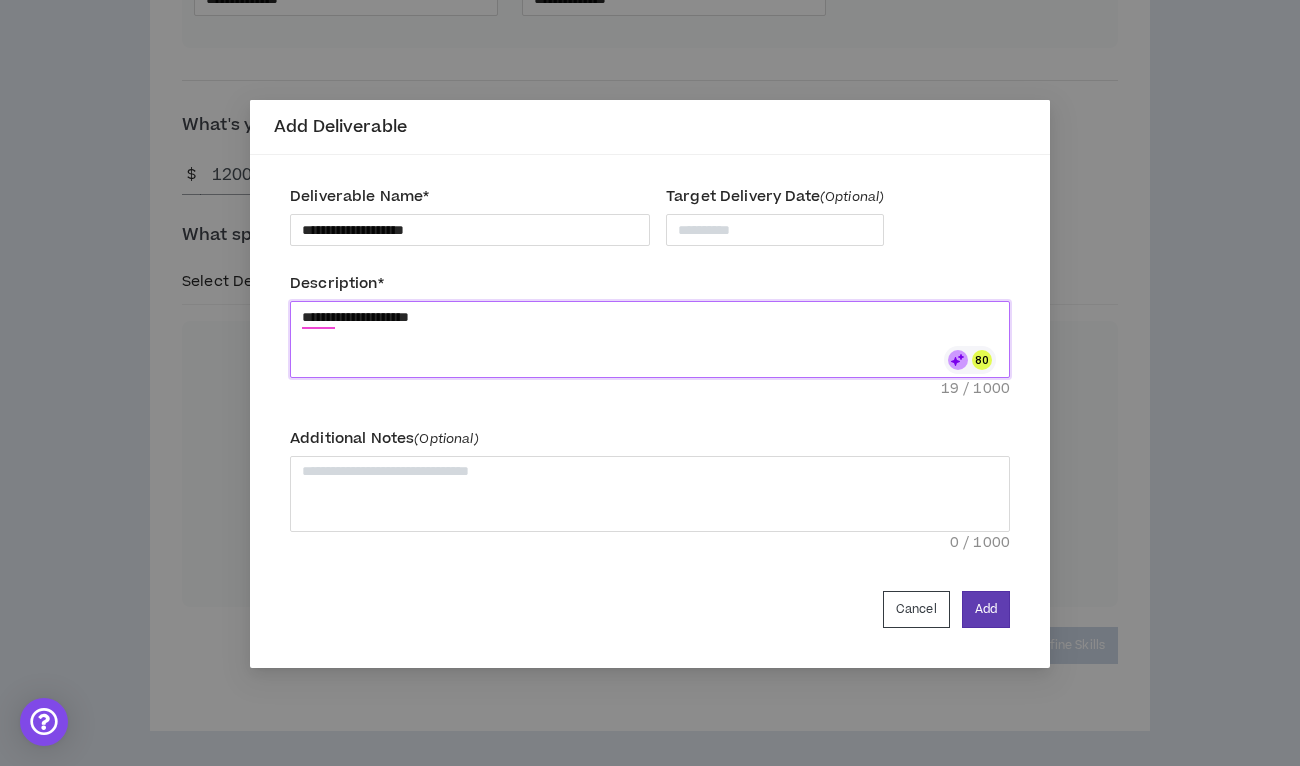 type on "**********" 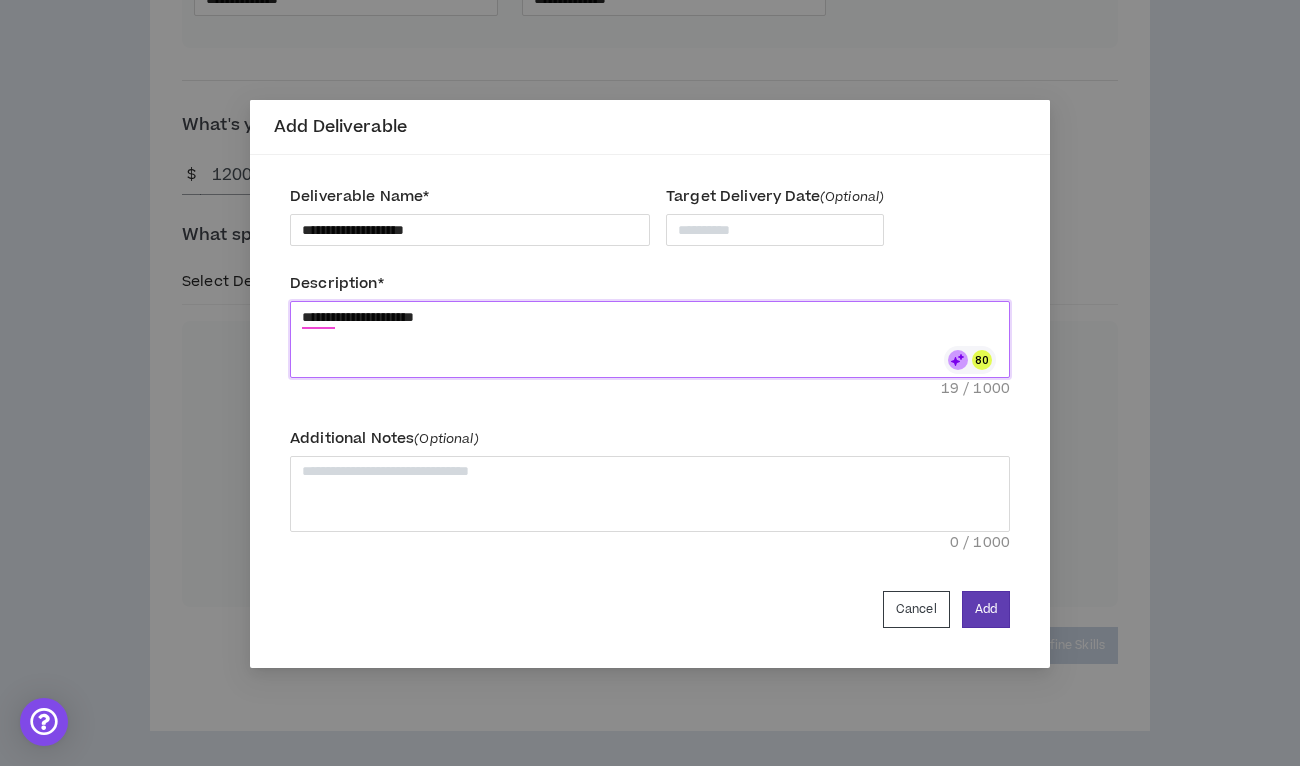 type 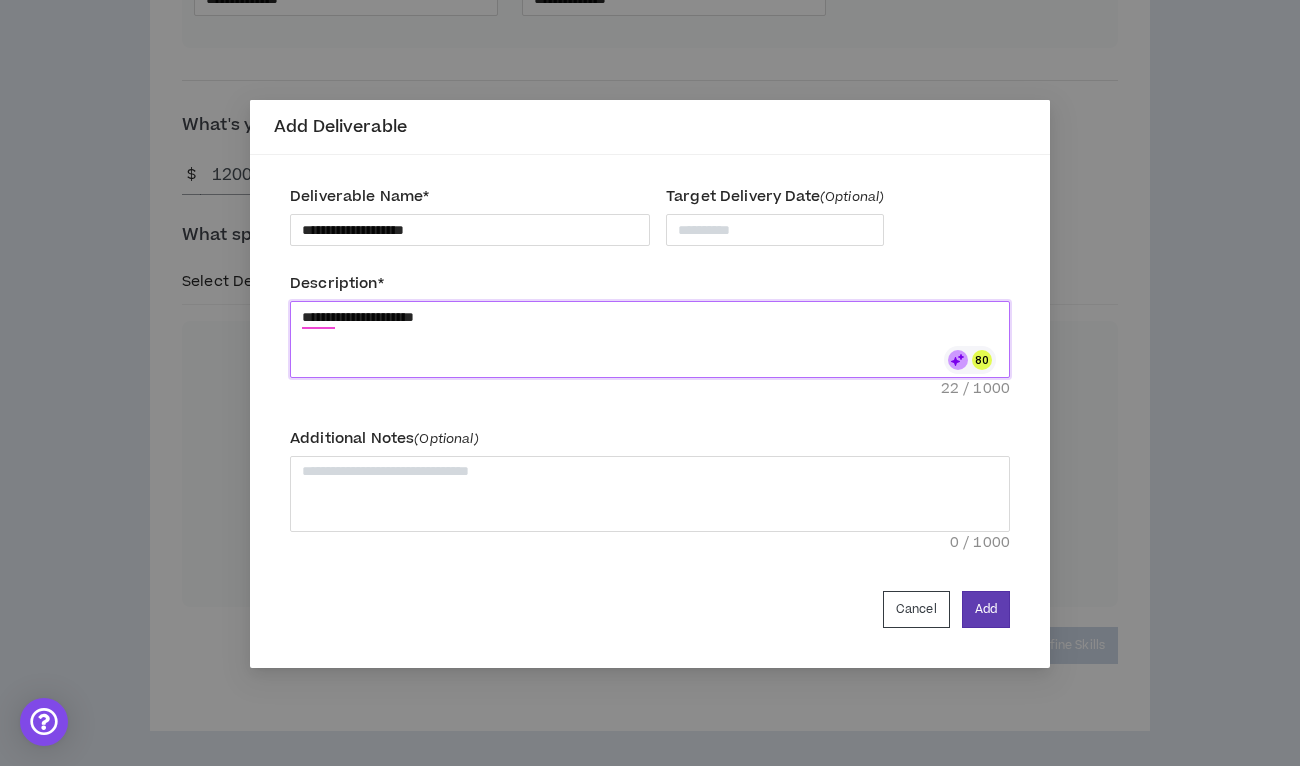 type on "**********" 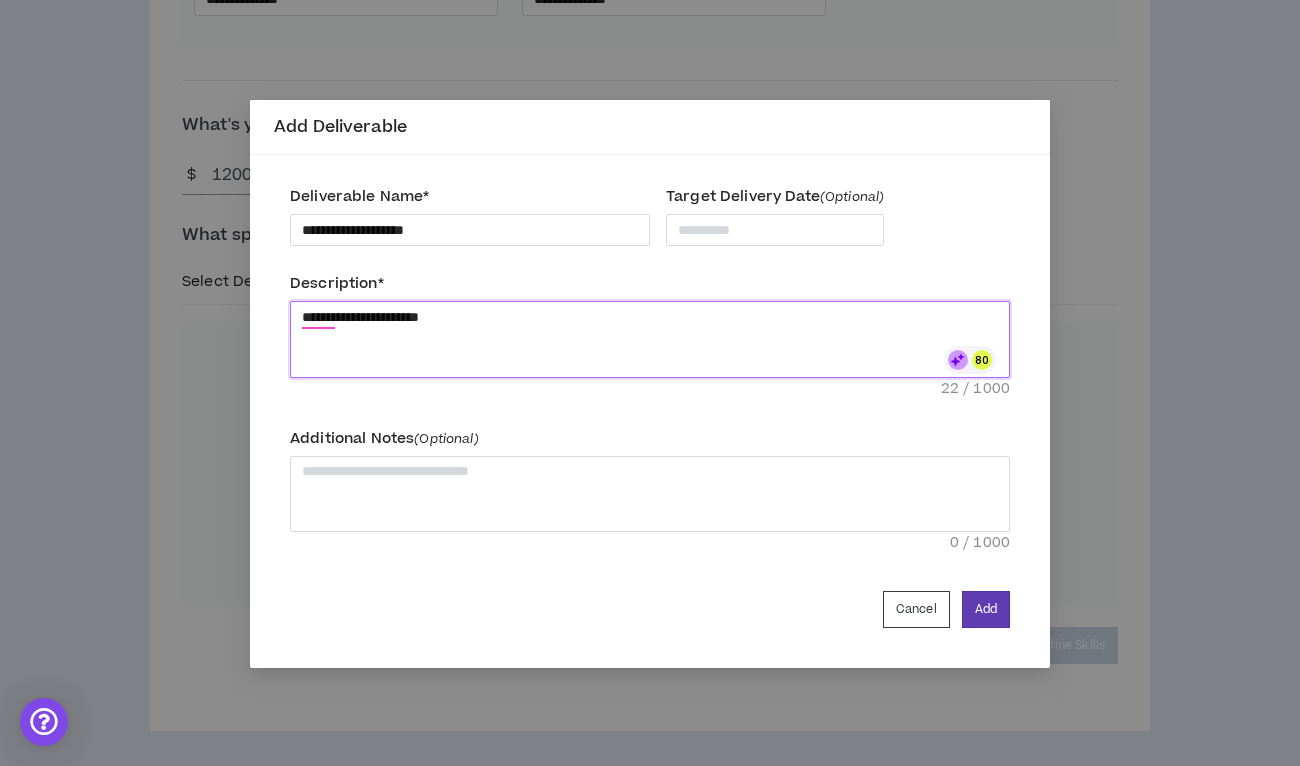 type on "**********" 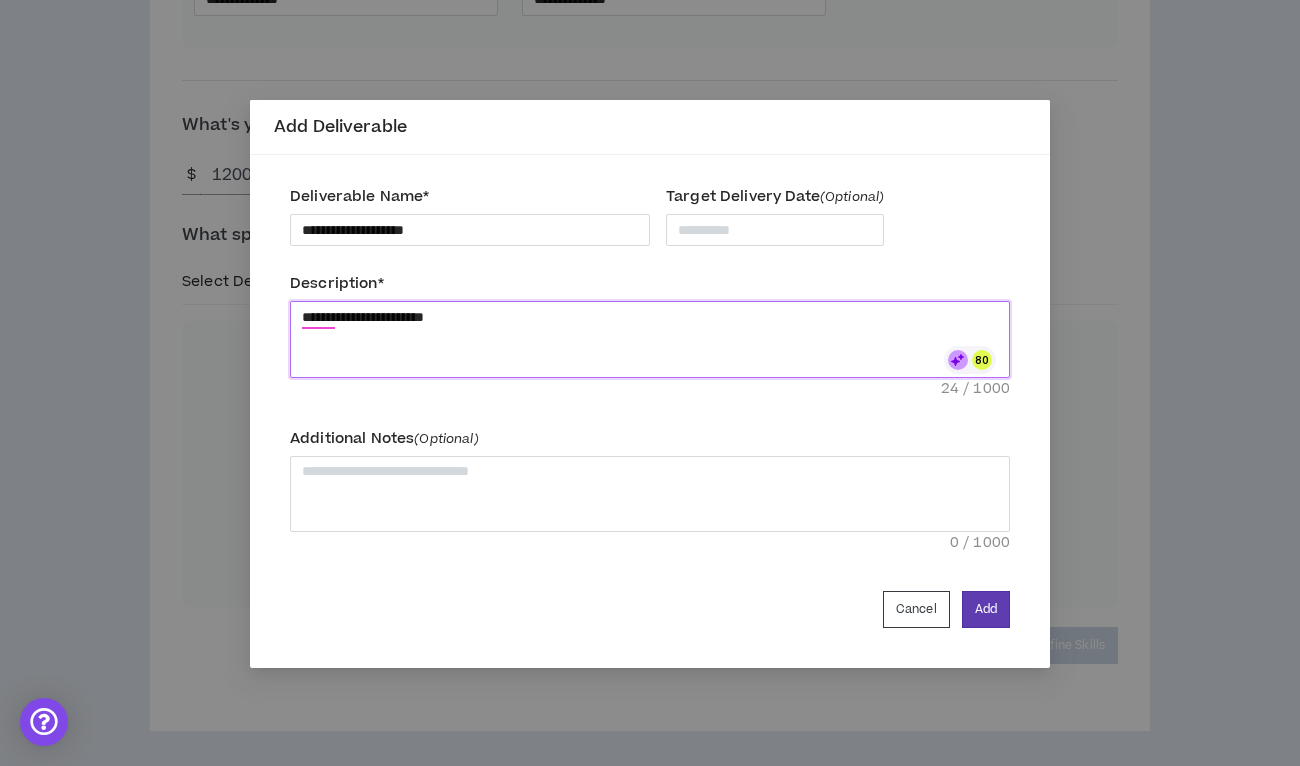 type on "**********" 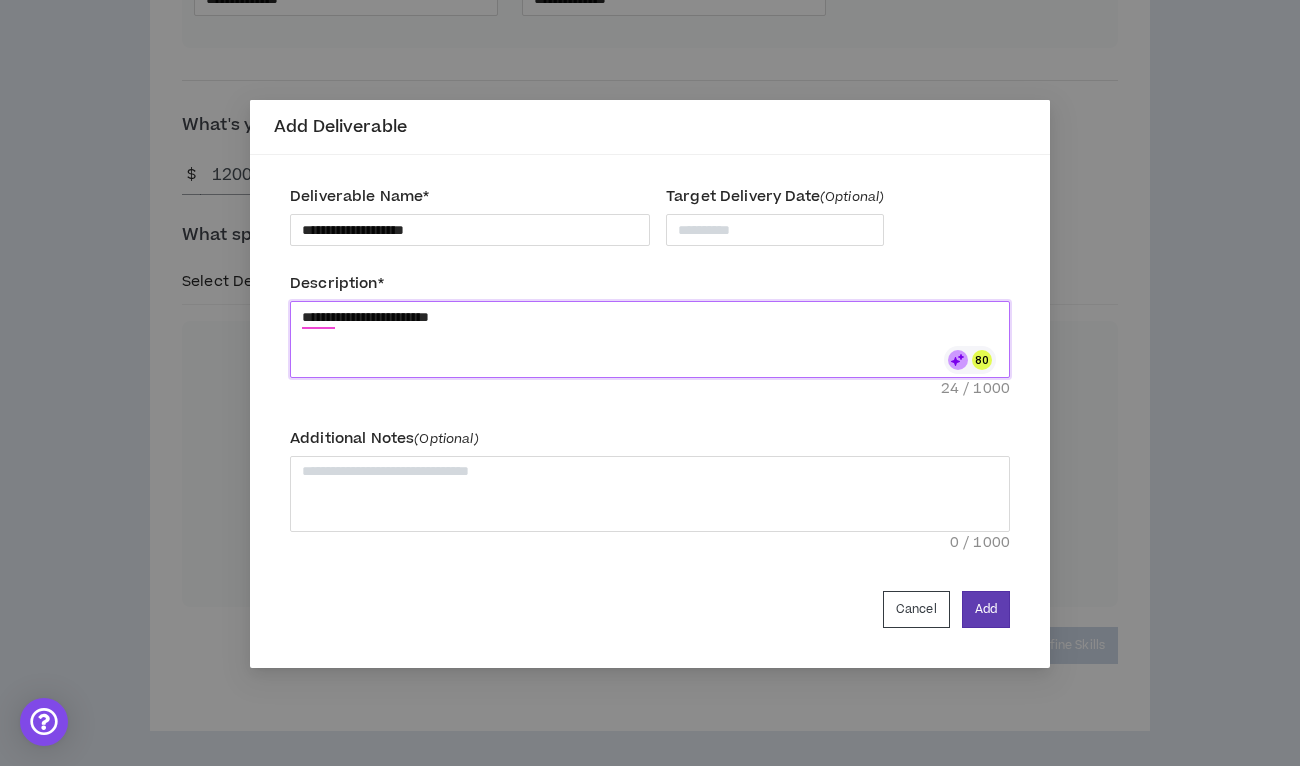 type on "**********" 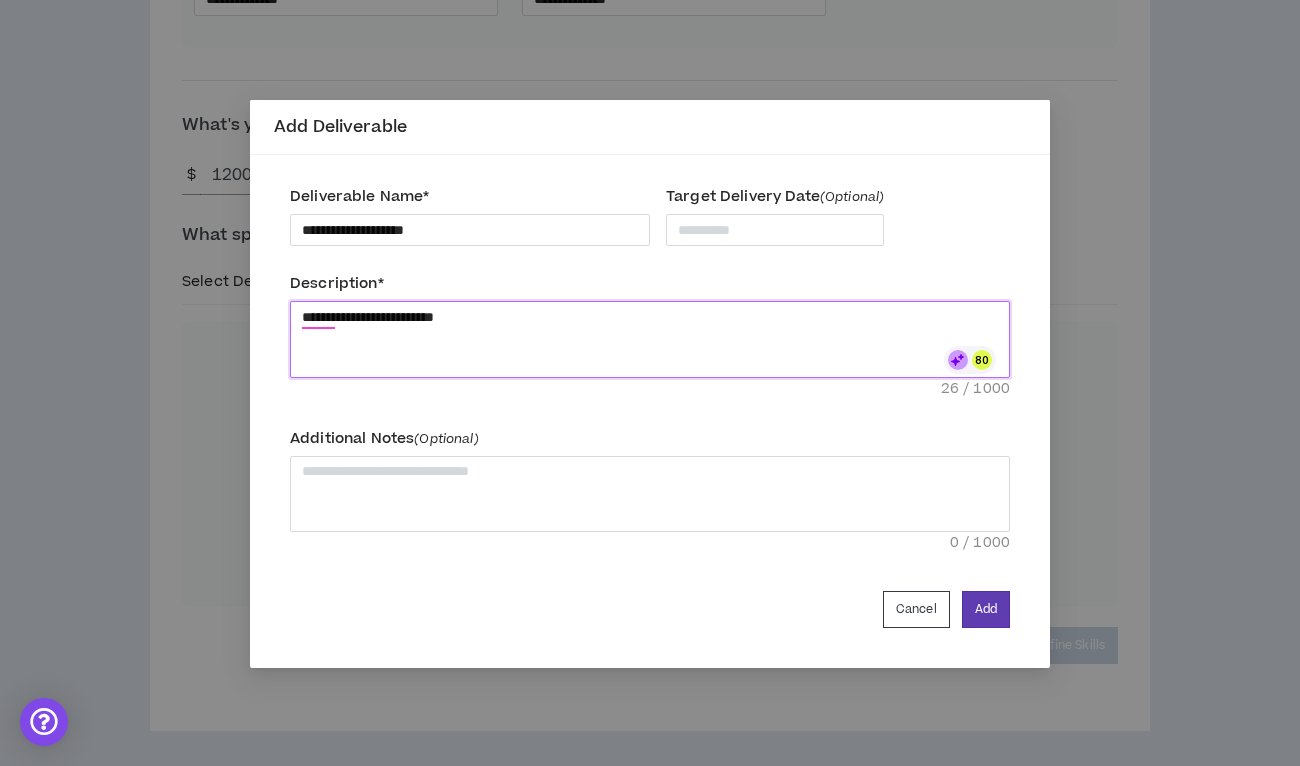 type on "**********" 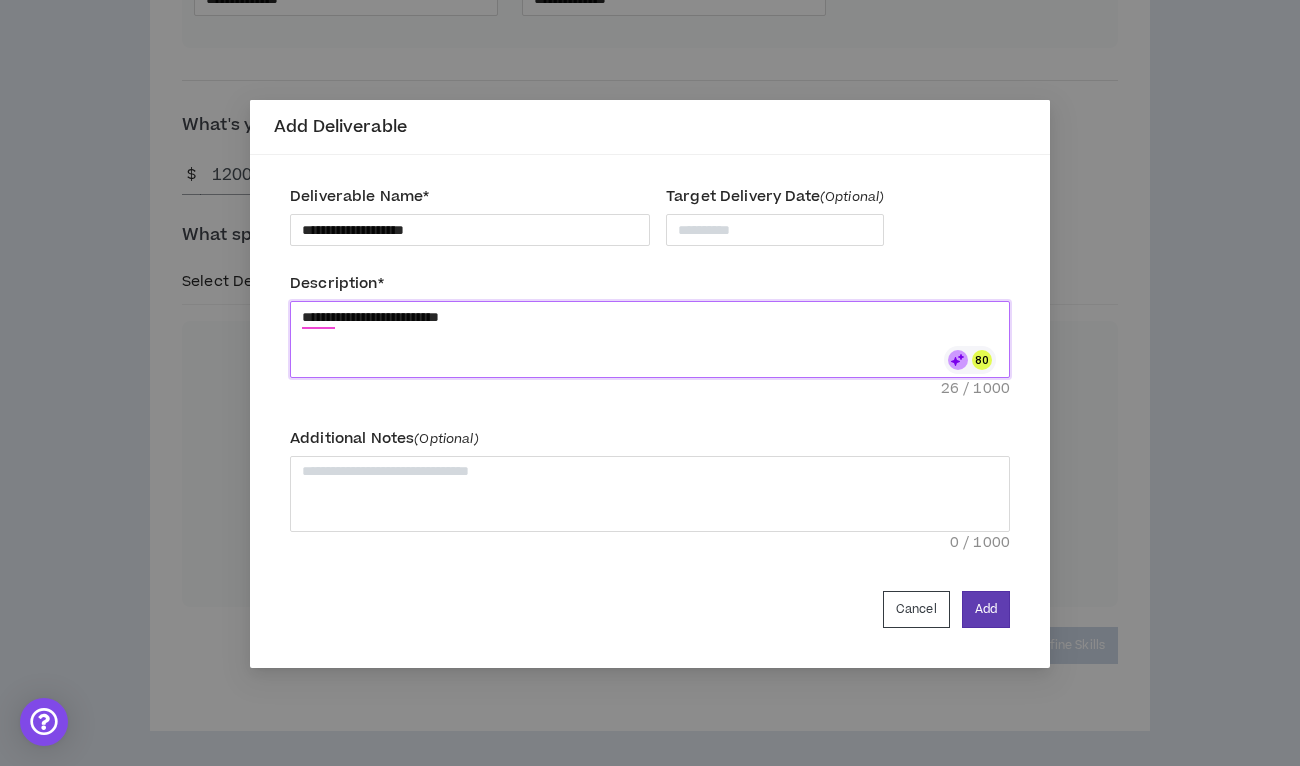 type on "**********" 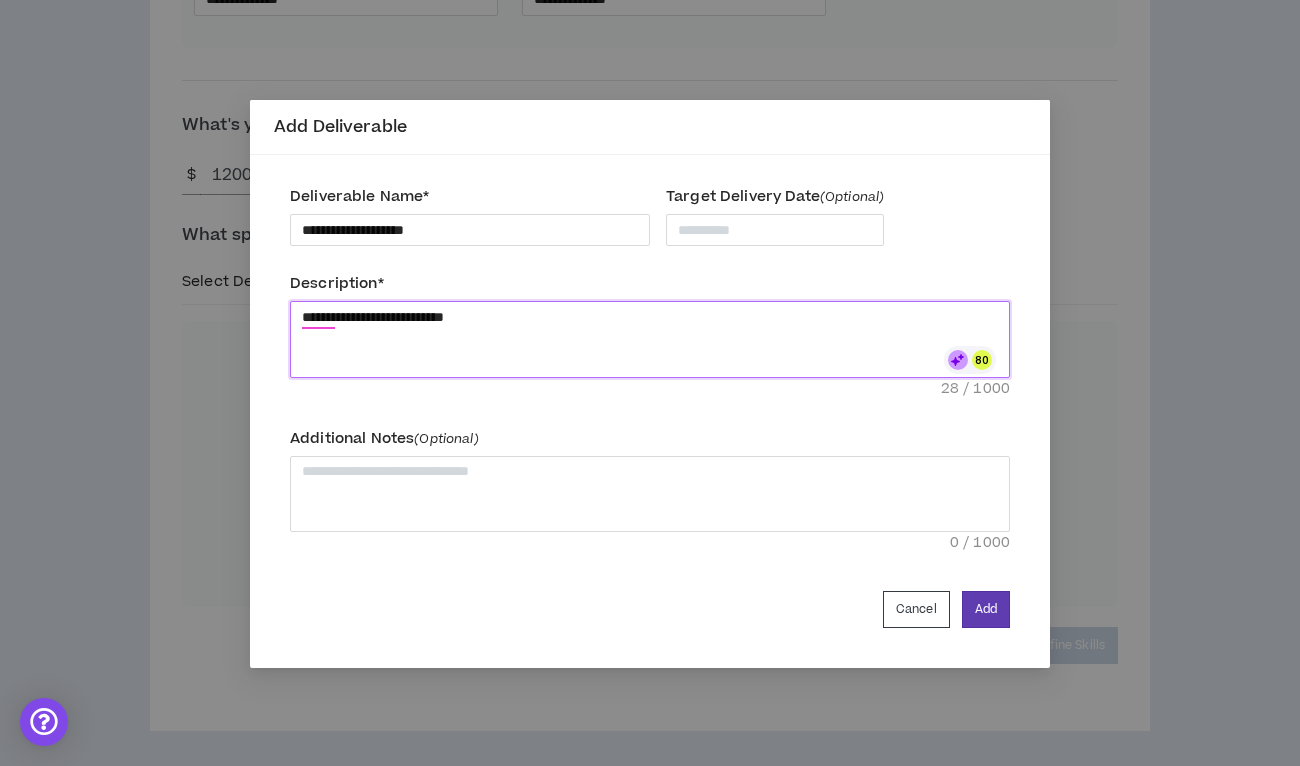 type on "**********" 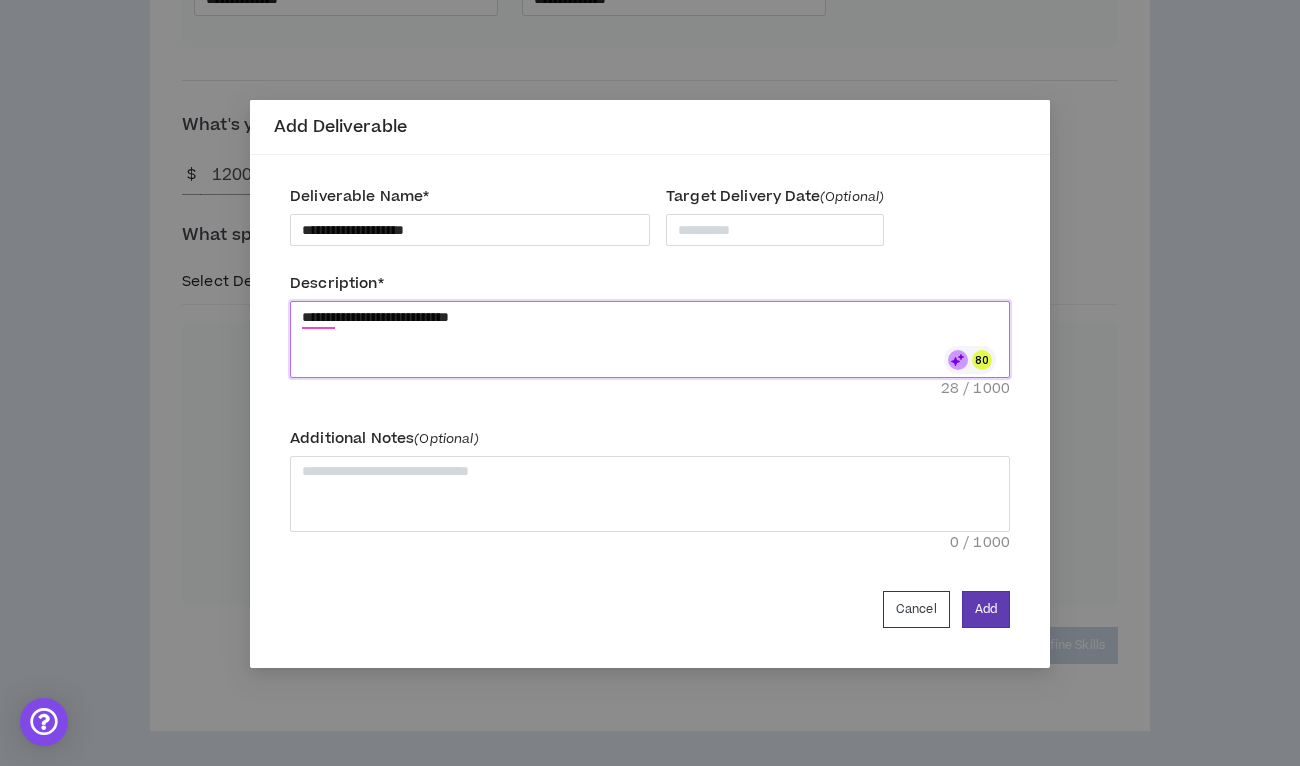 type on "**********" 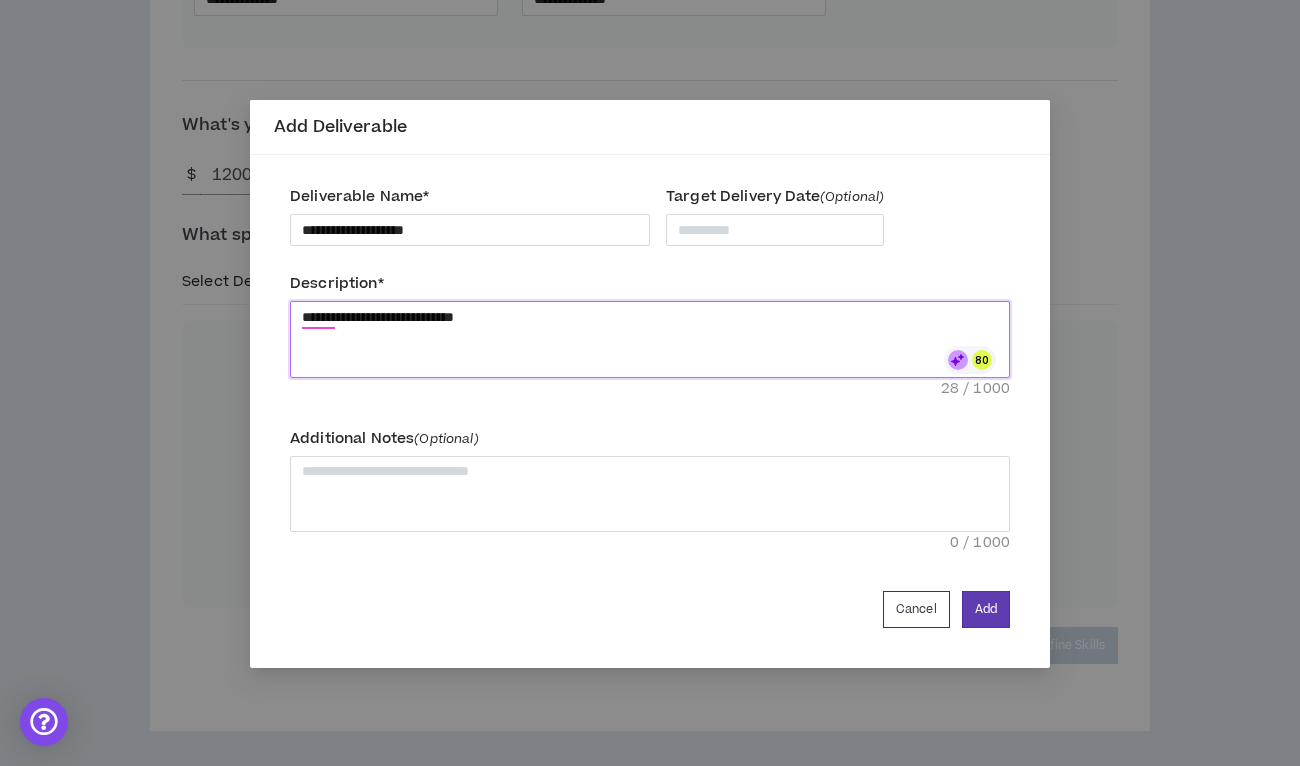 type 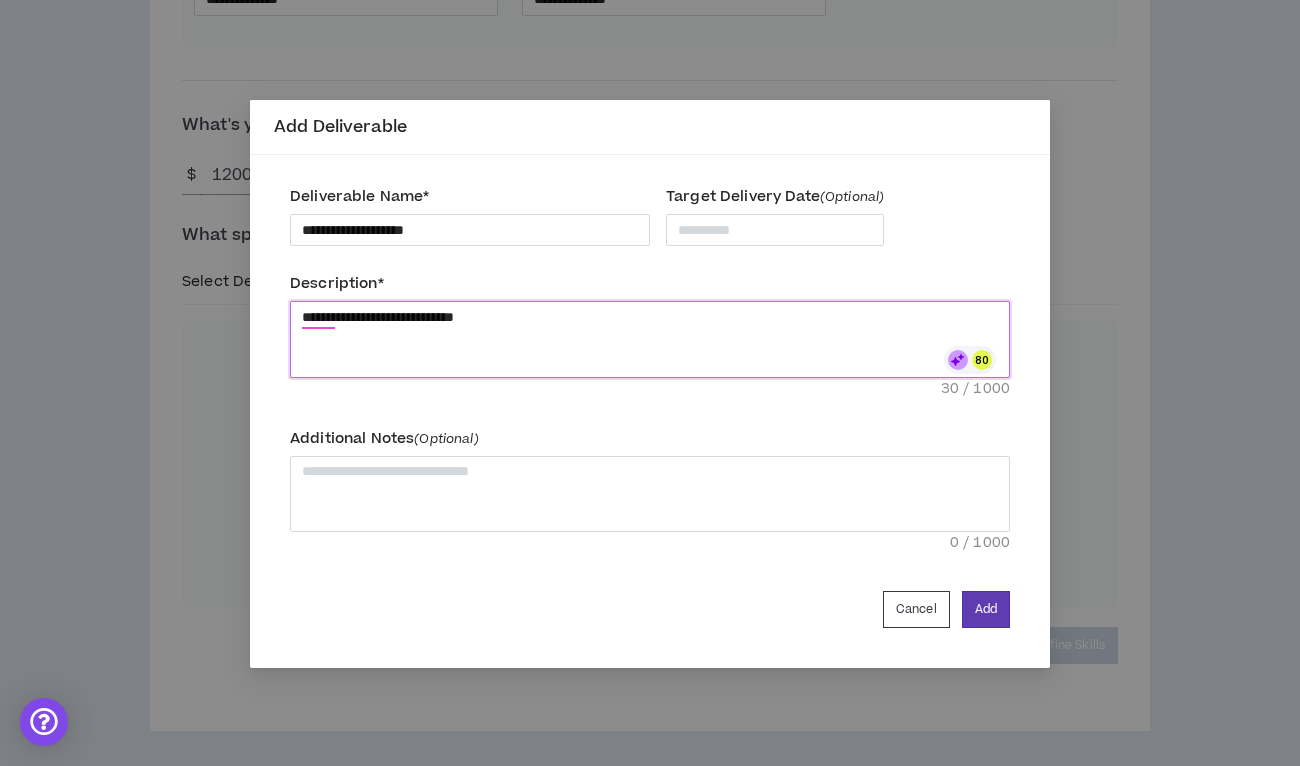 type on "**********" 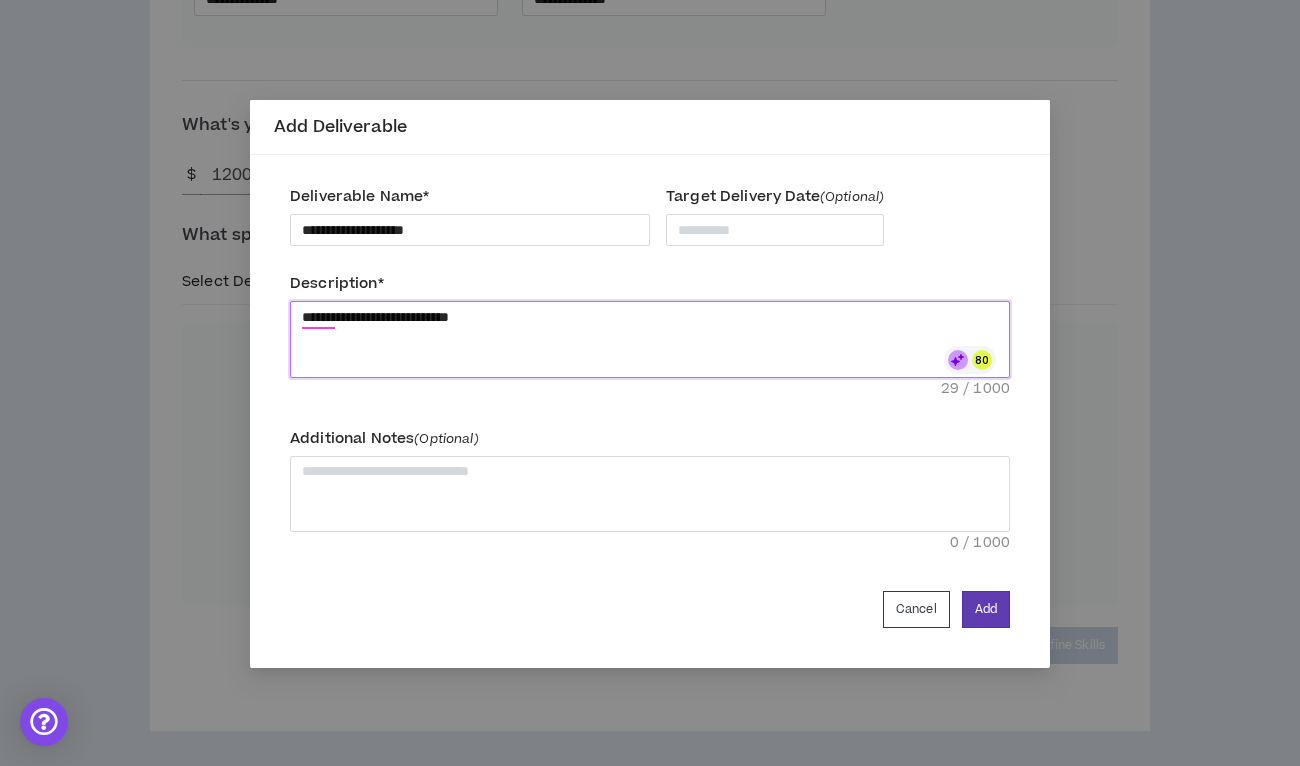 type on "**********" 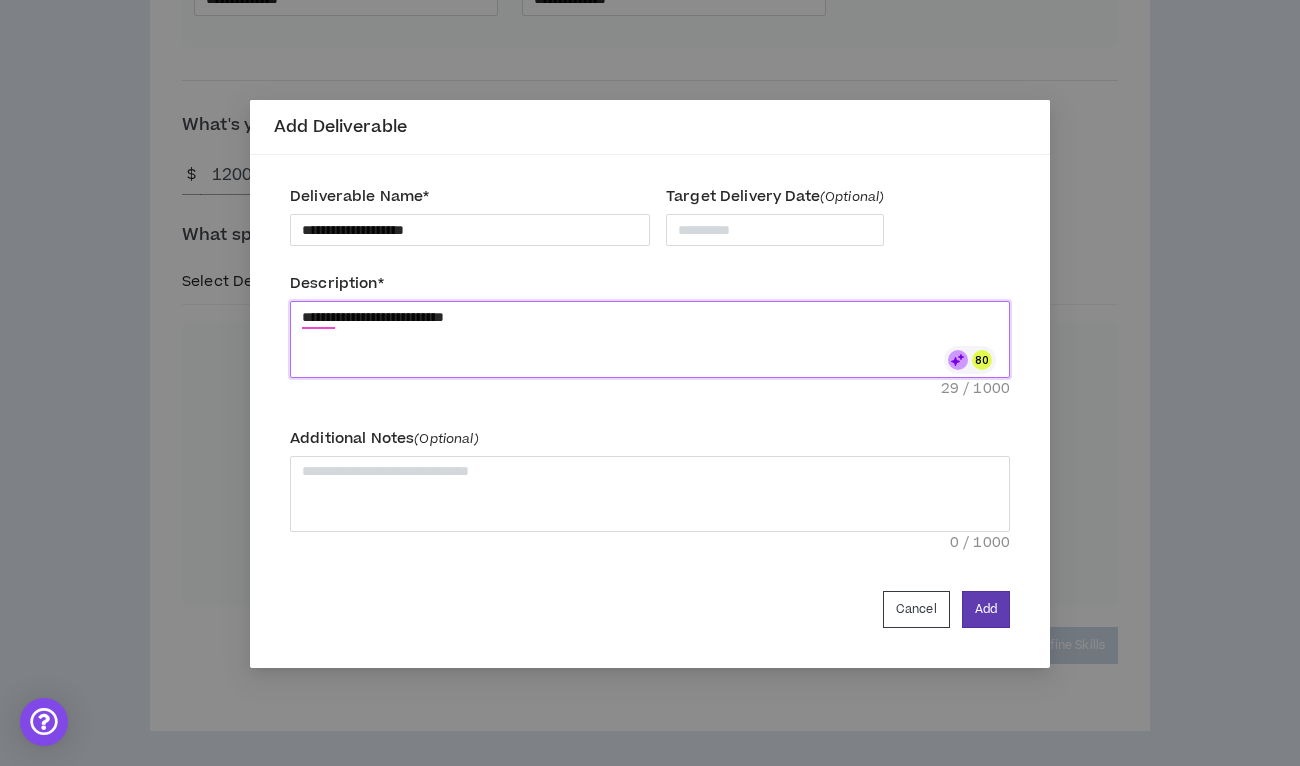 type on "**********" 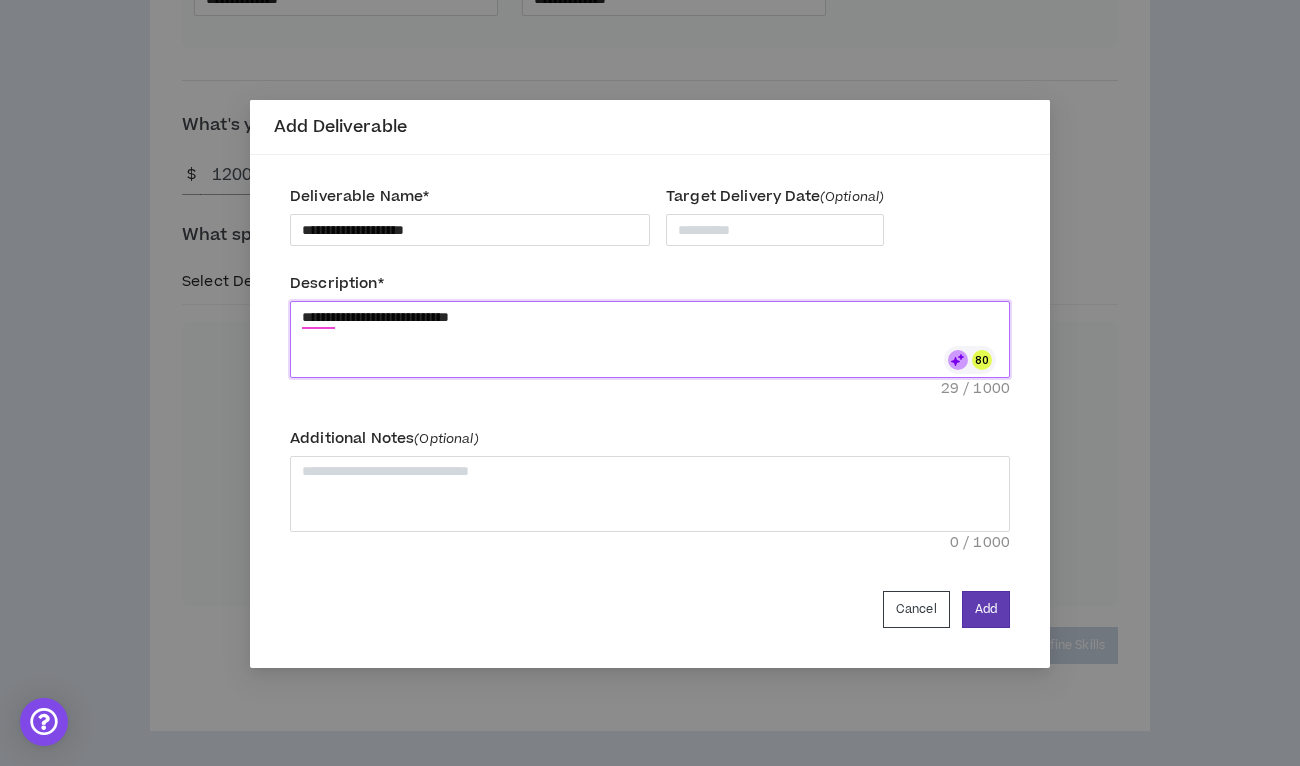 type on "**********" 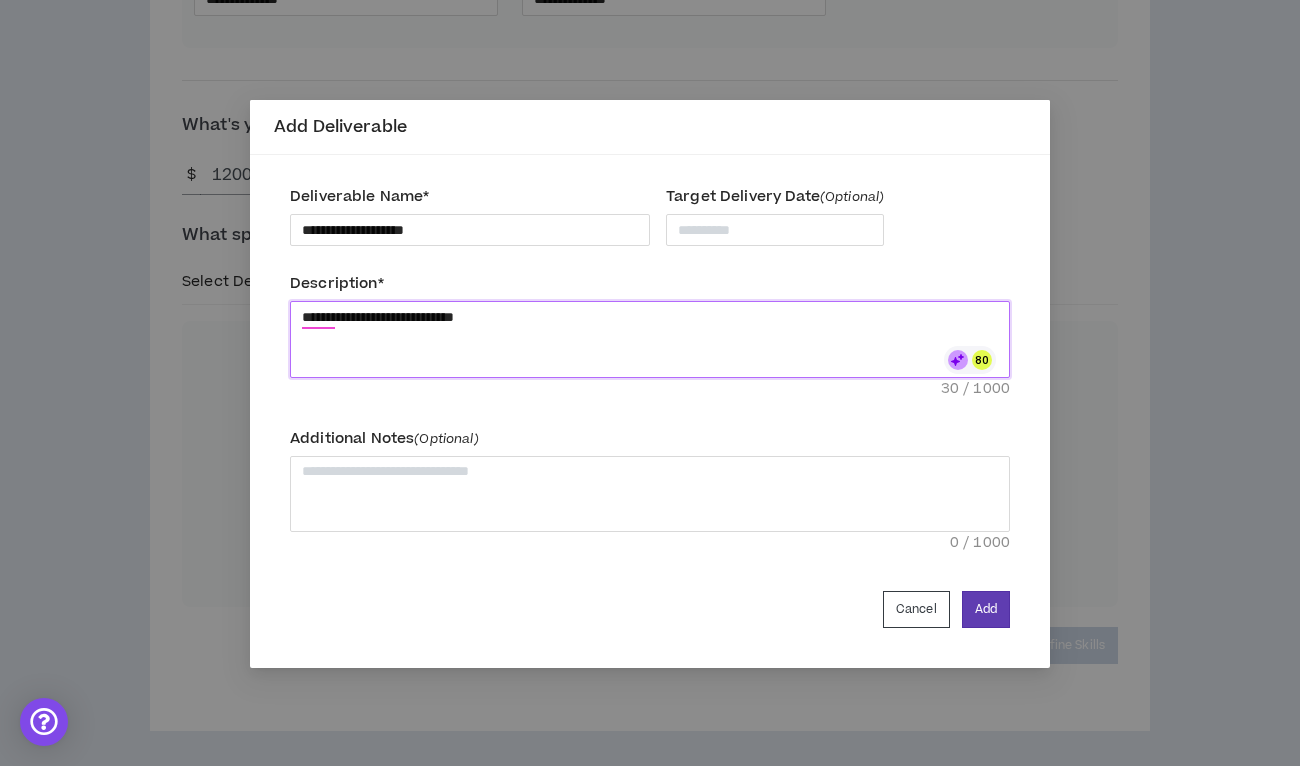 type on "**********" 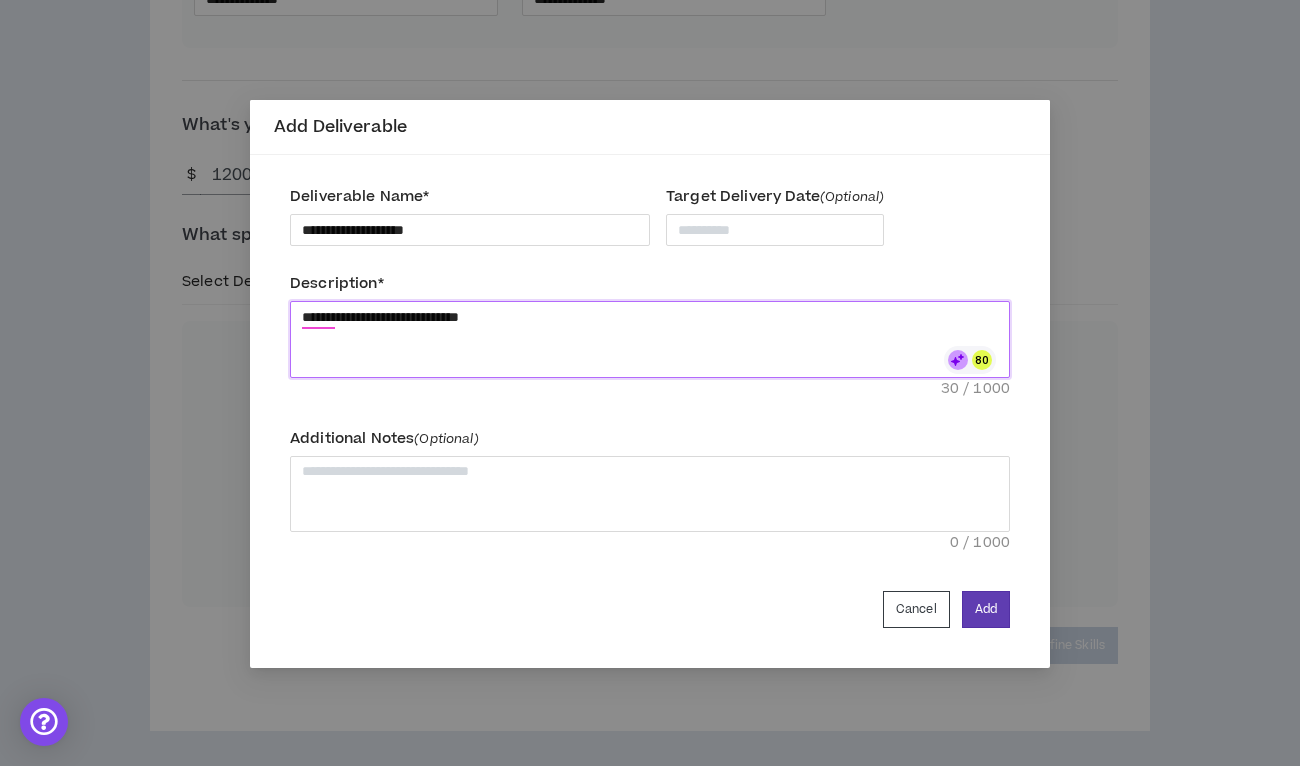 type on "**********" 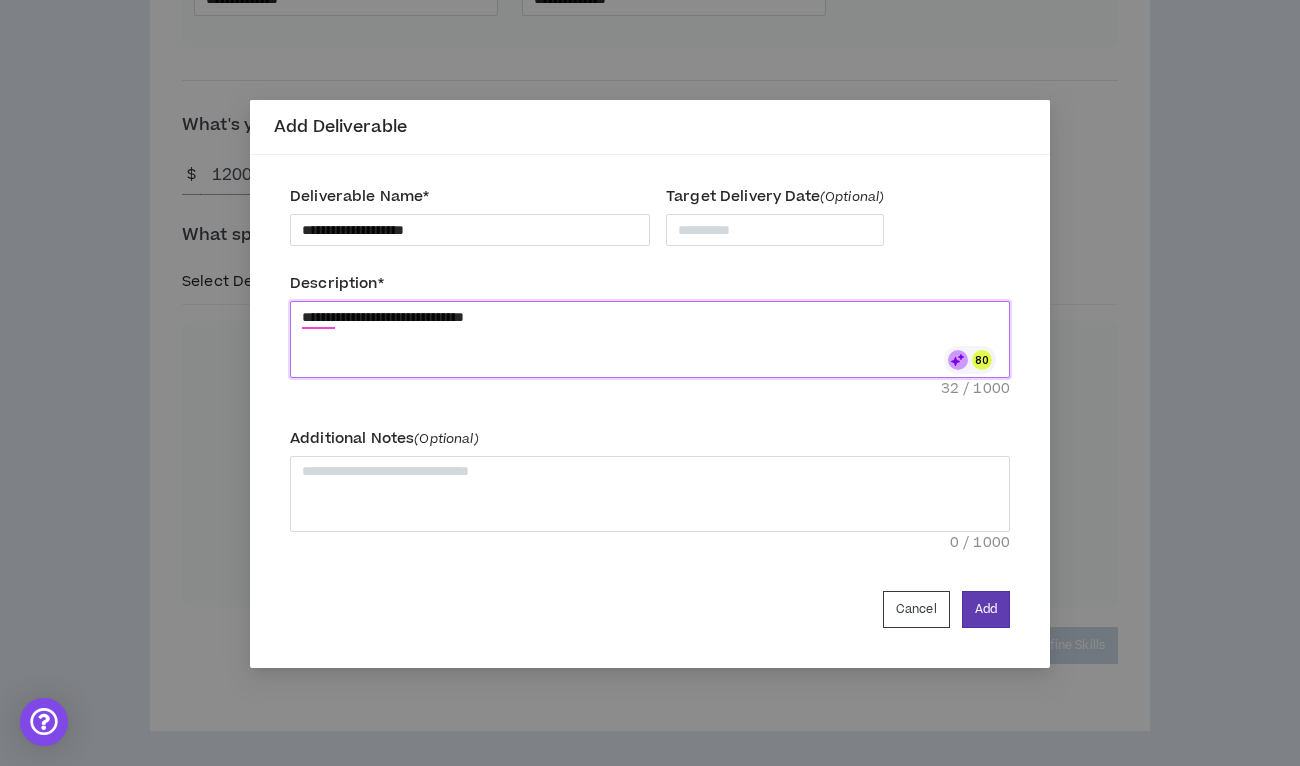 type on "**********" 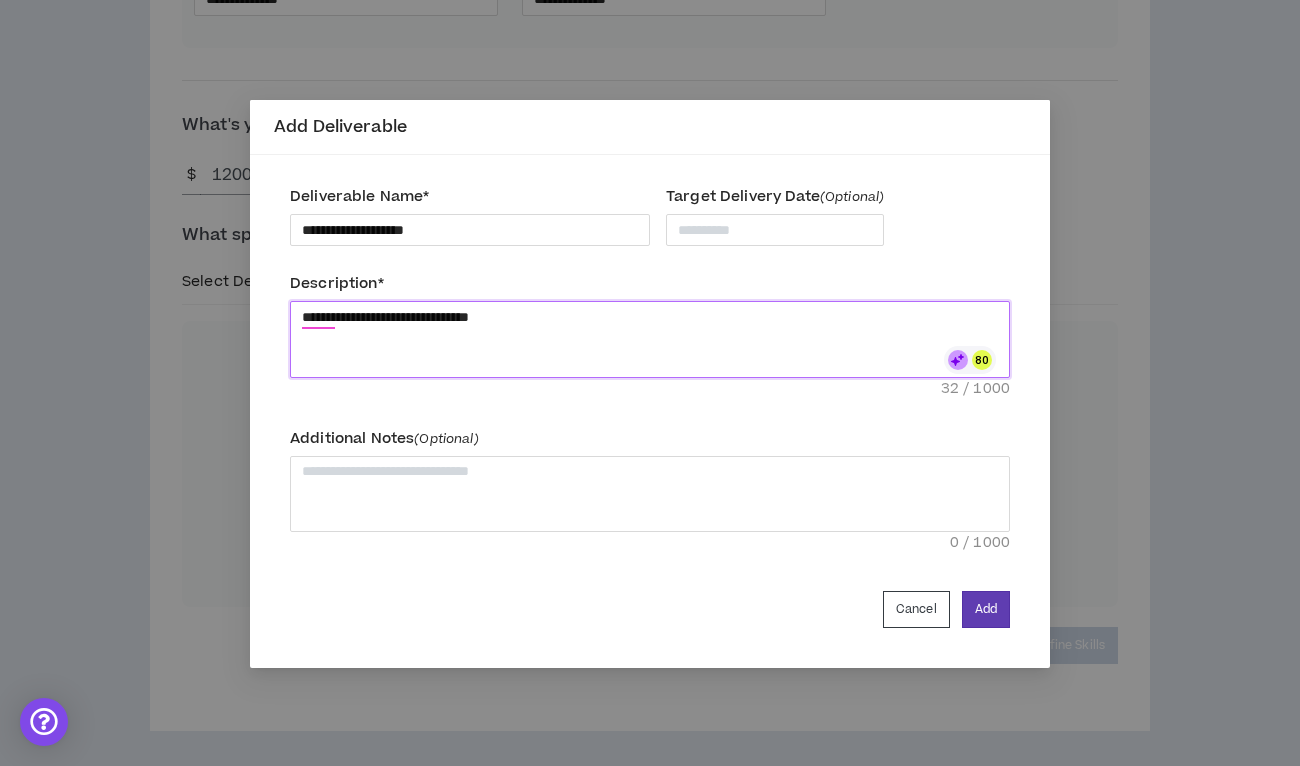 type 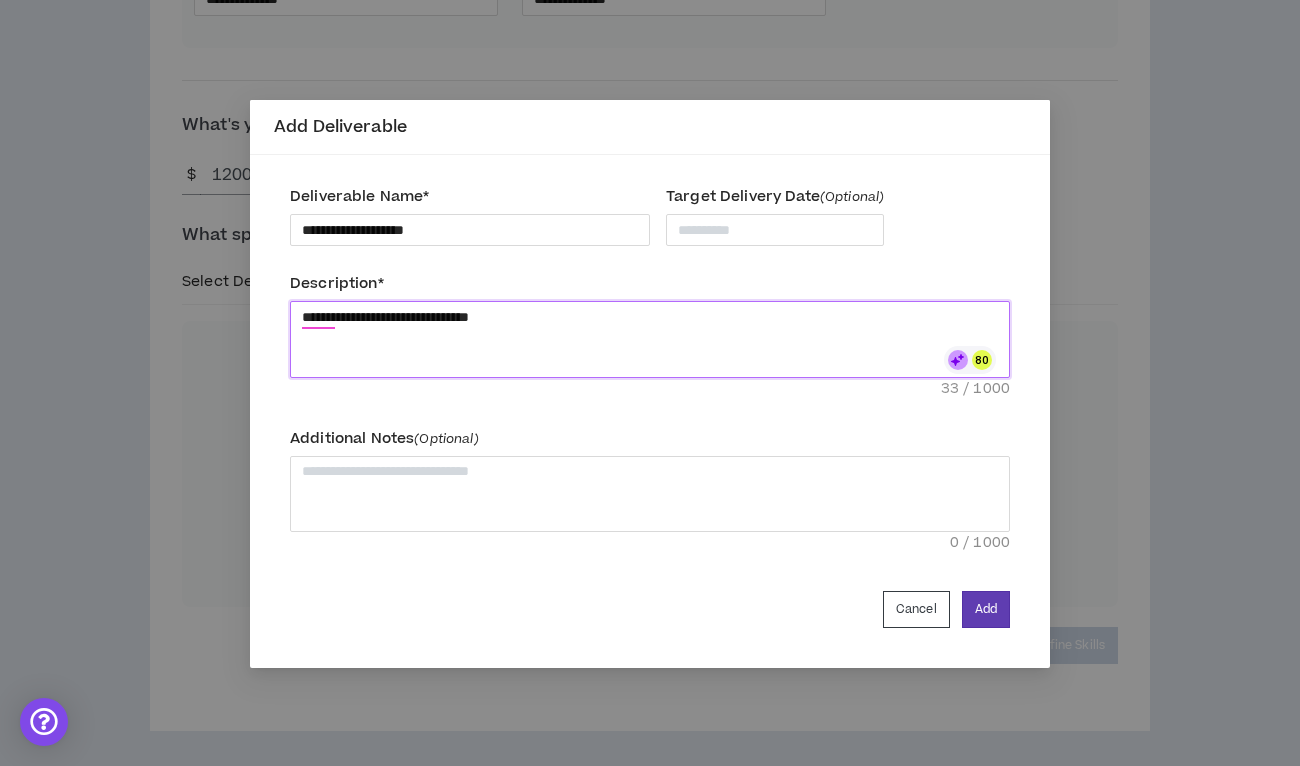 type on "**********" 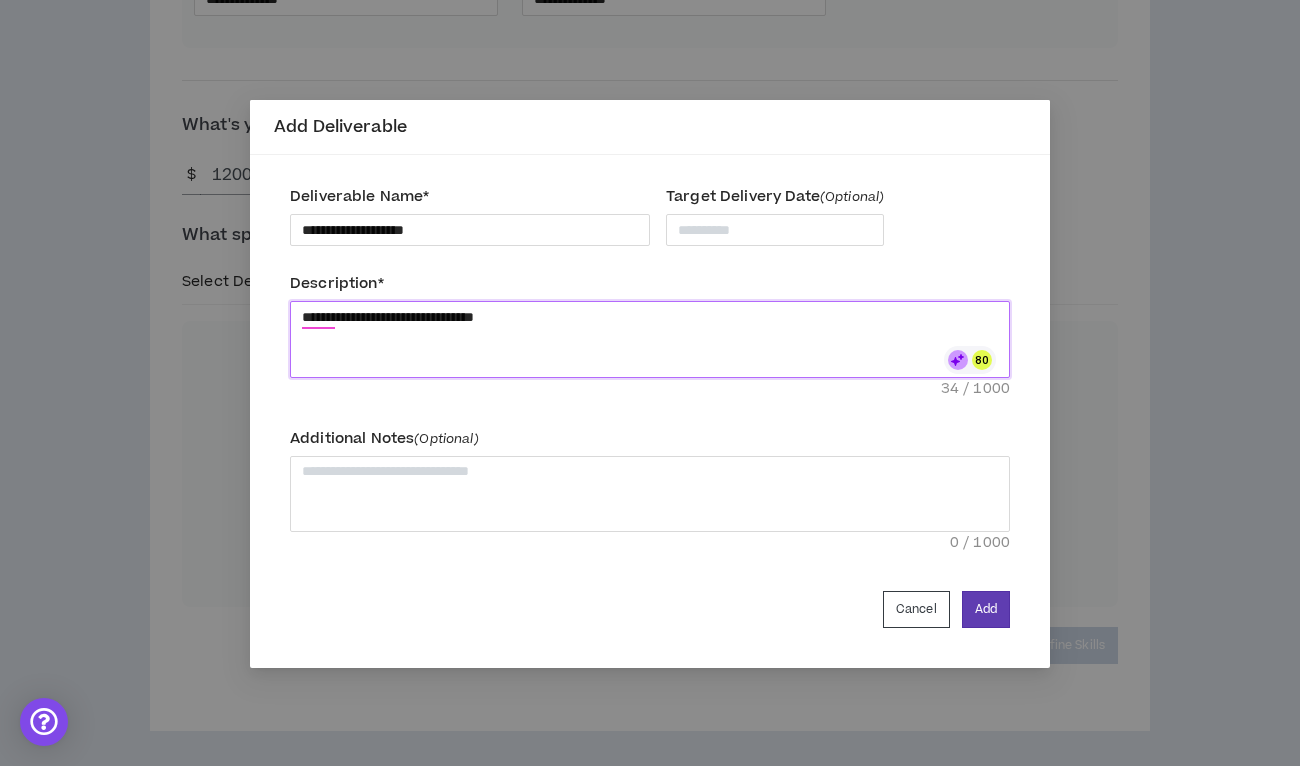 type on "**********" 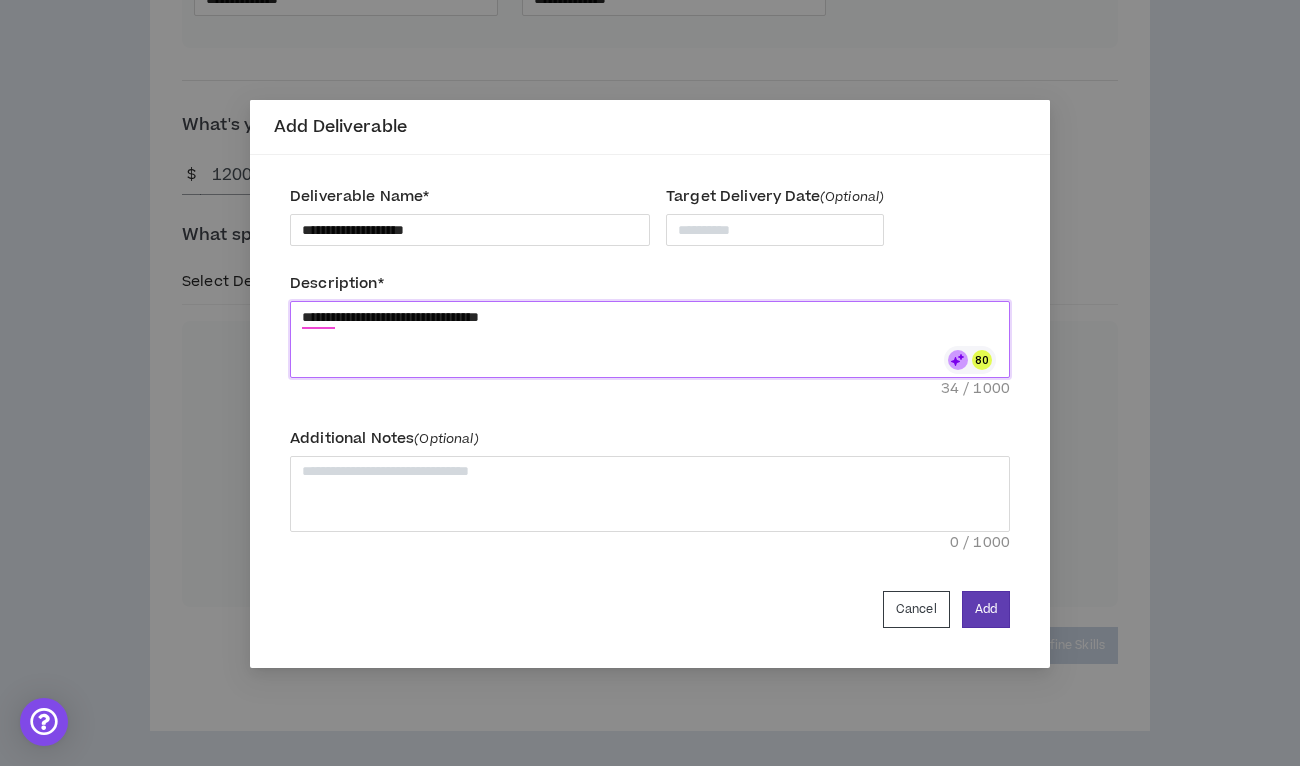 type on "**********" 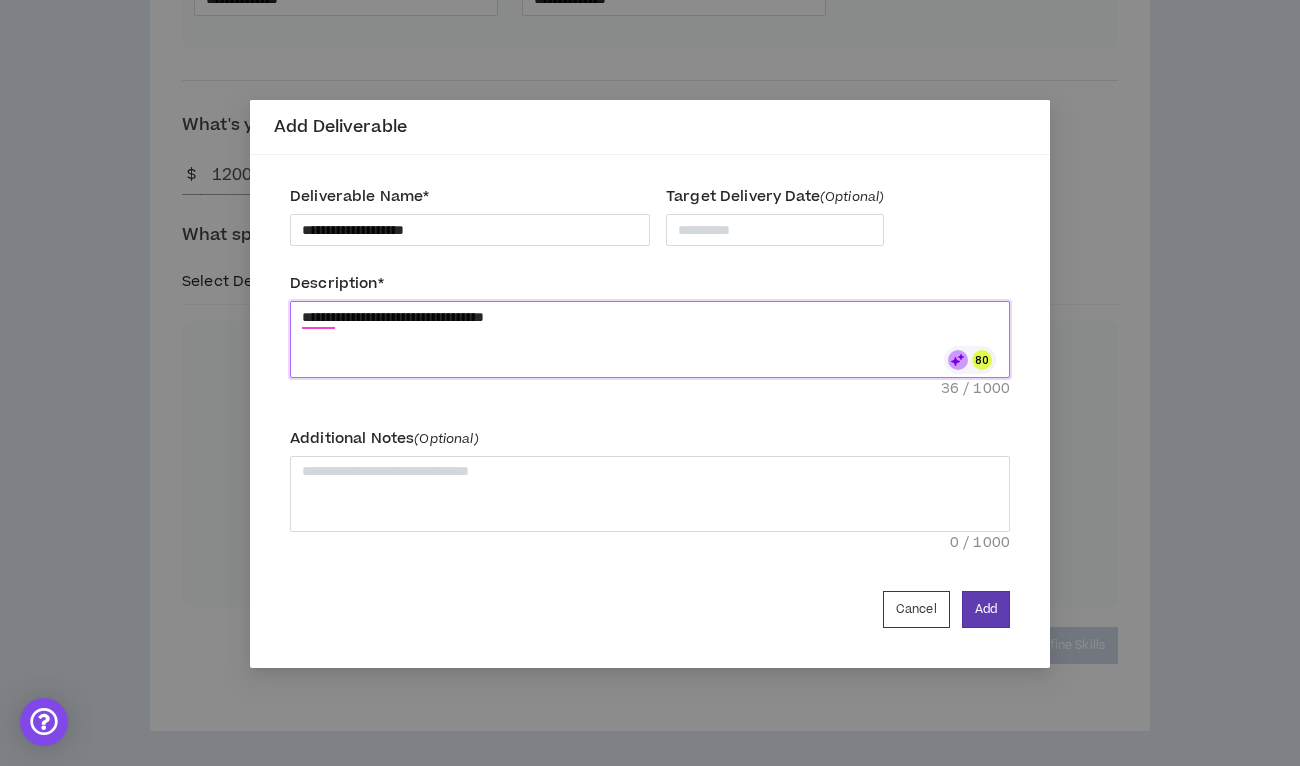 type on "**********" 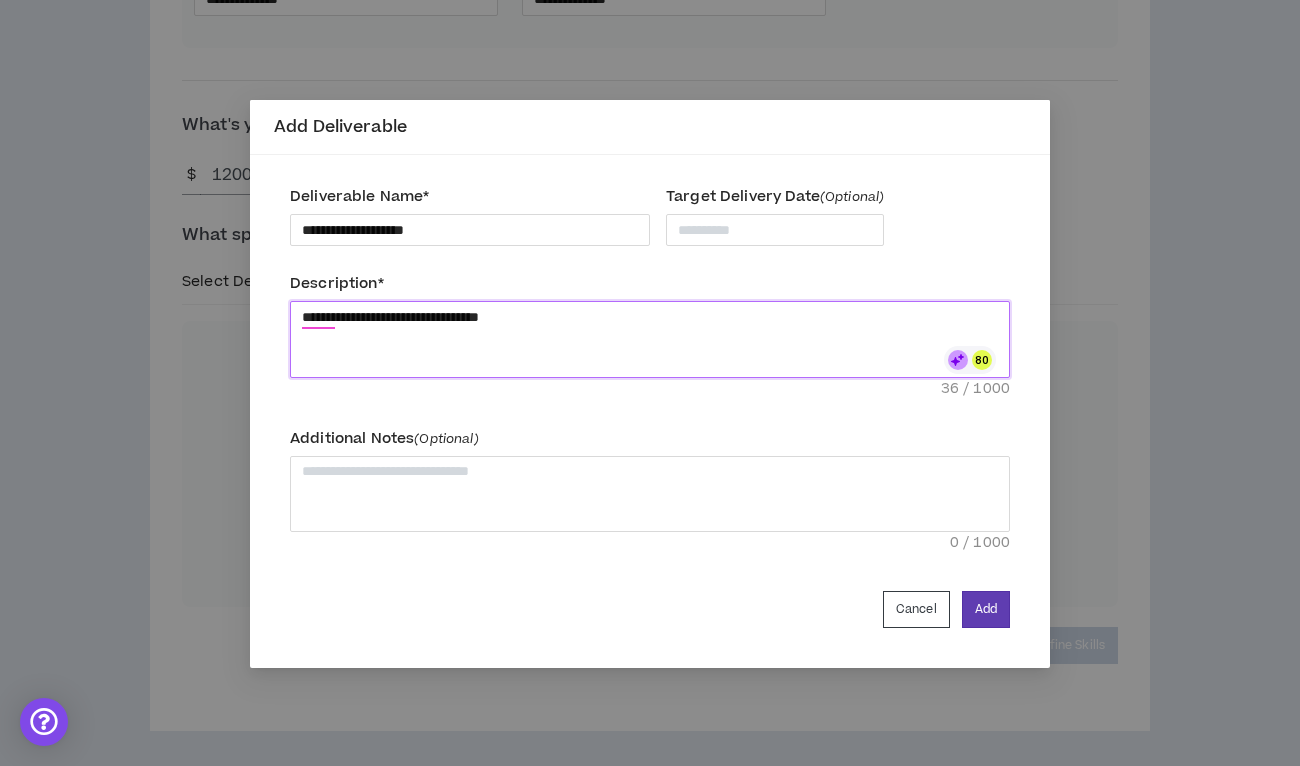 type on "**********" 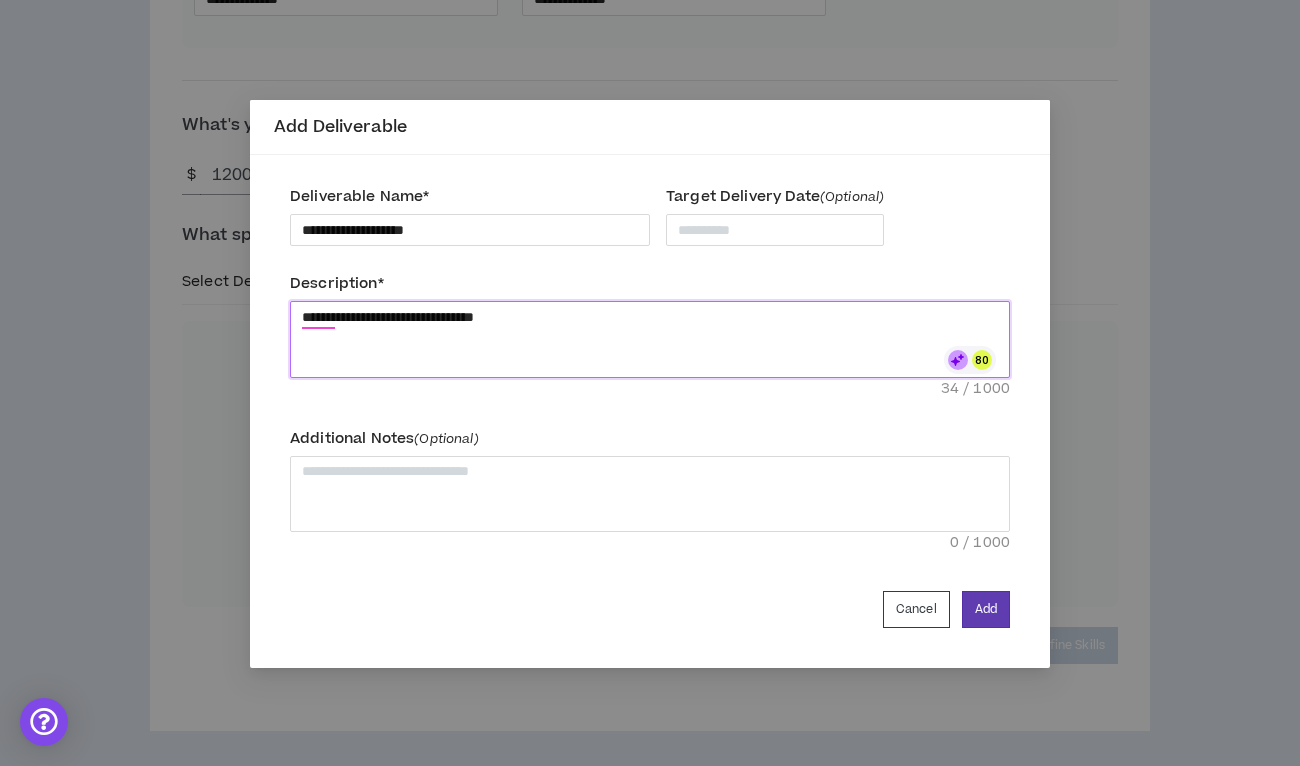 type on "**********" 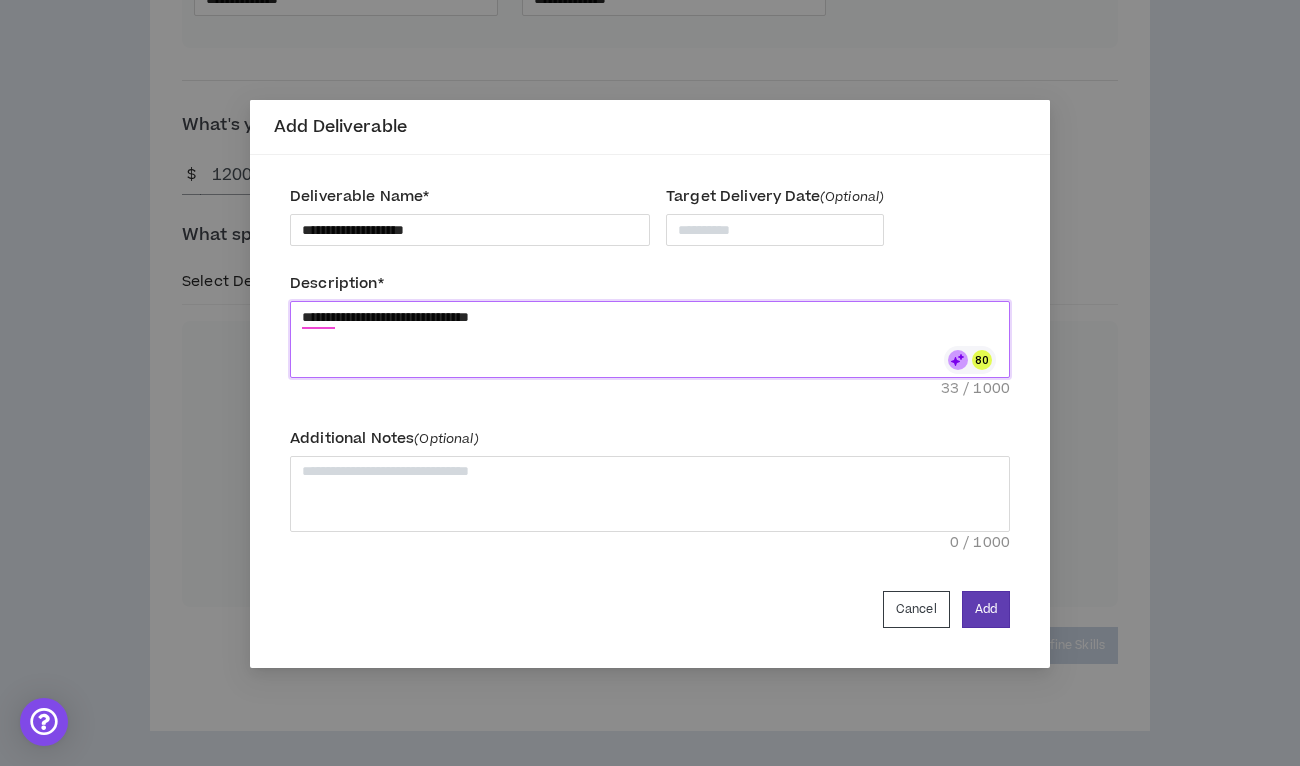 type on "**********" 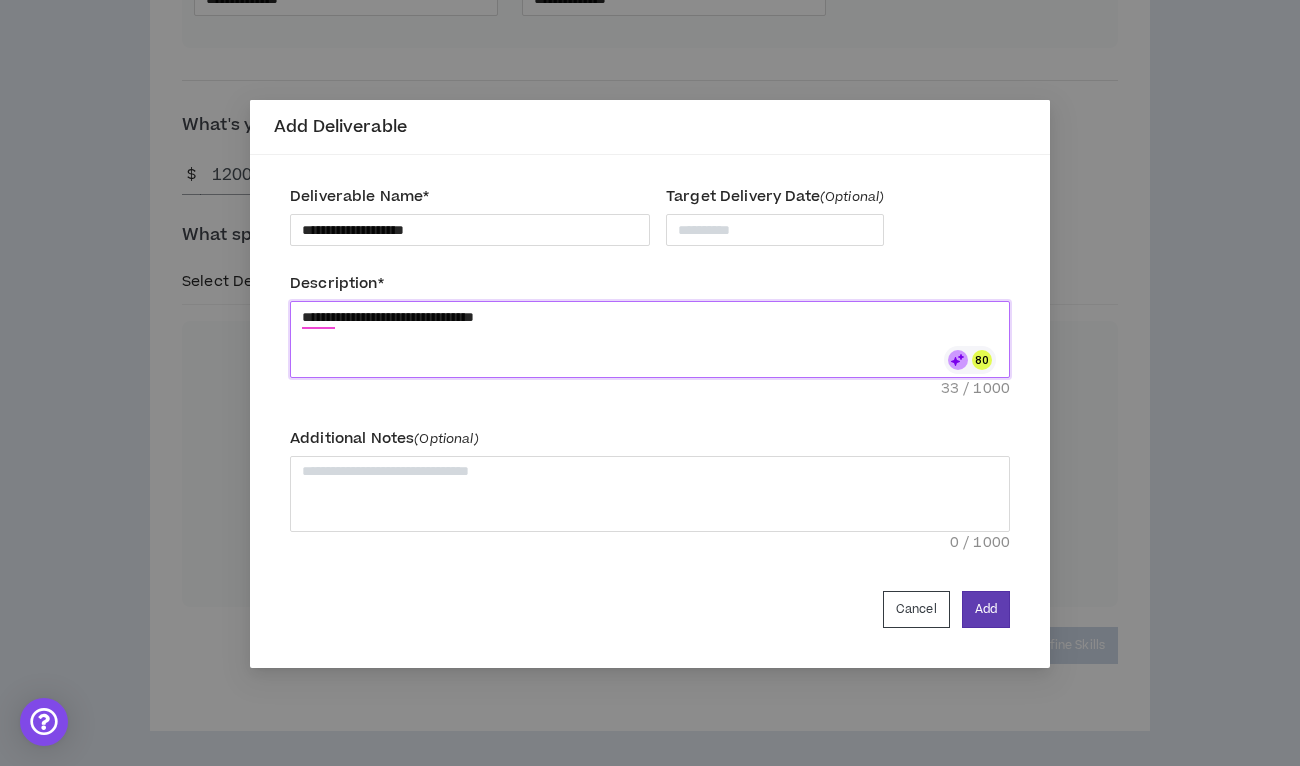 type on "**********" 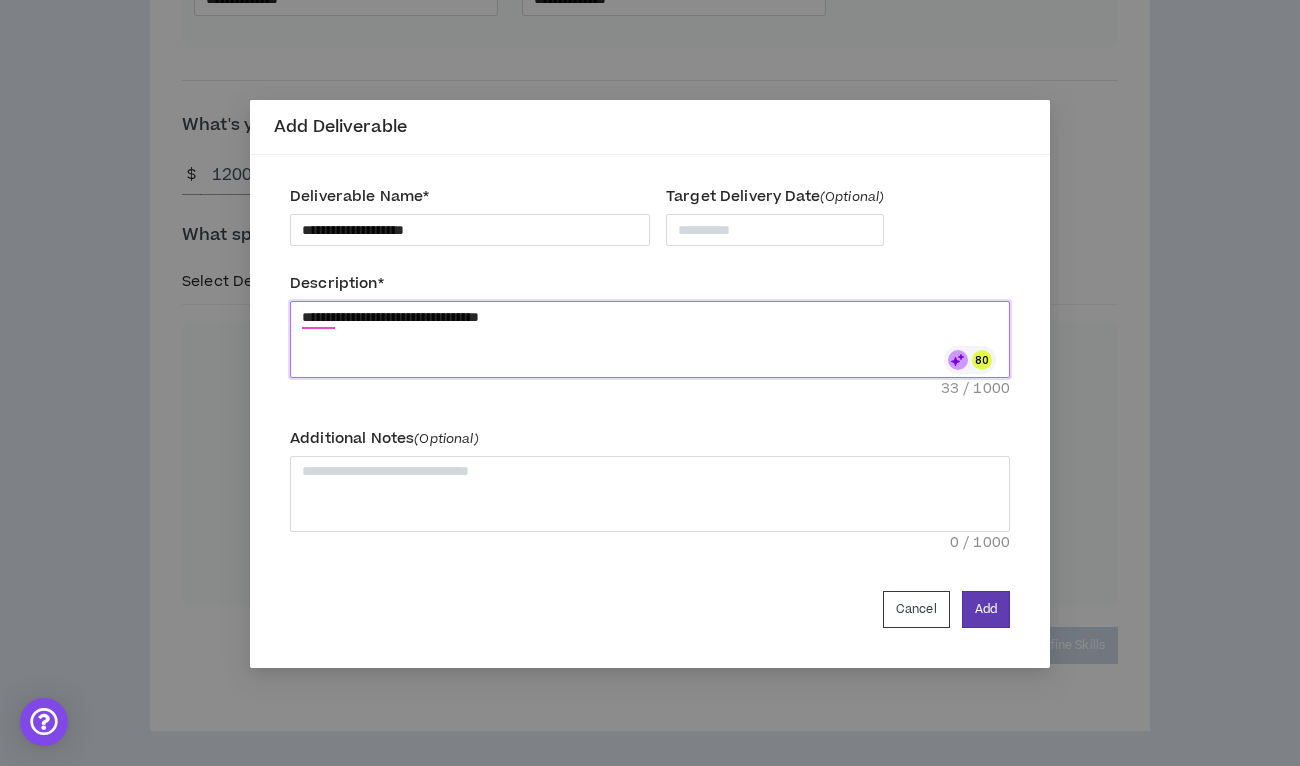 type 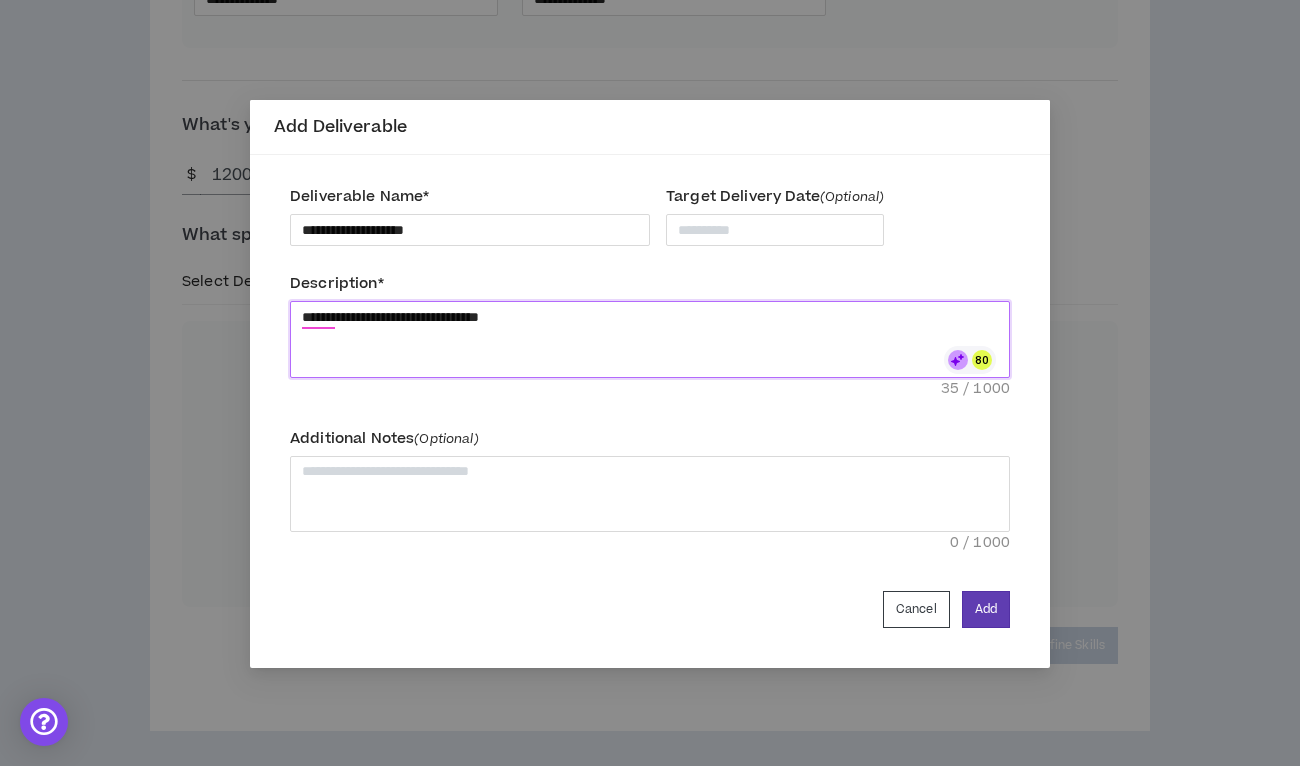 type on "**********" 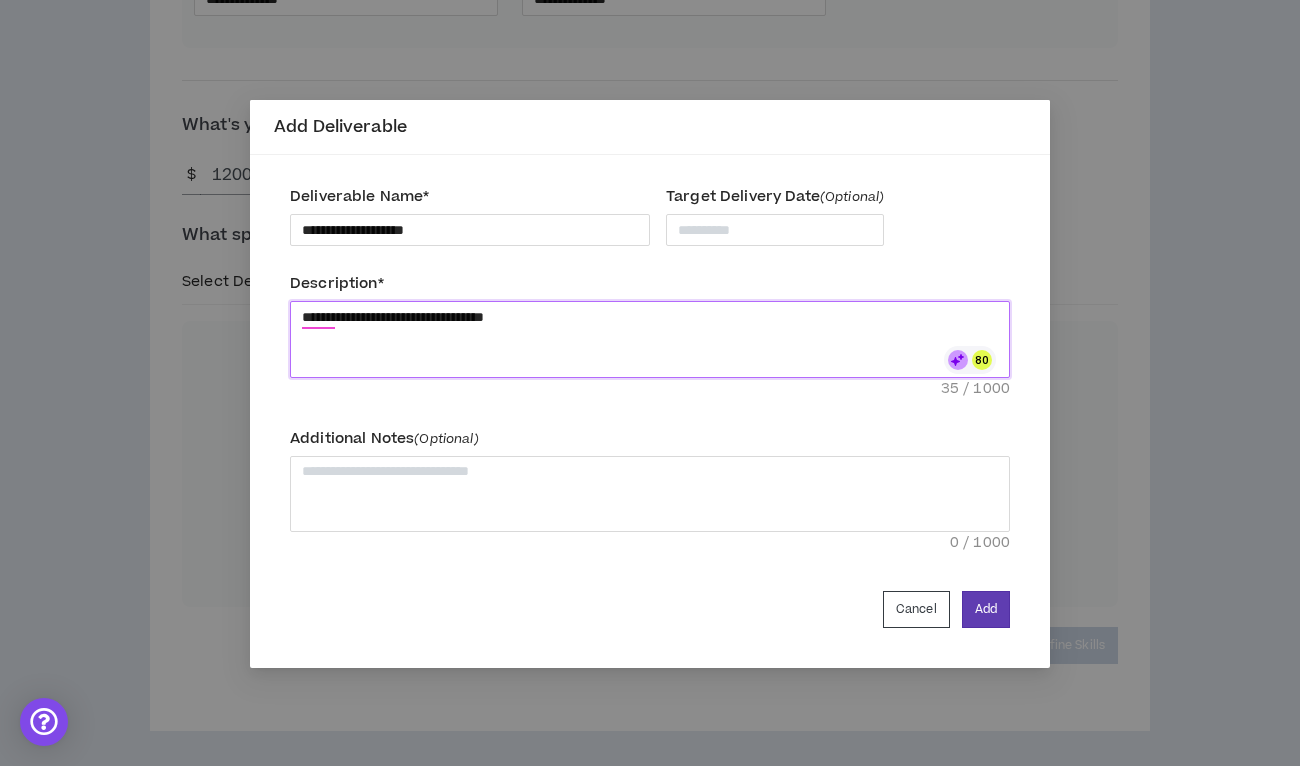 type on "**********" 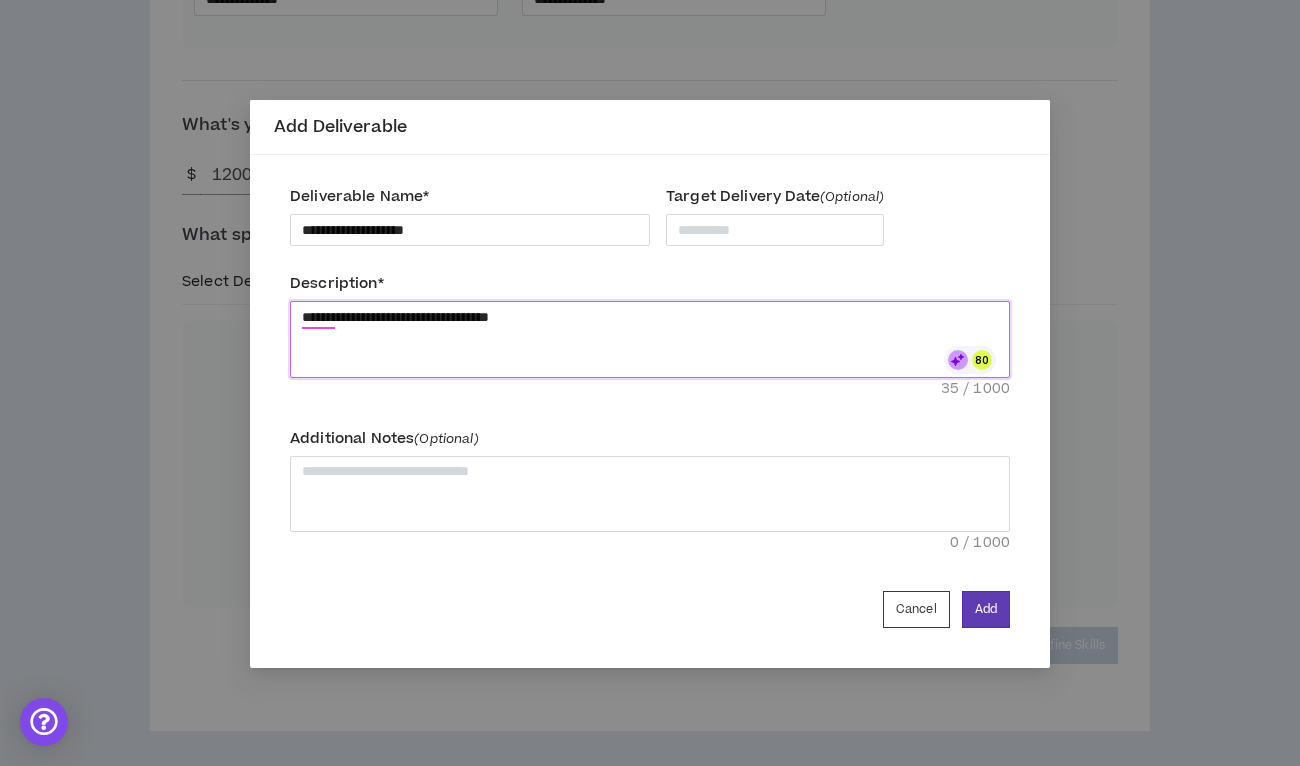 type on "**********" 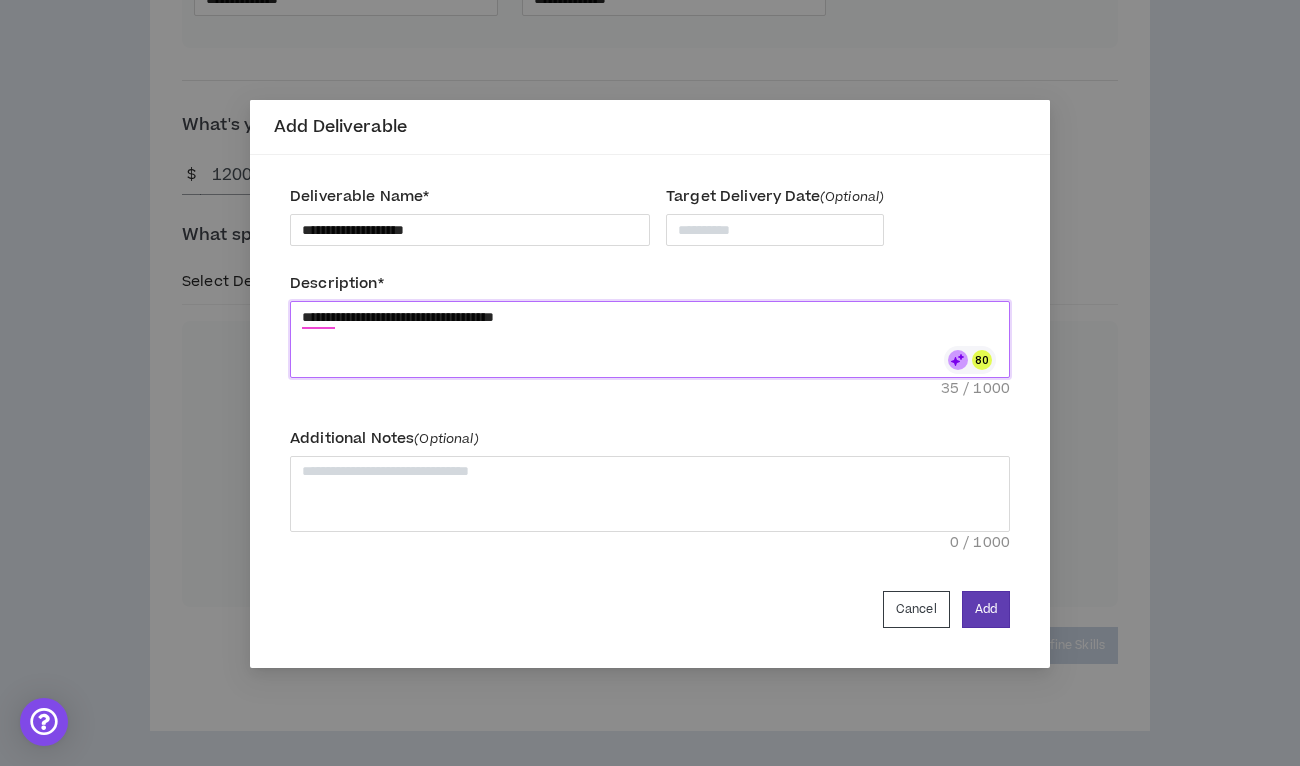 type on "**********" 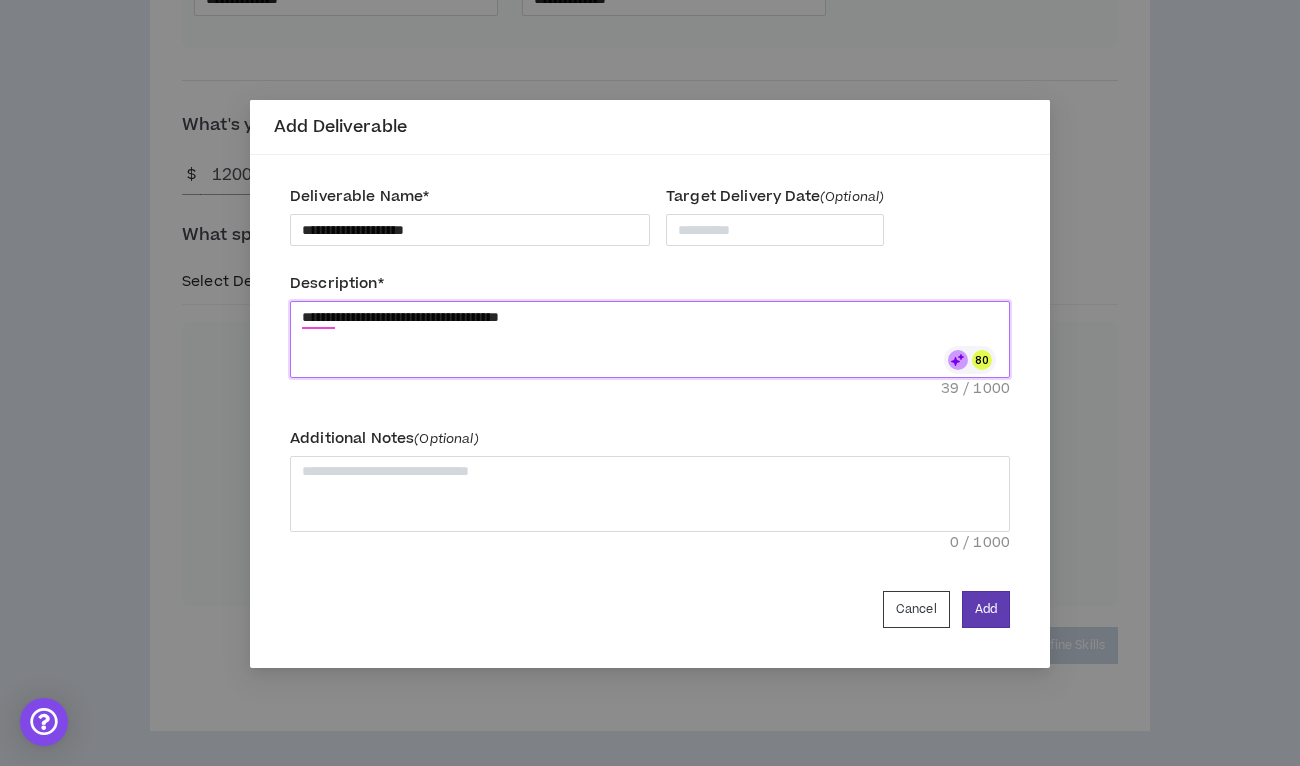 type on "**********" 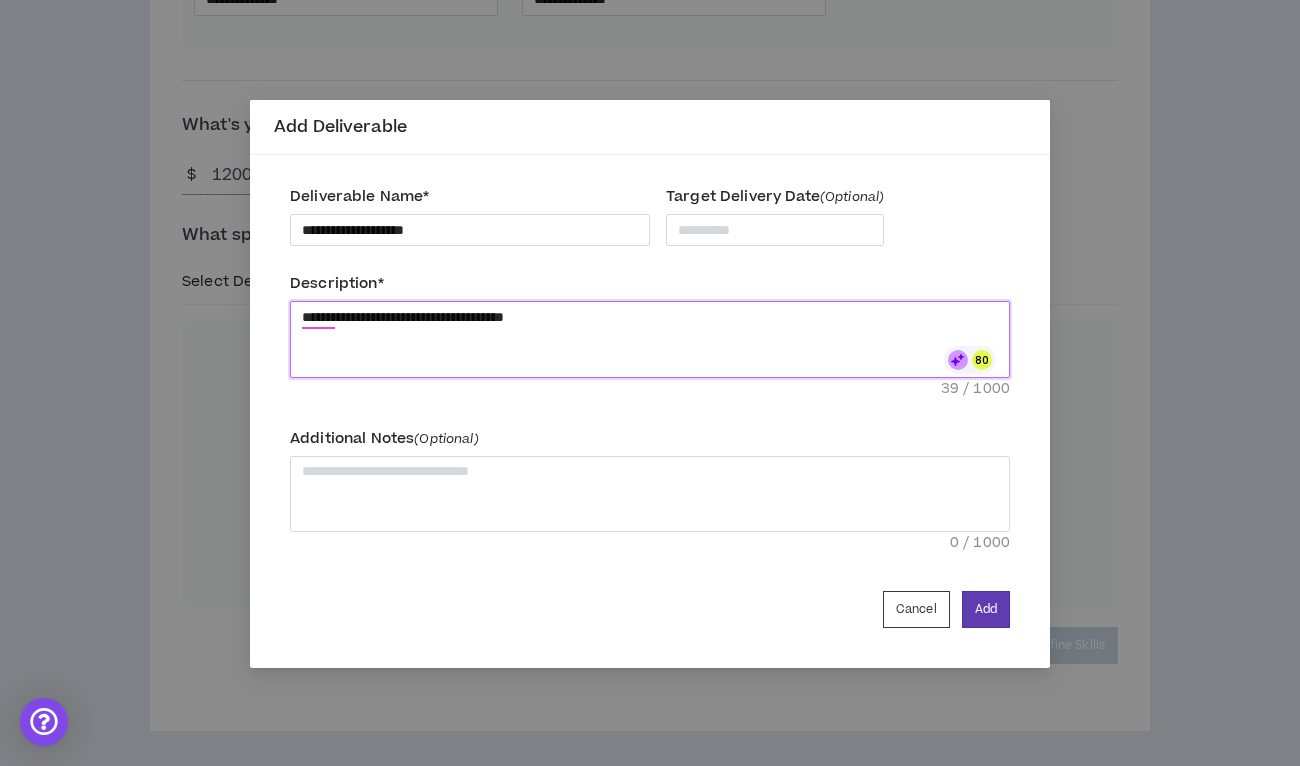 type 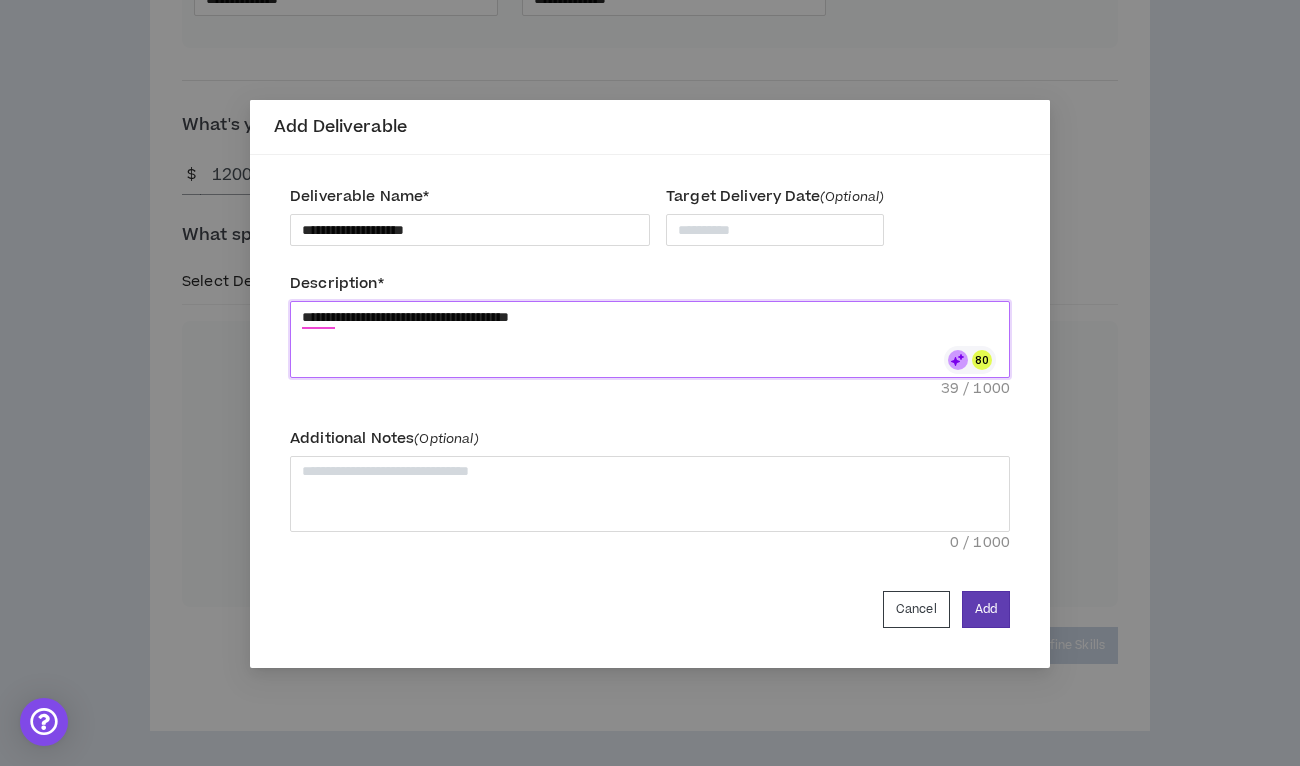 type on "**********" 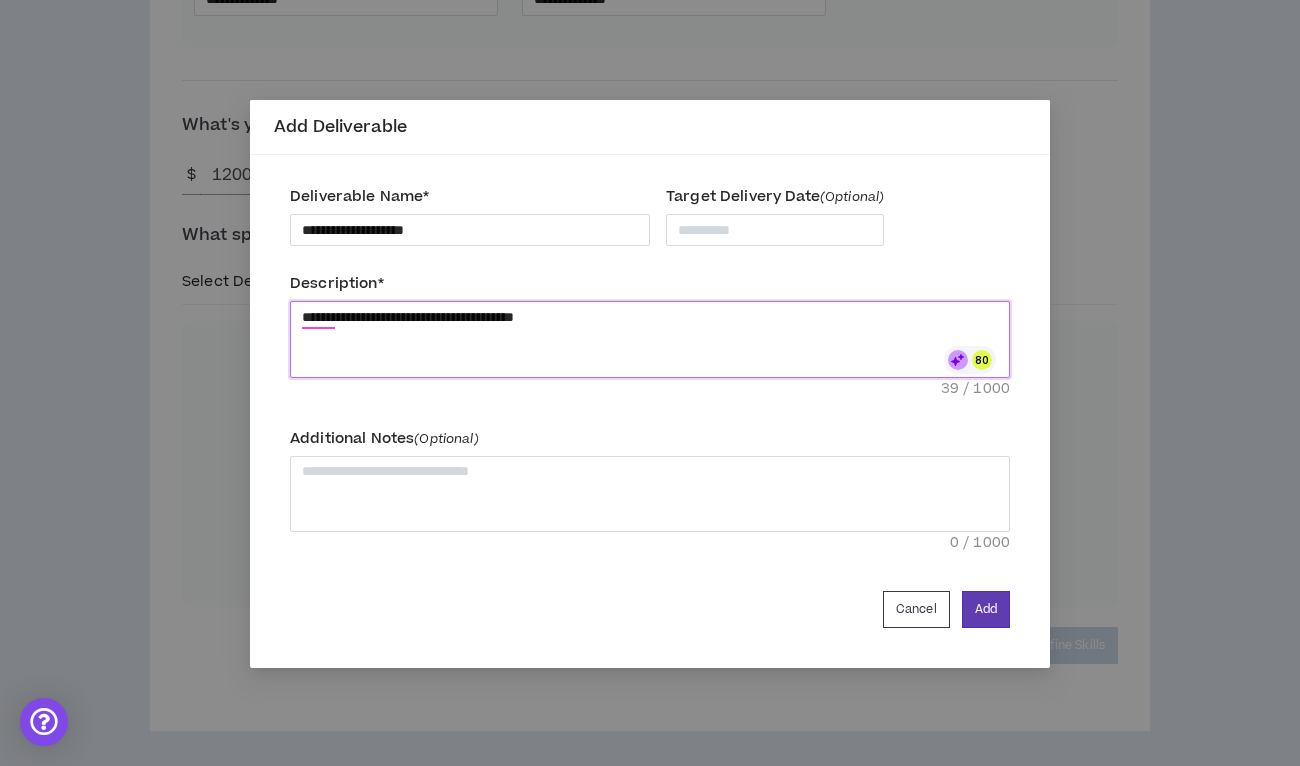 type 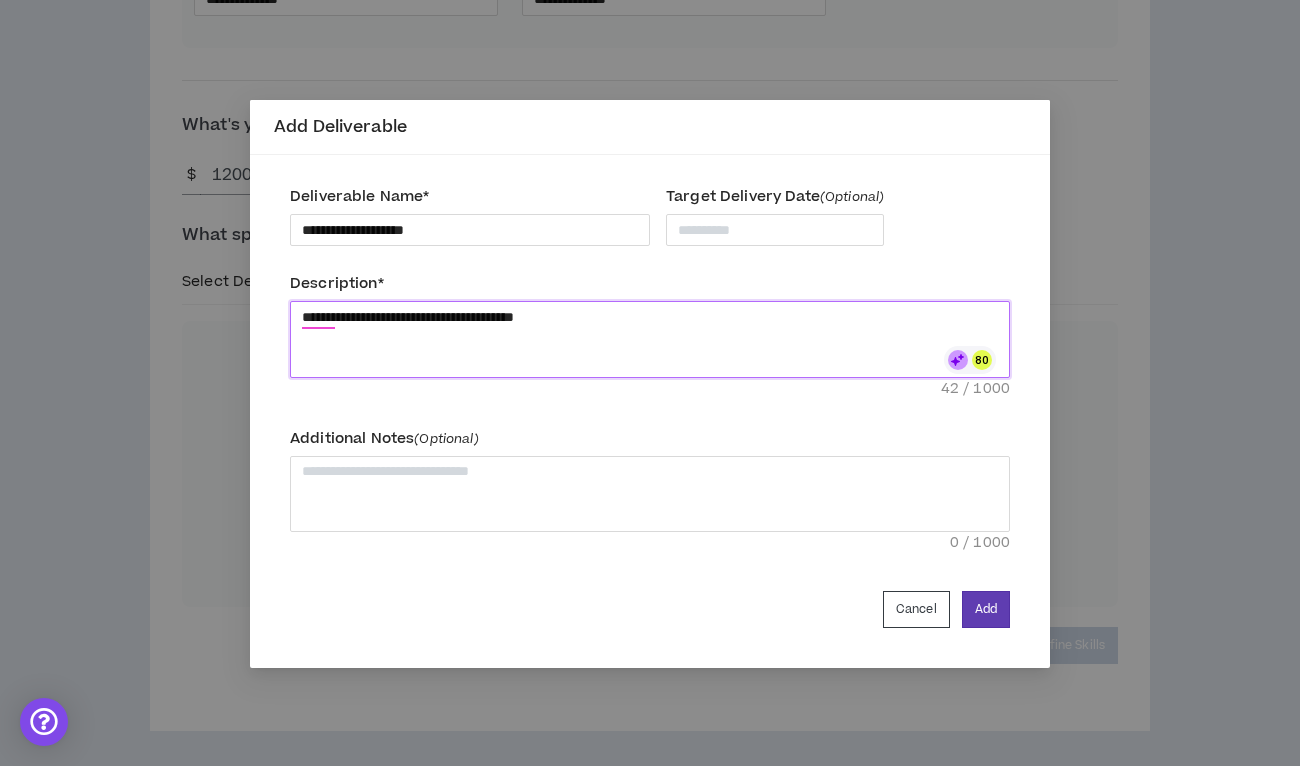 type on "**********" 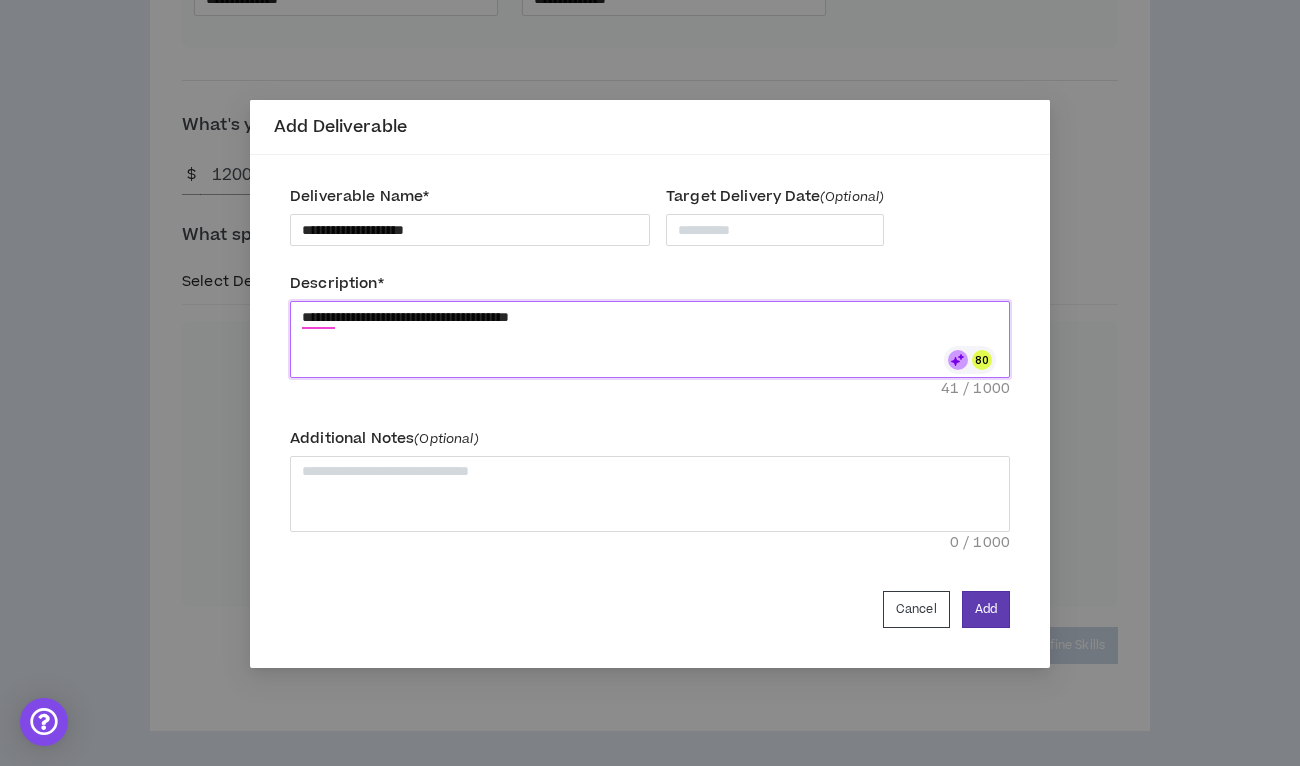 type on "**********" 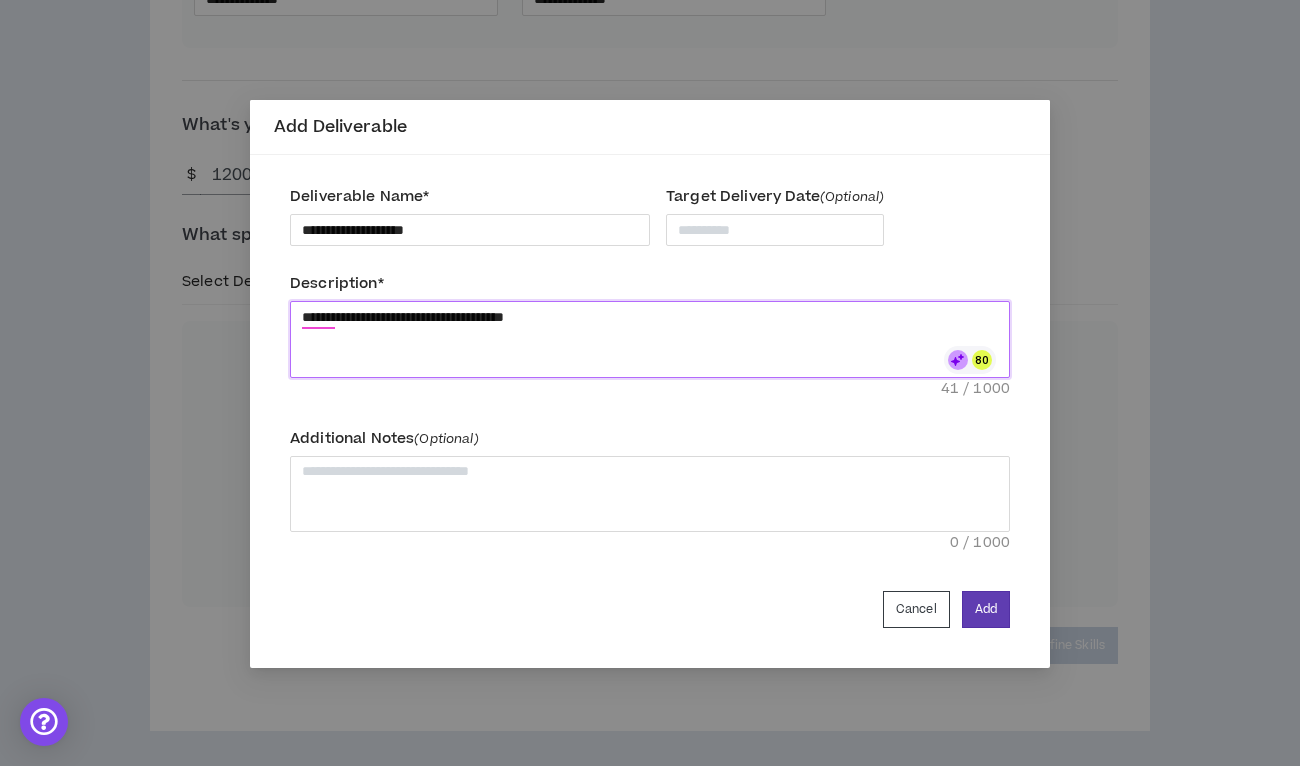 type on "**********" 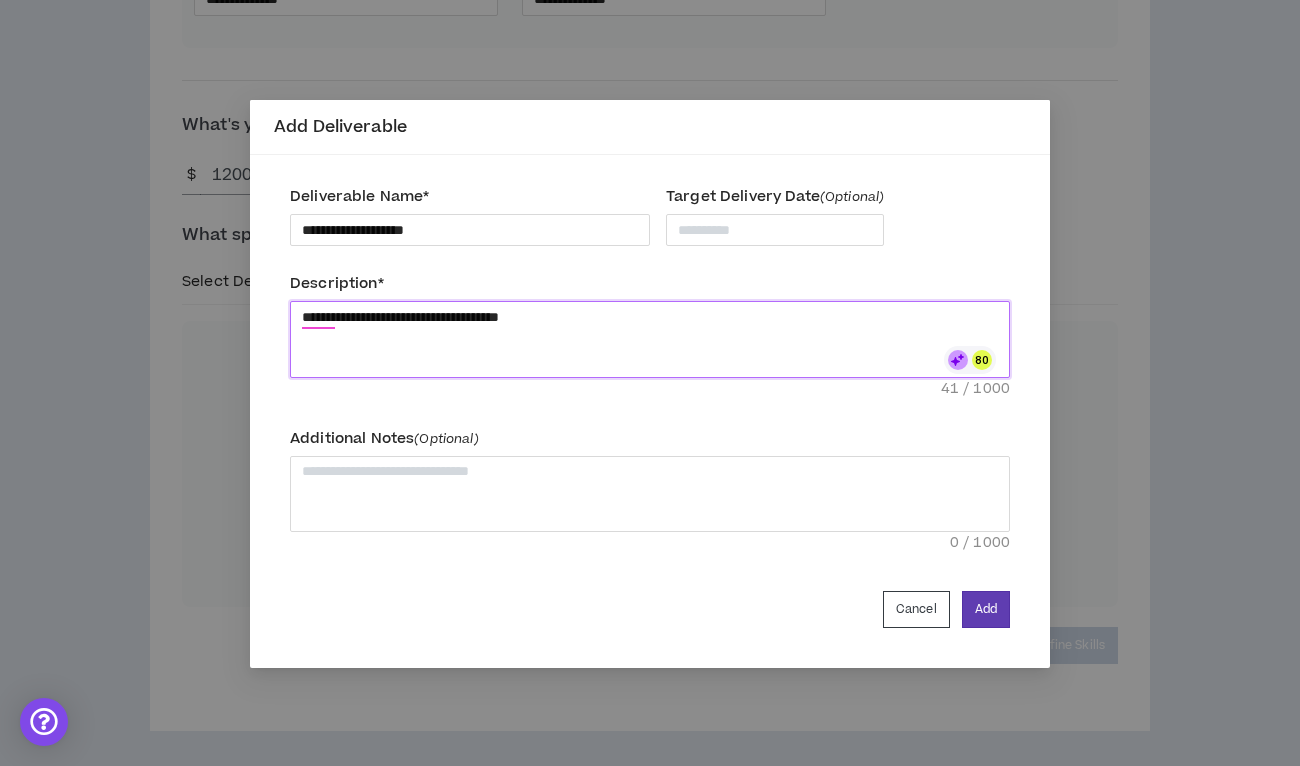 type on "**********" 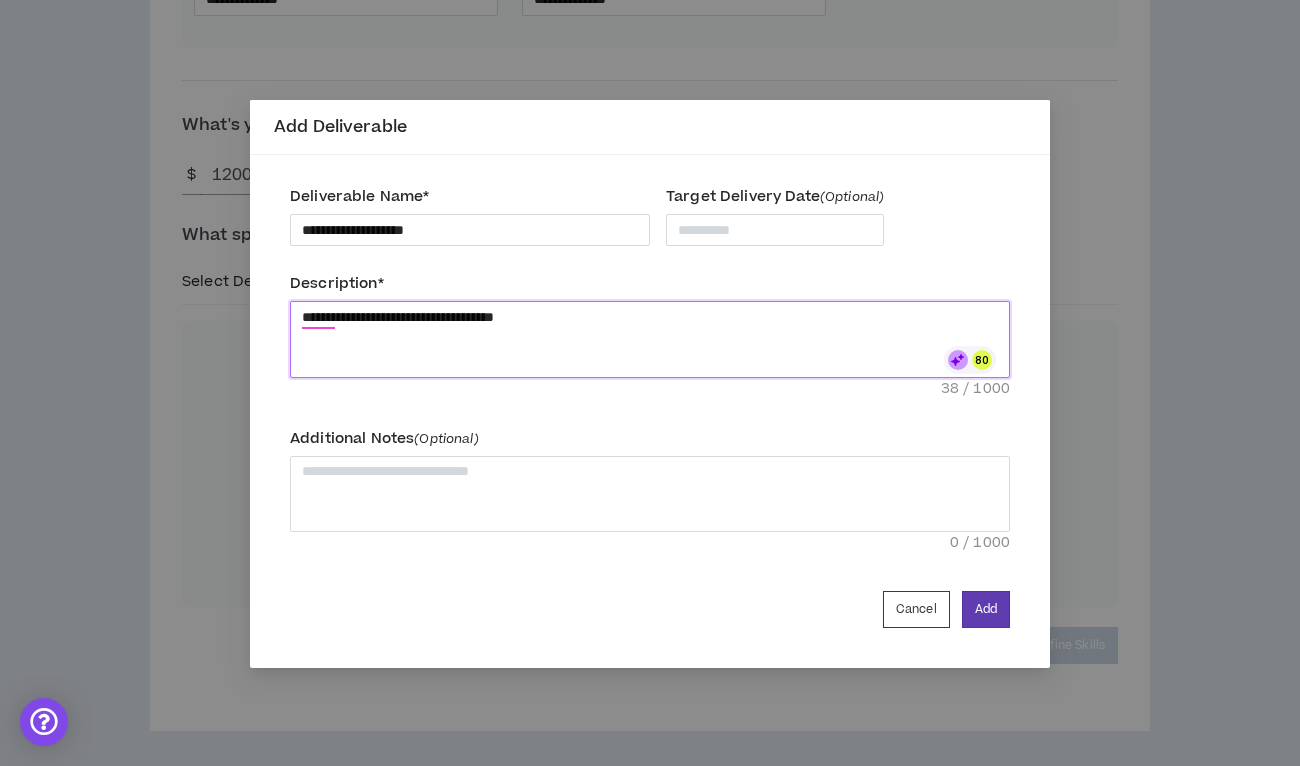 type on "**********" 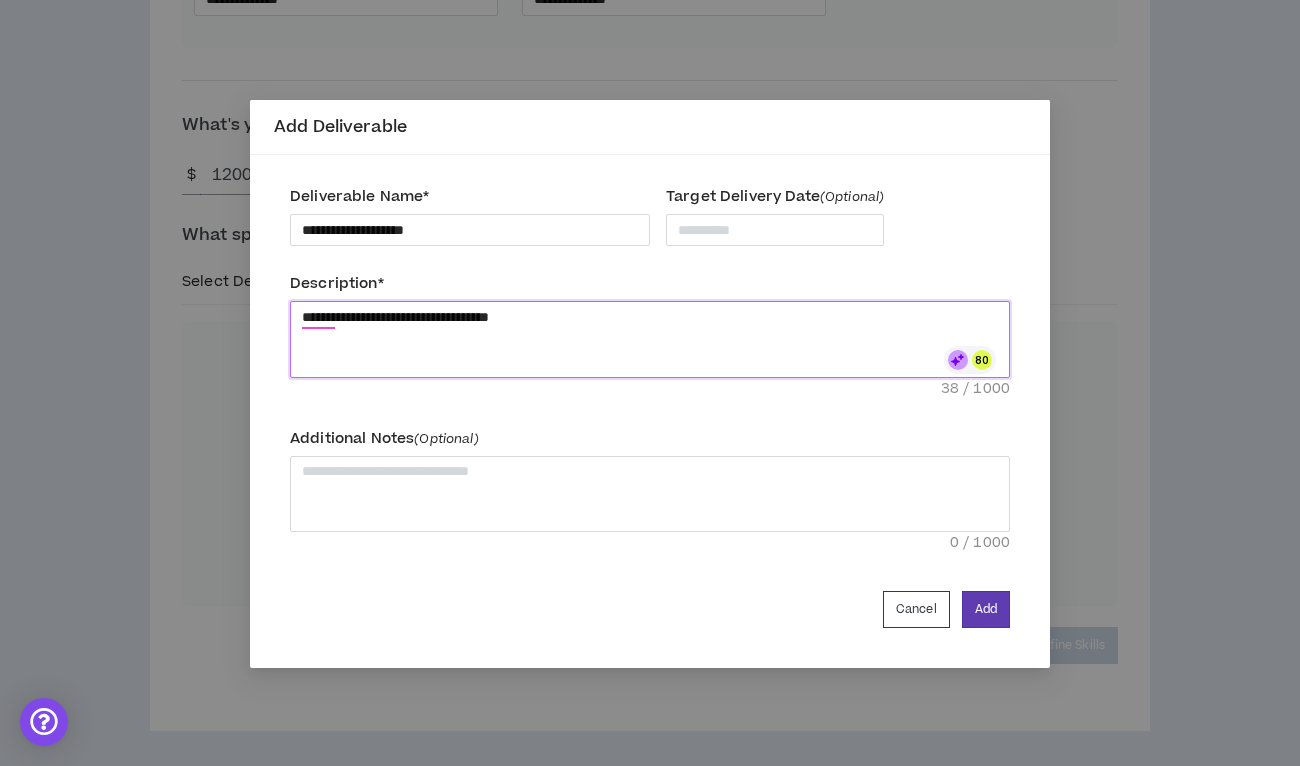 type on "**********" 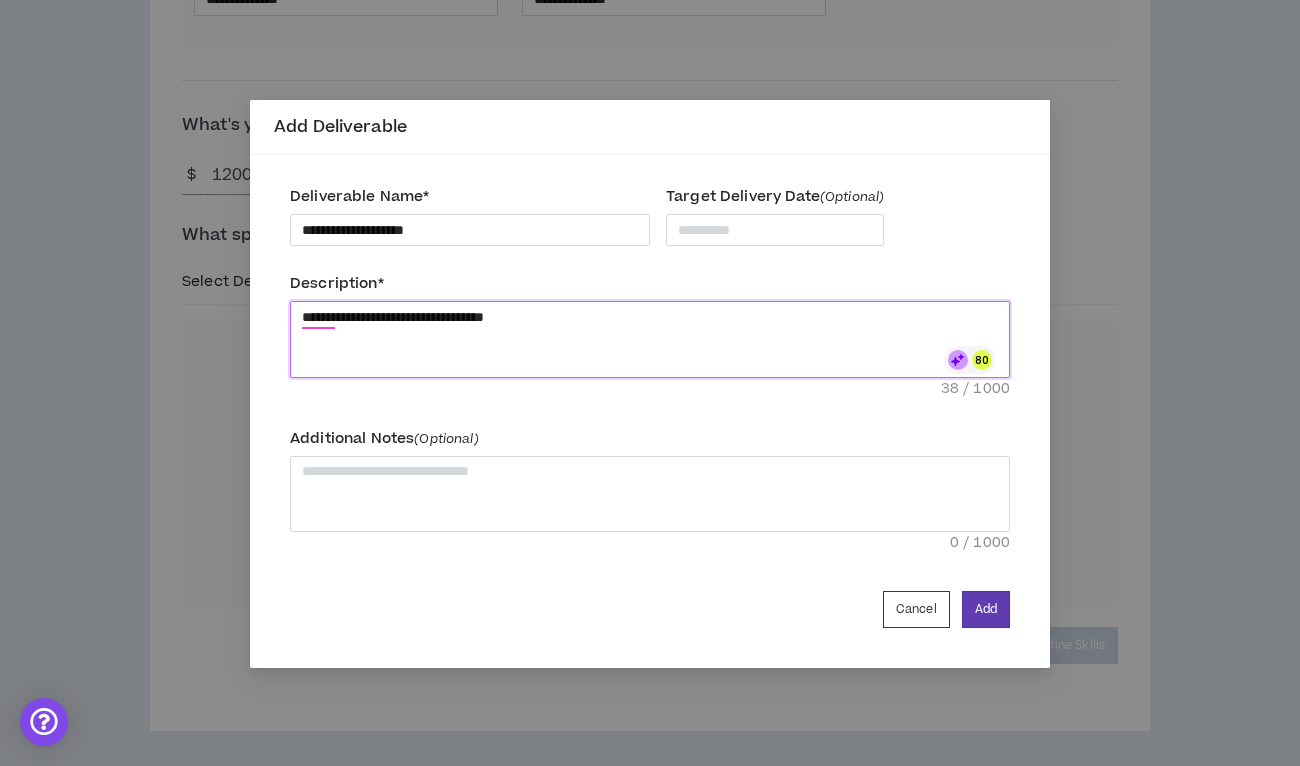 type on "**********" 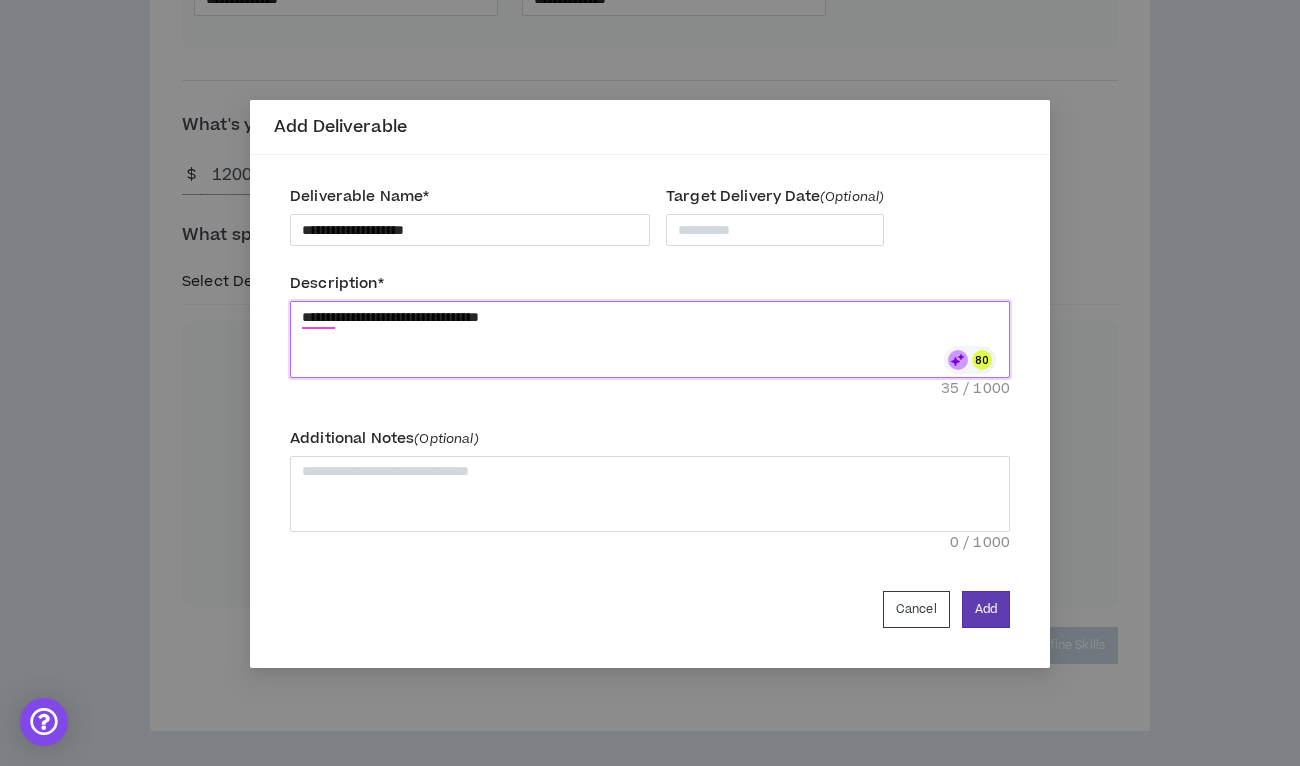 type on "**********" 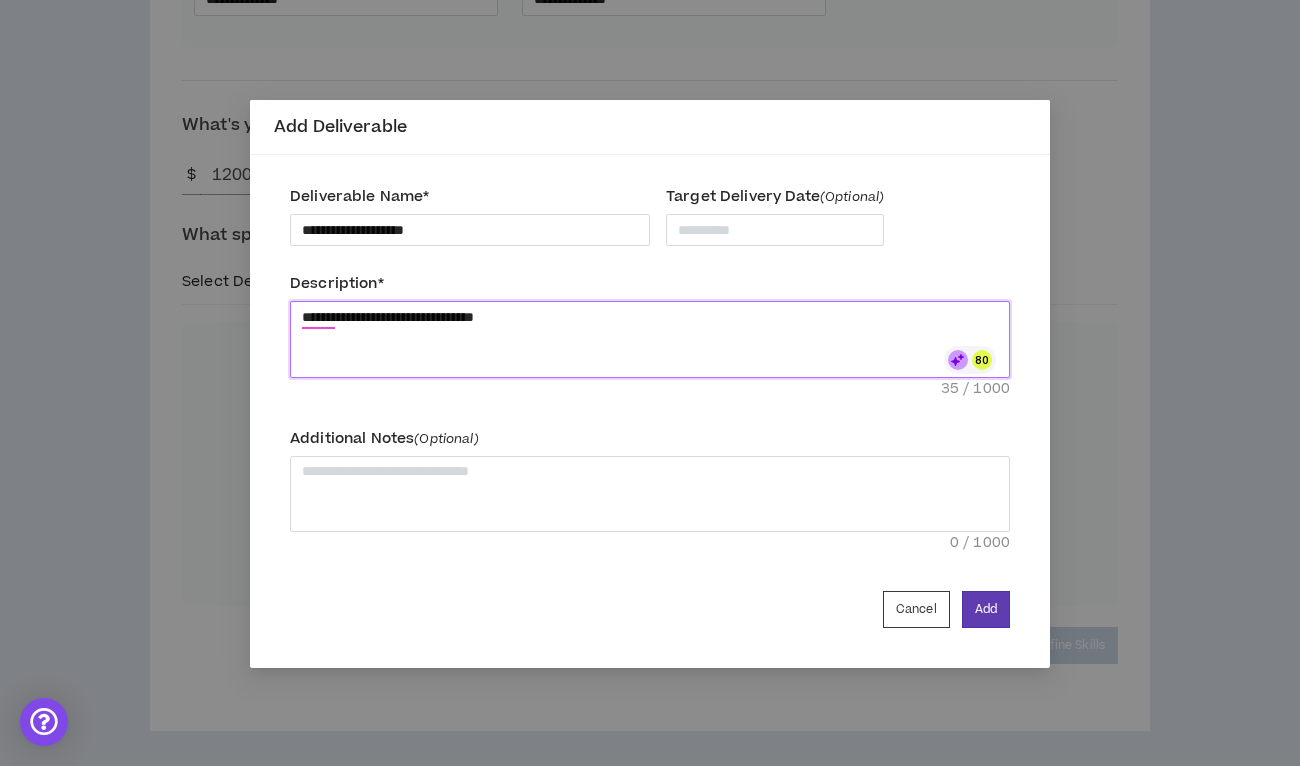 type on "**********" 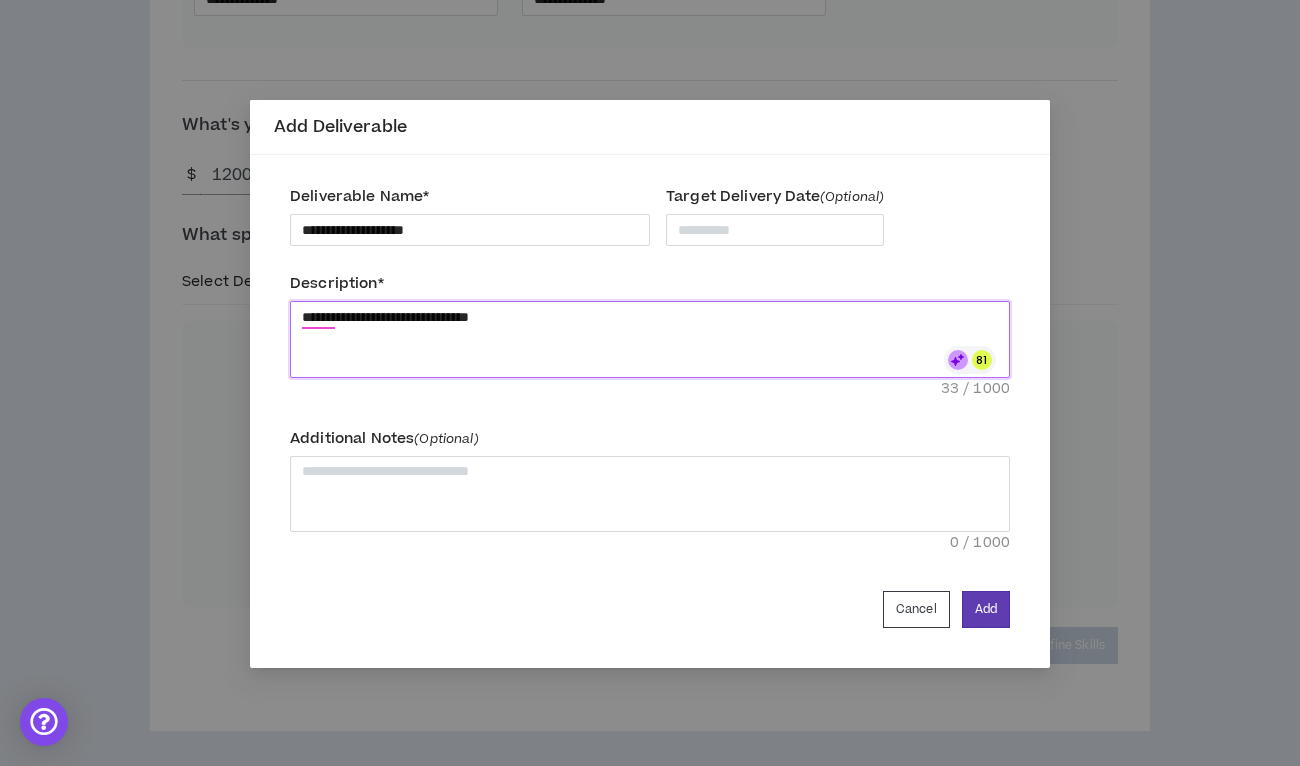 click on "**********" at bounding box center [650, 339] 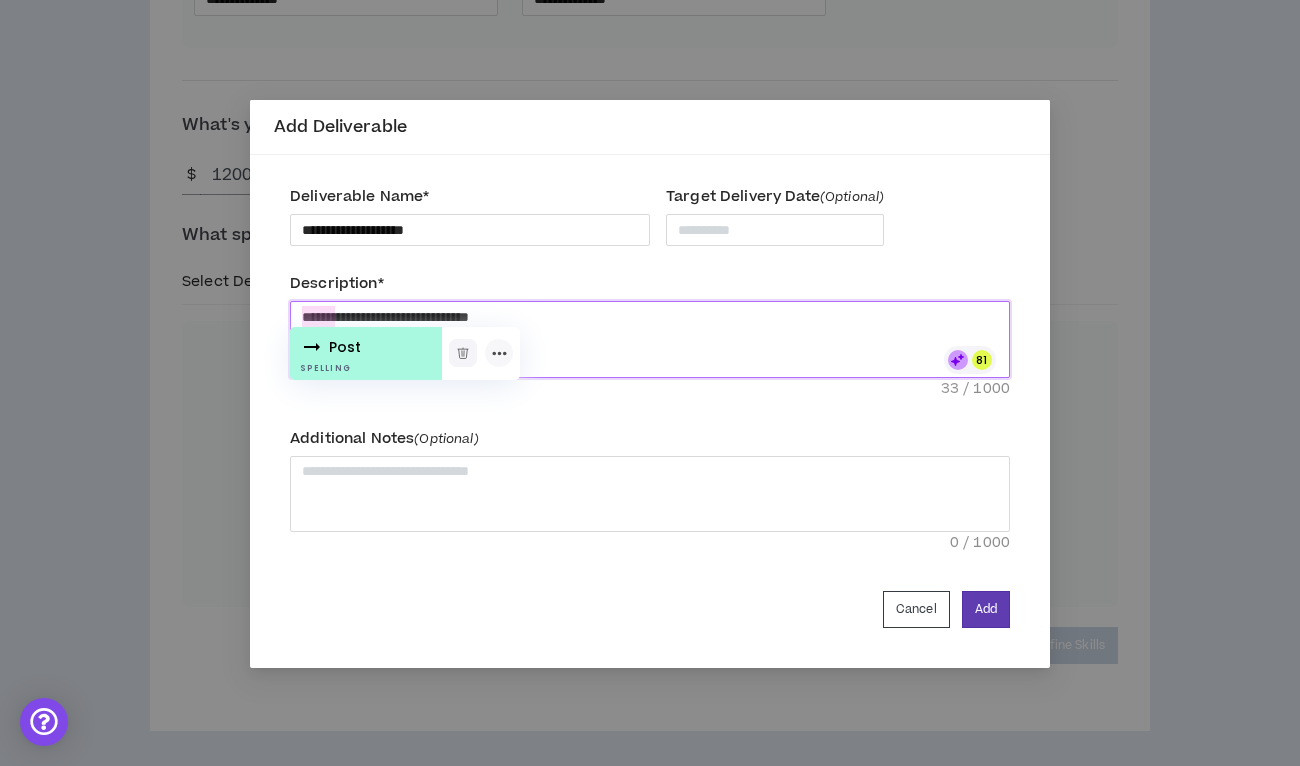 type on "**********" 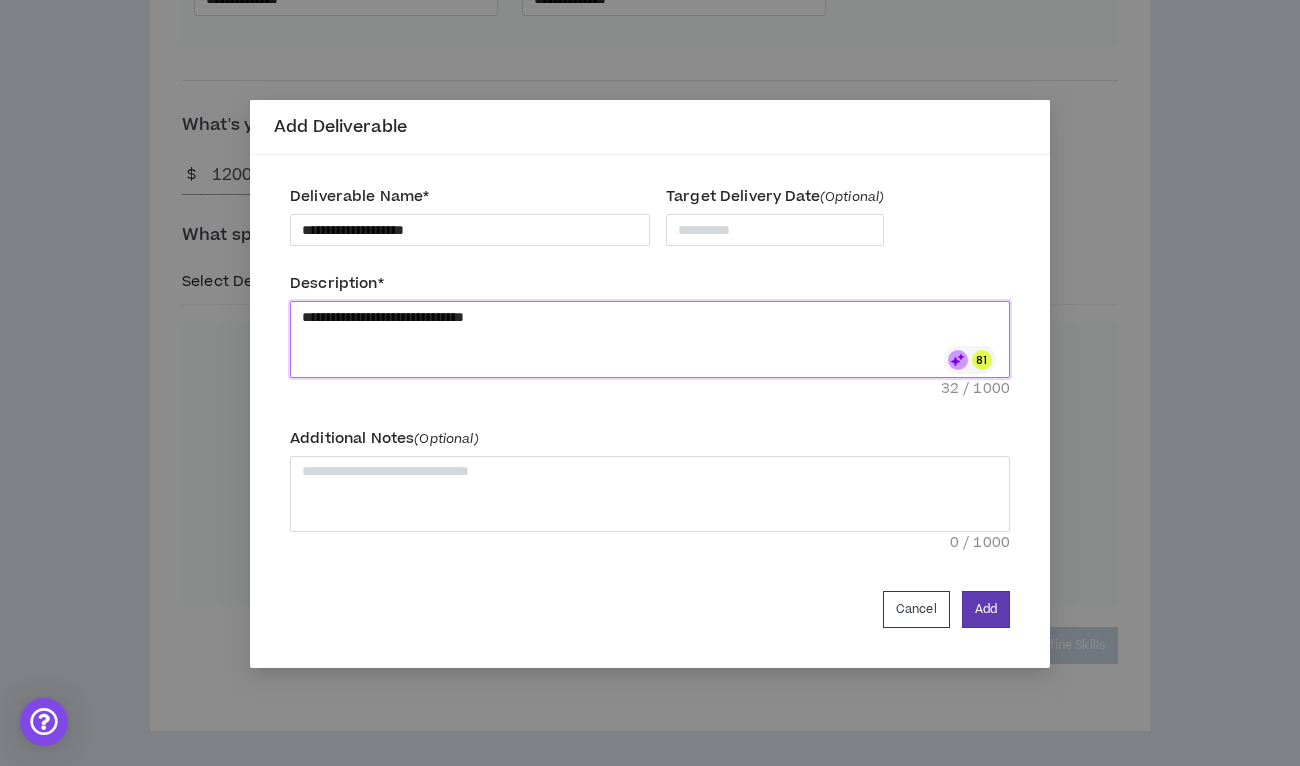 type on "**********" 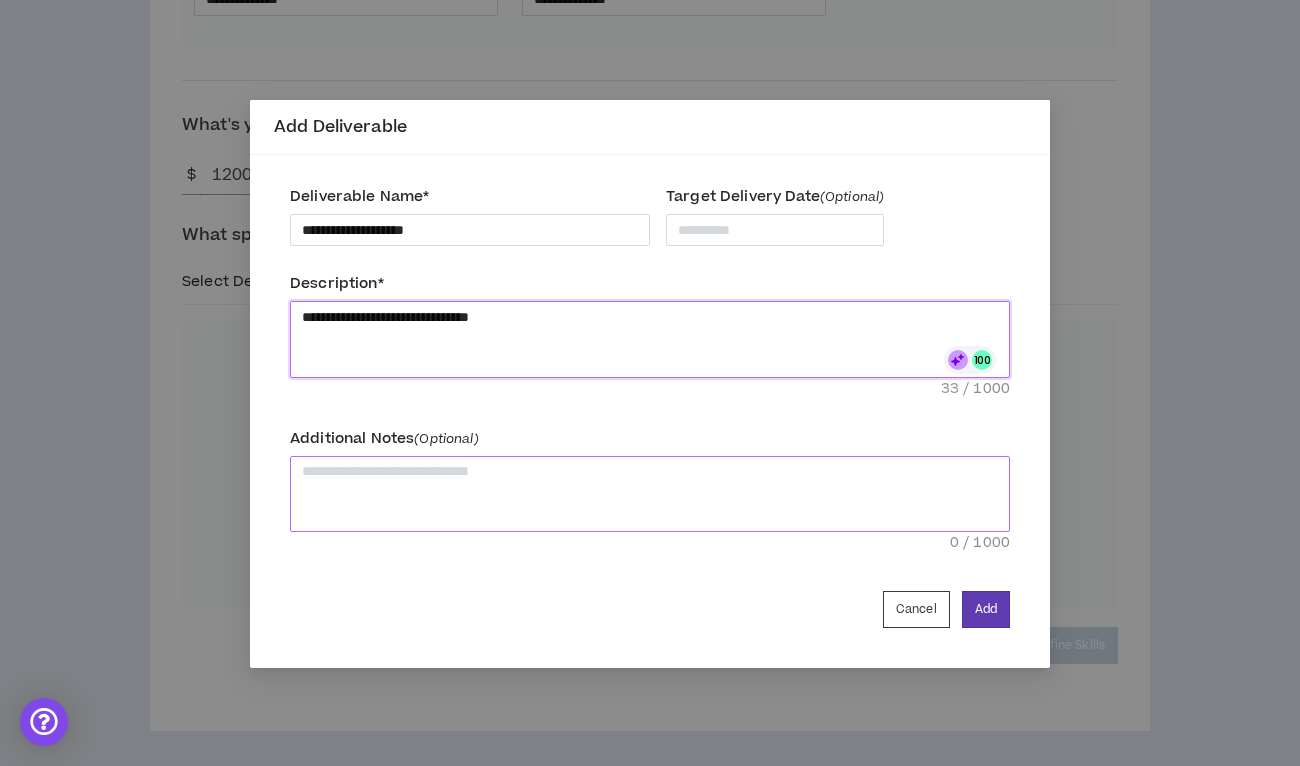type on "**********" 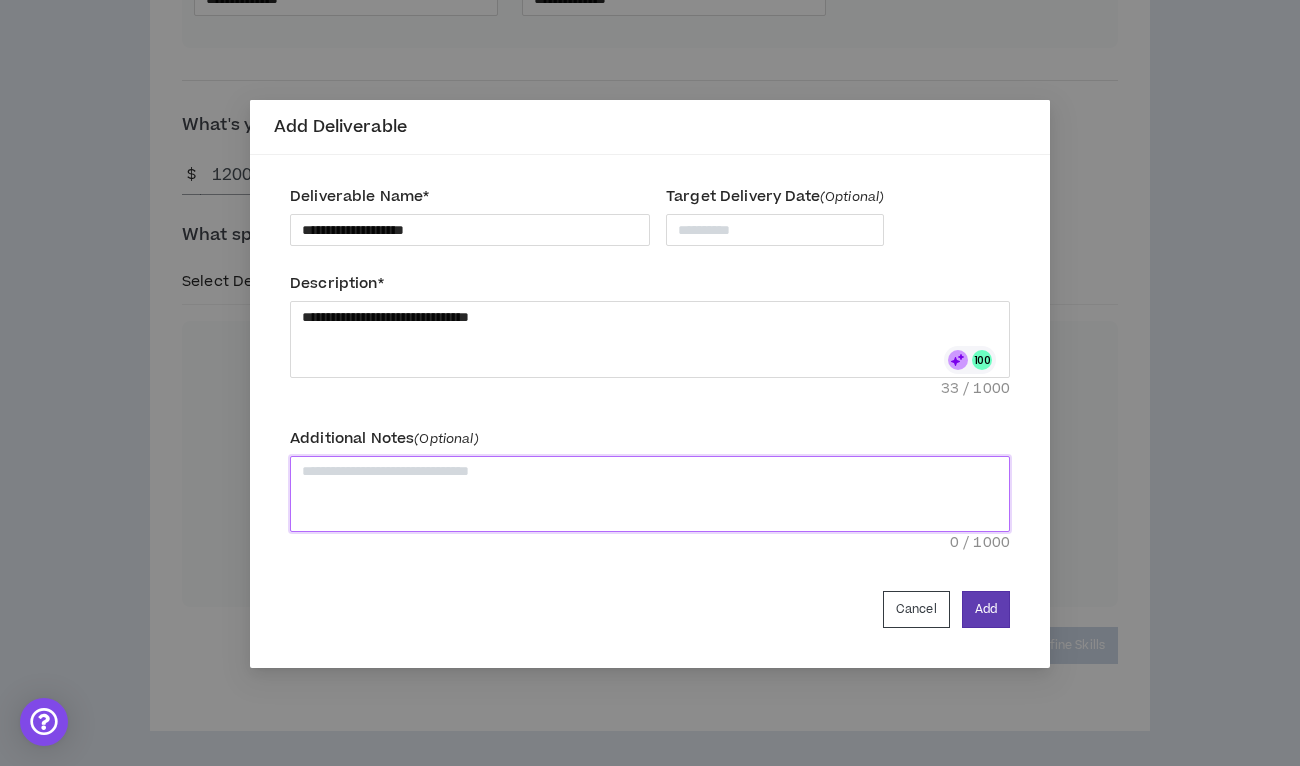 click at bounding box center (650, 494) 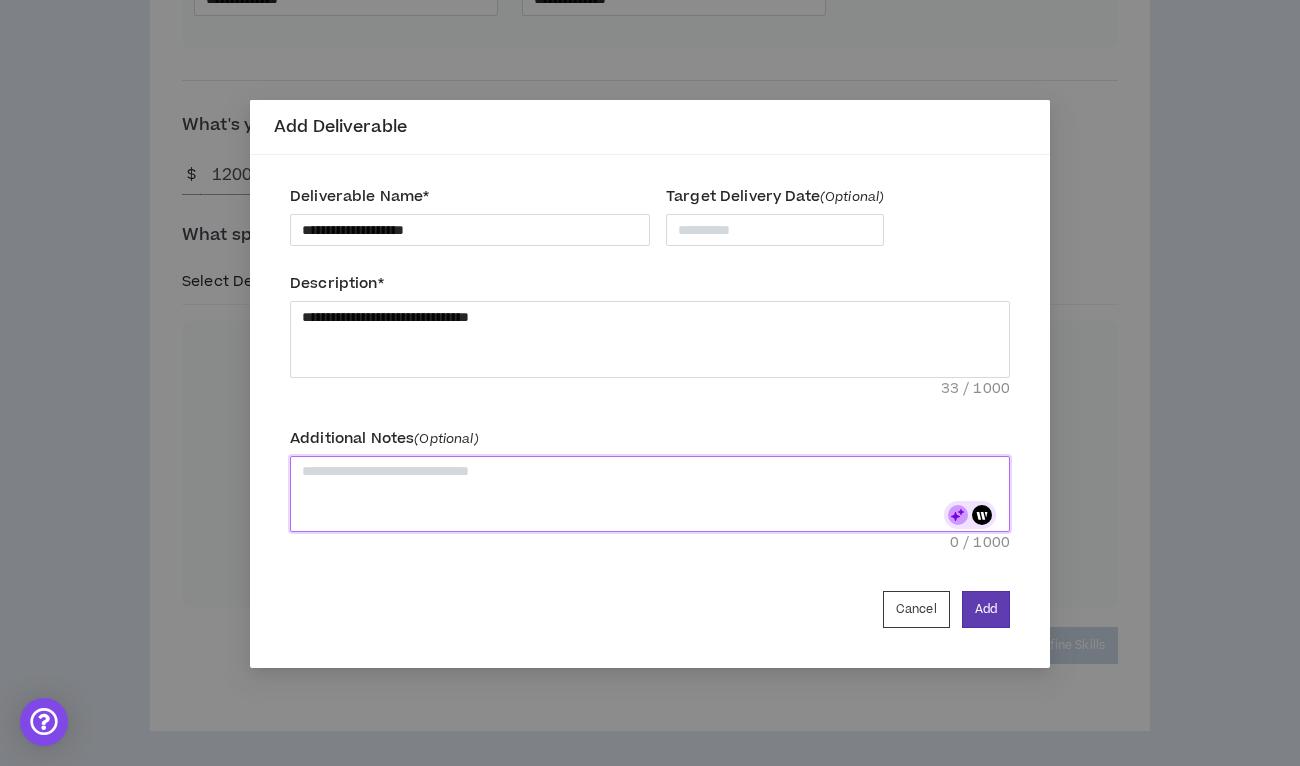 type on "*" 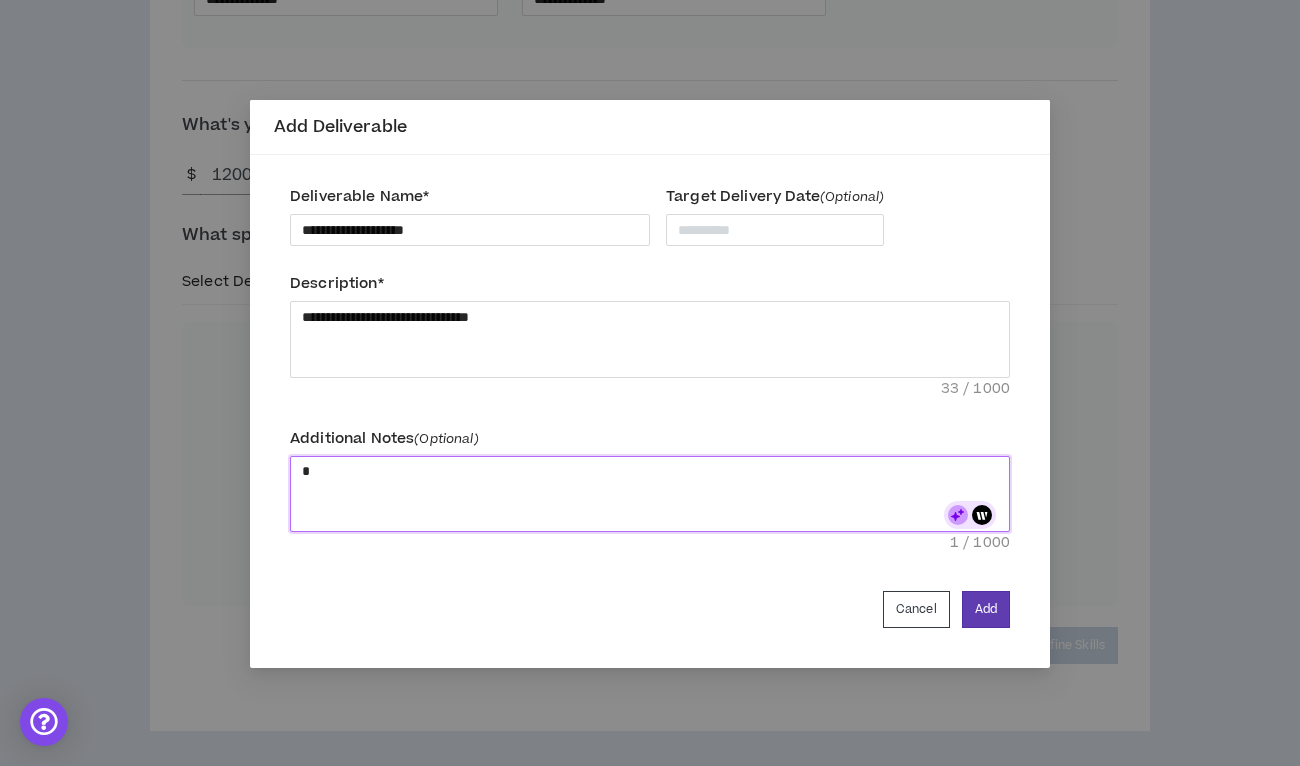 type on "**" 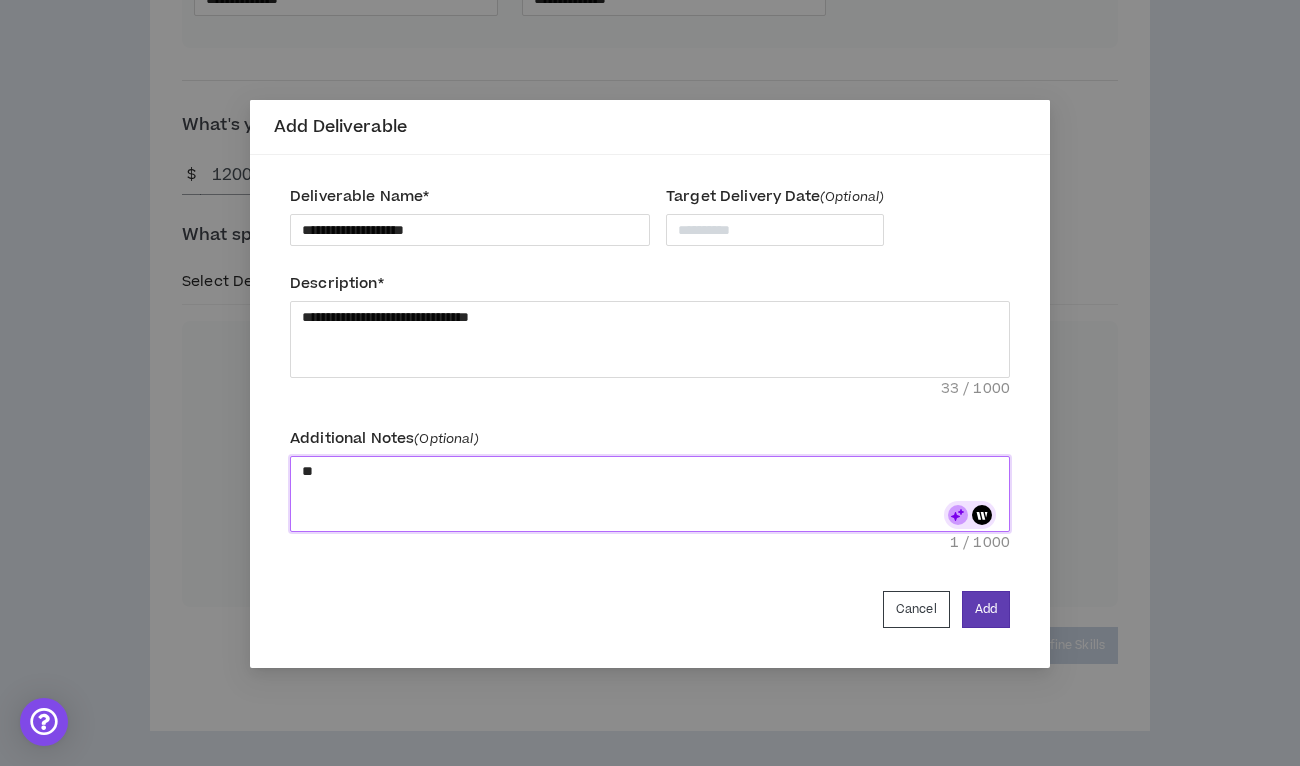 type 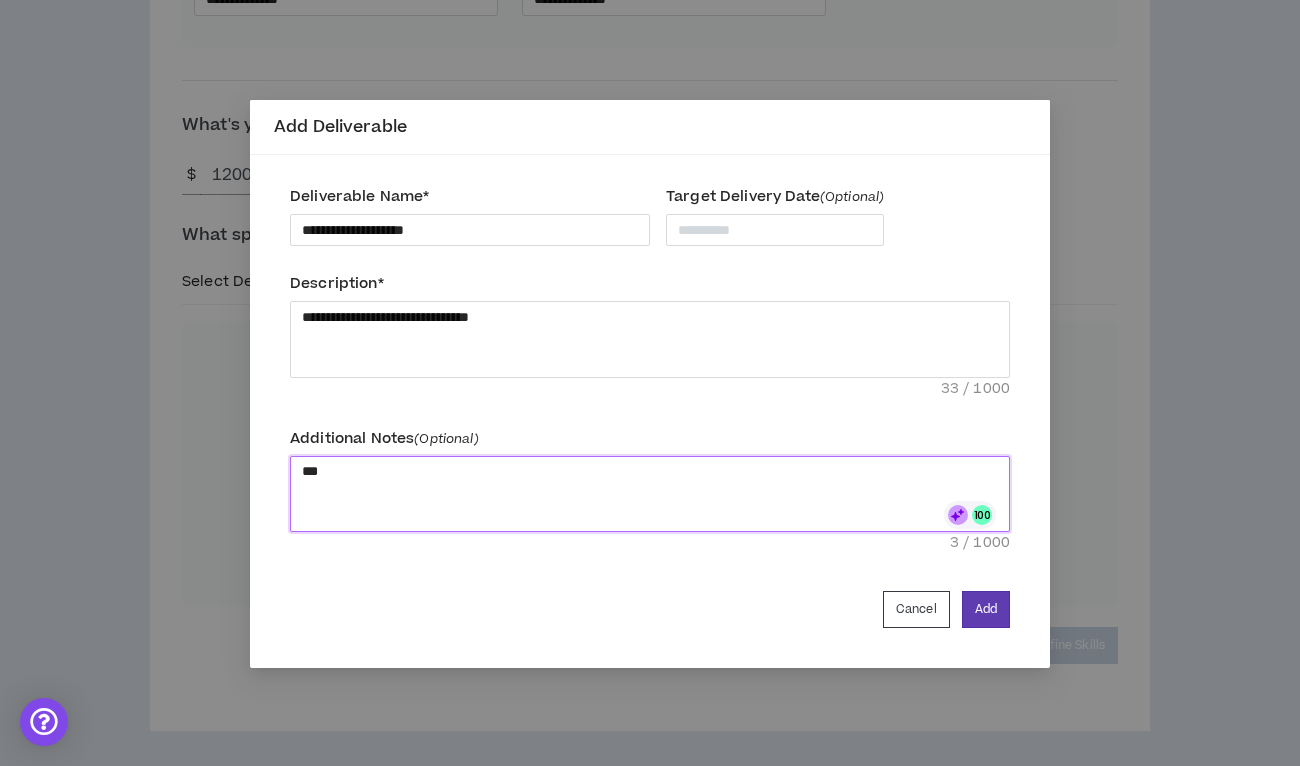 type on "****" 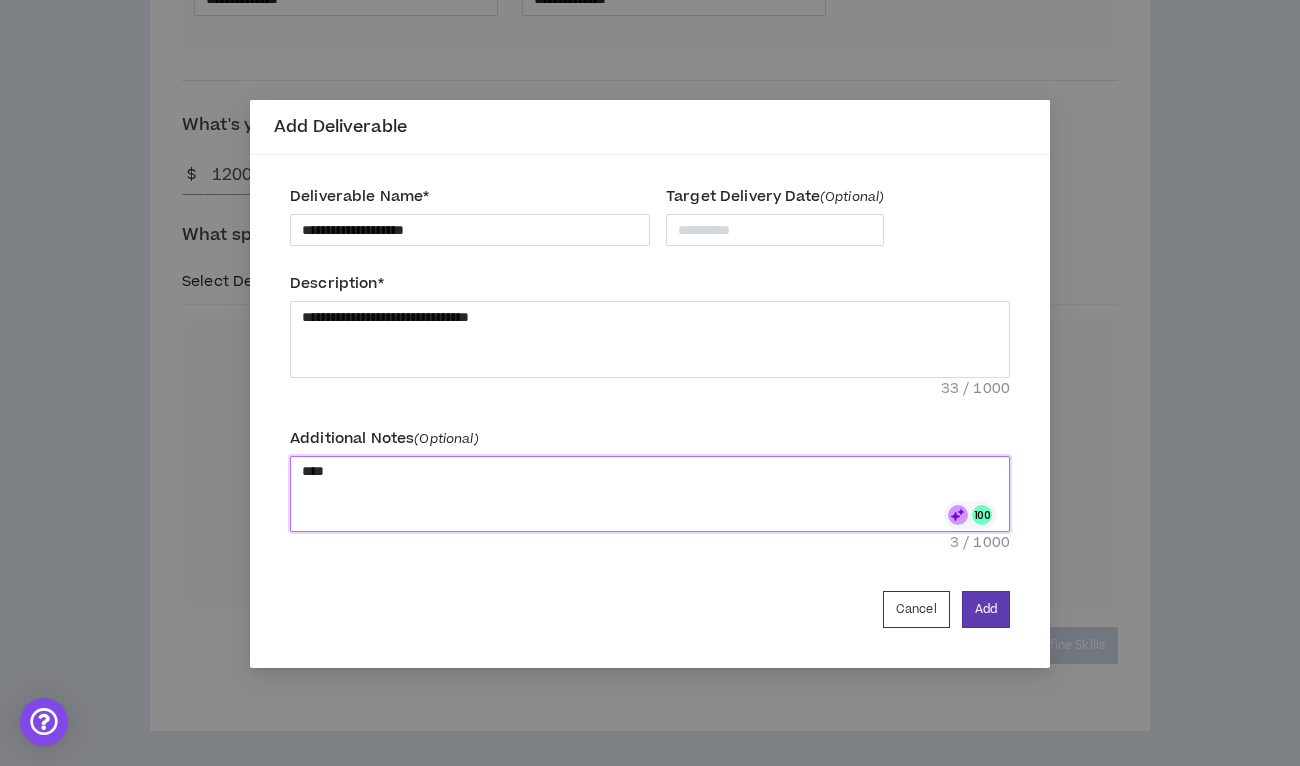 type 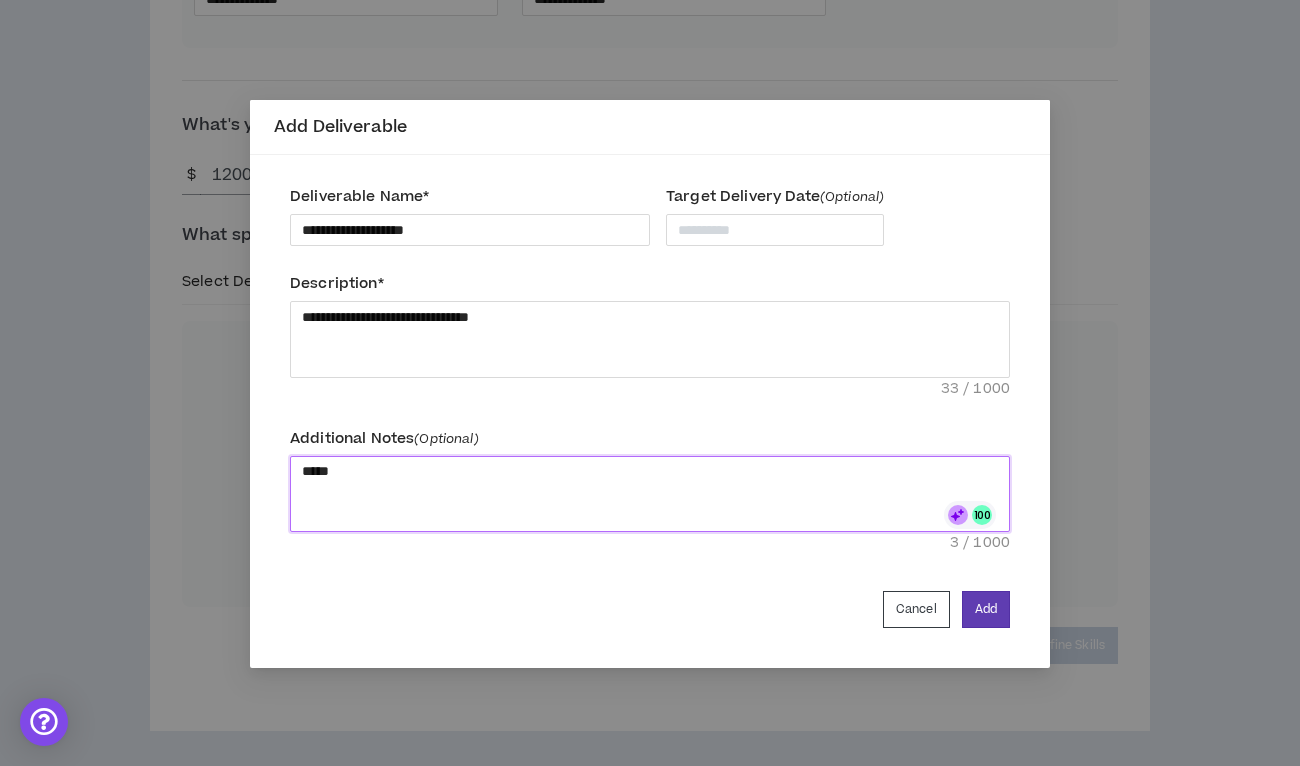 type on "******" 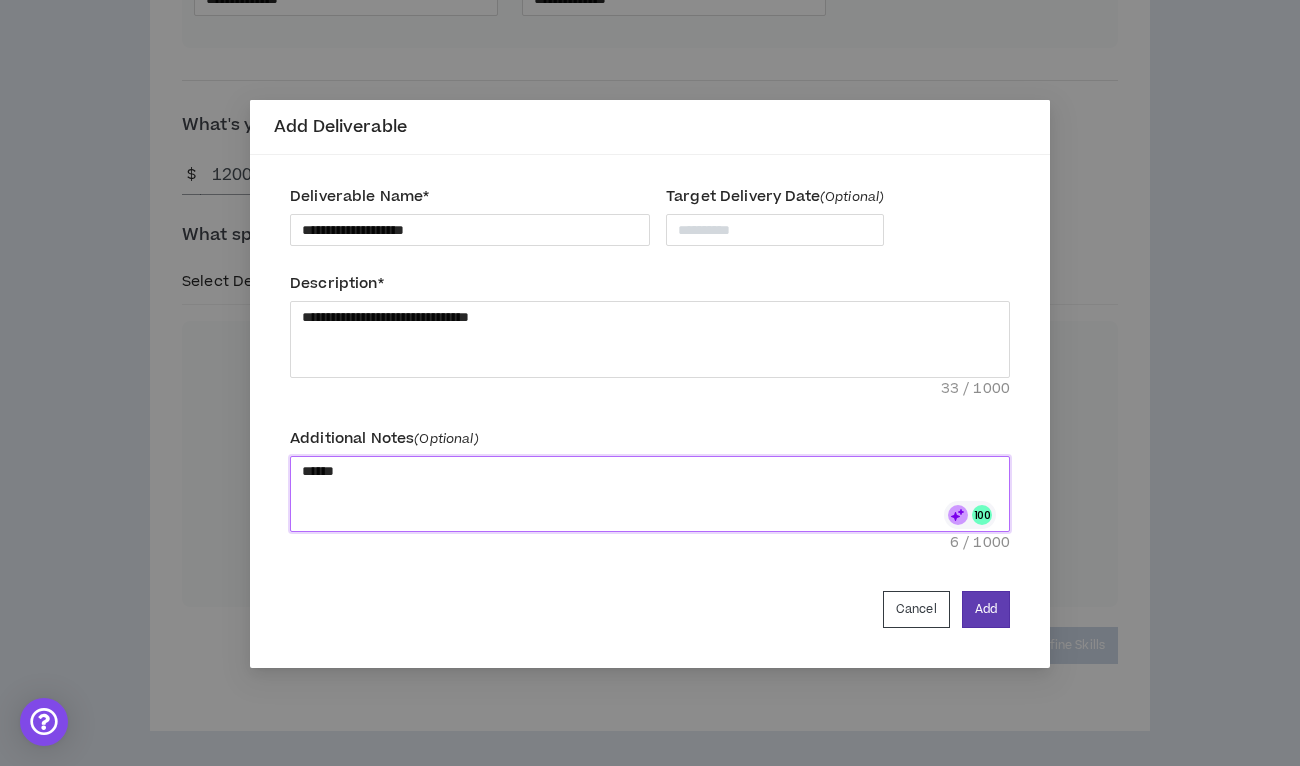 type on "*******" 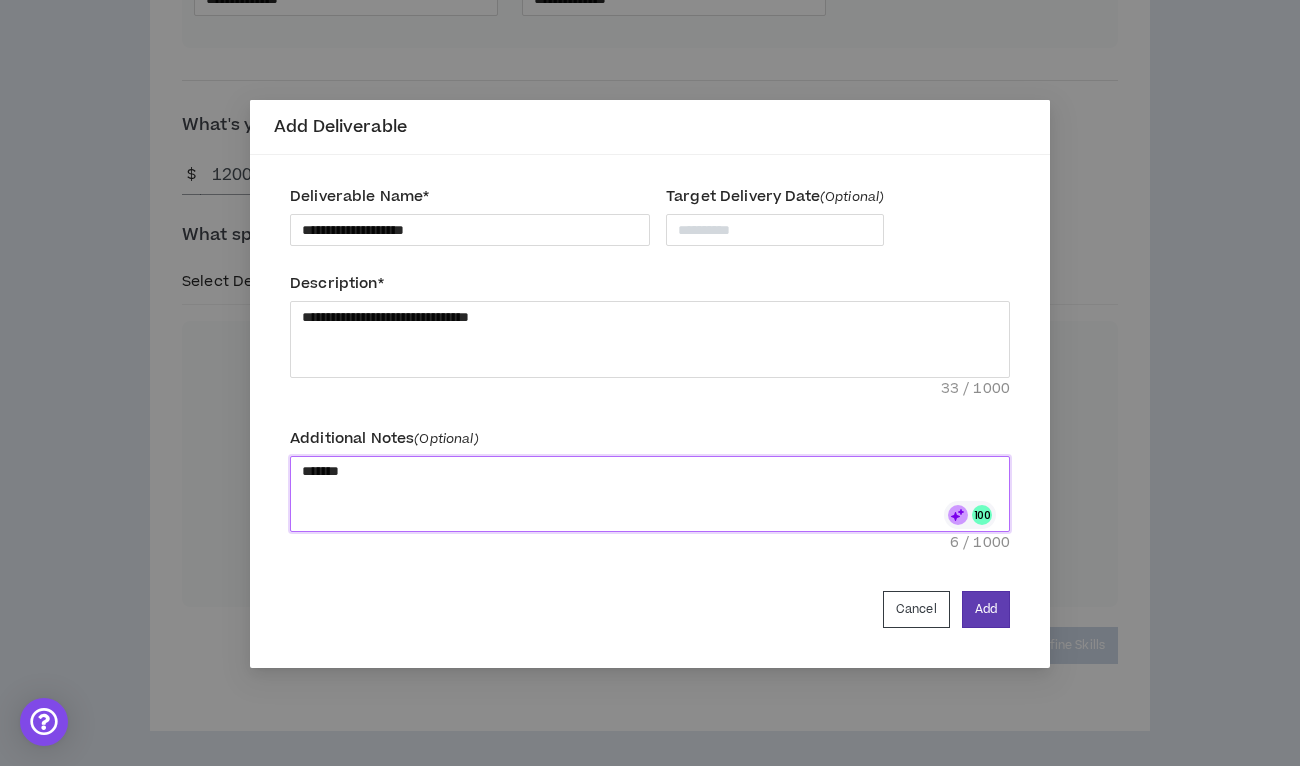 type on "********" 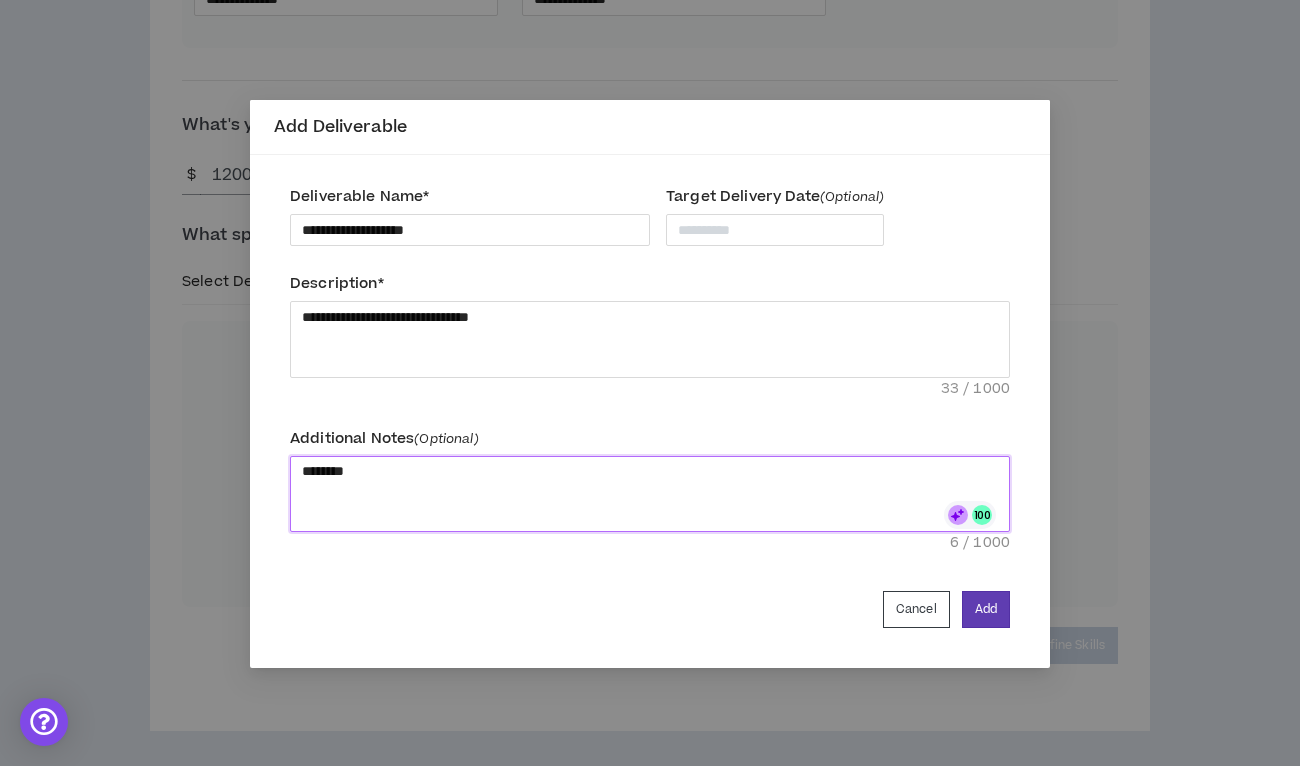 type on "*********" 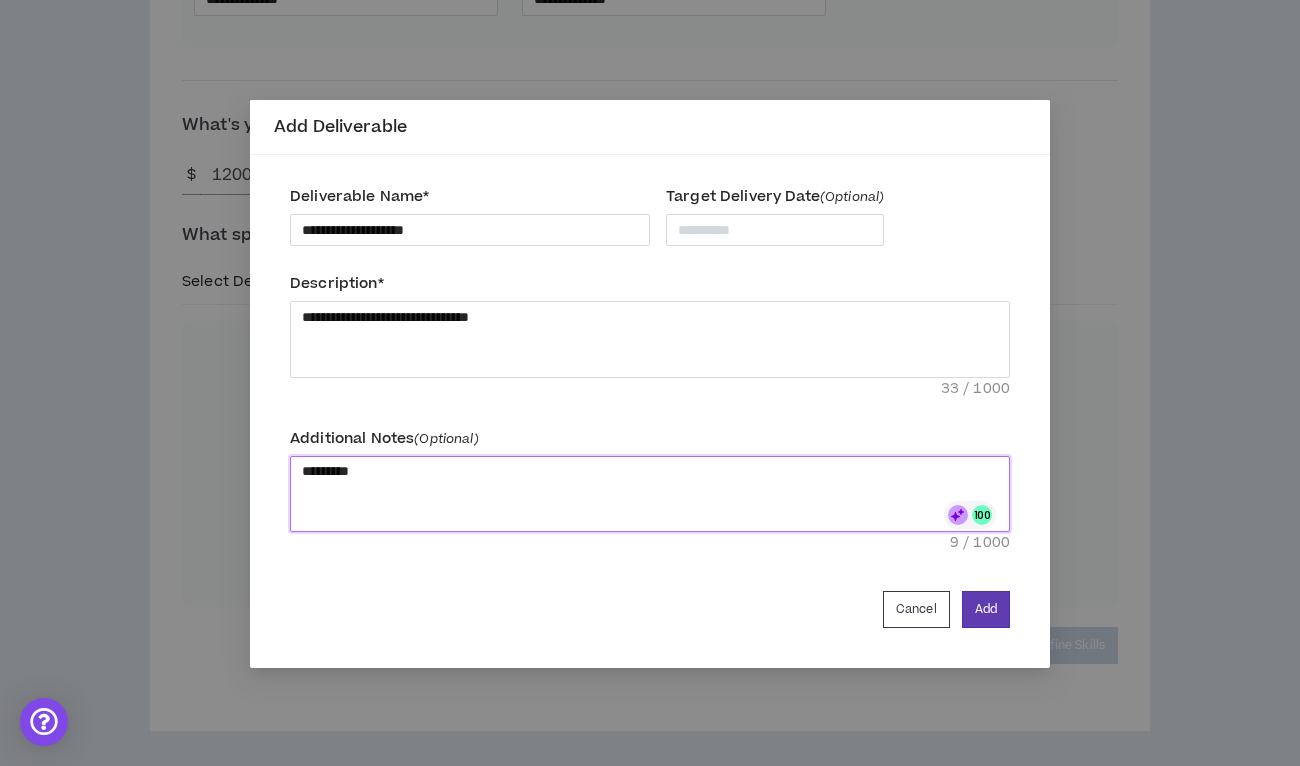 type on "**********" 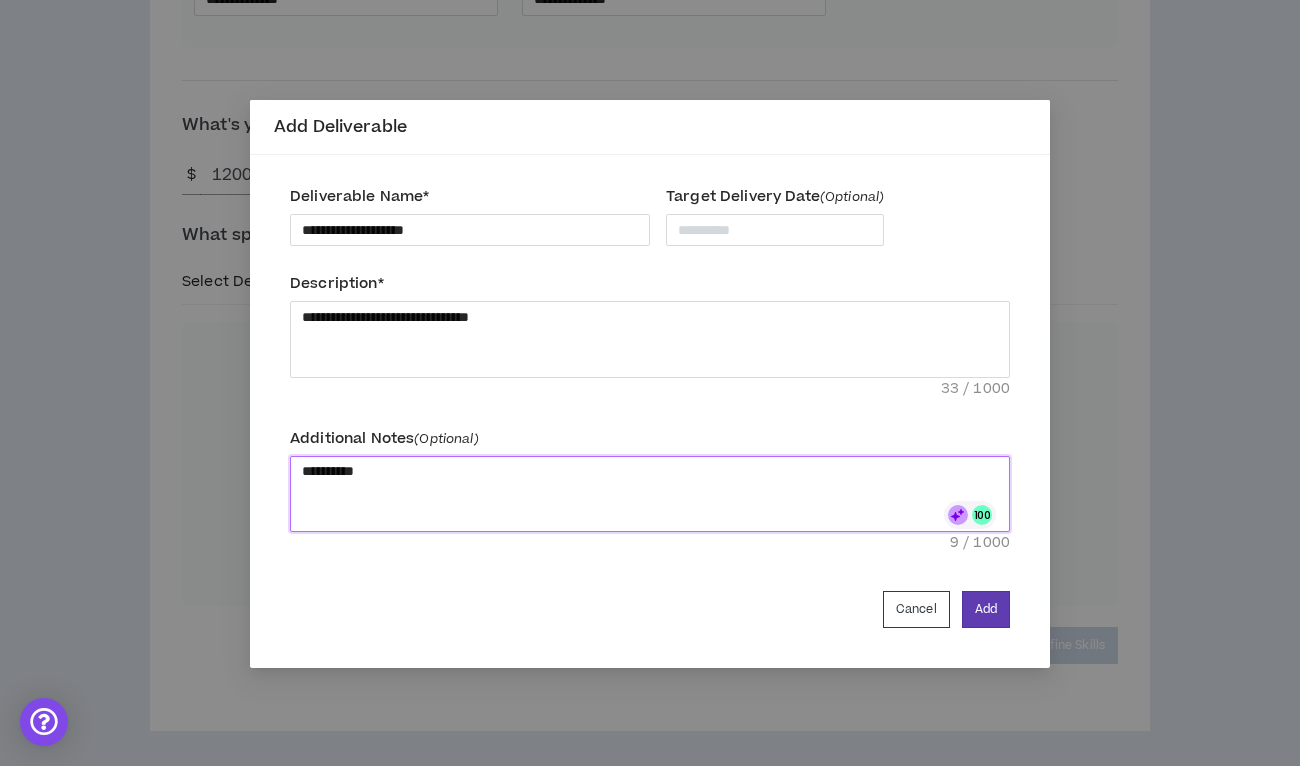type on "**********" 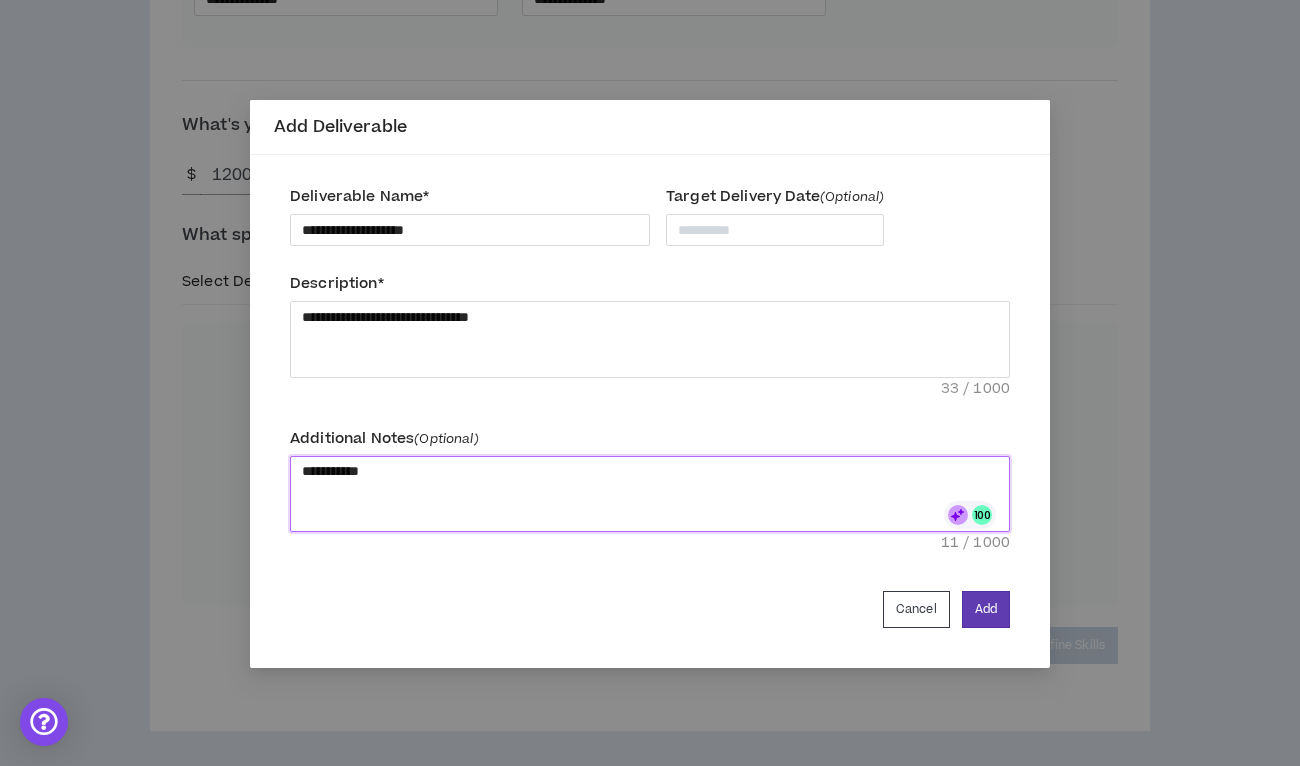 type on "**********" 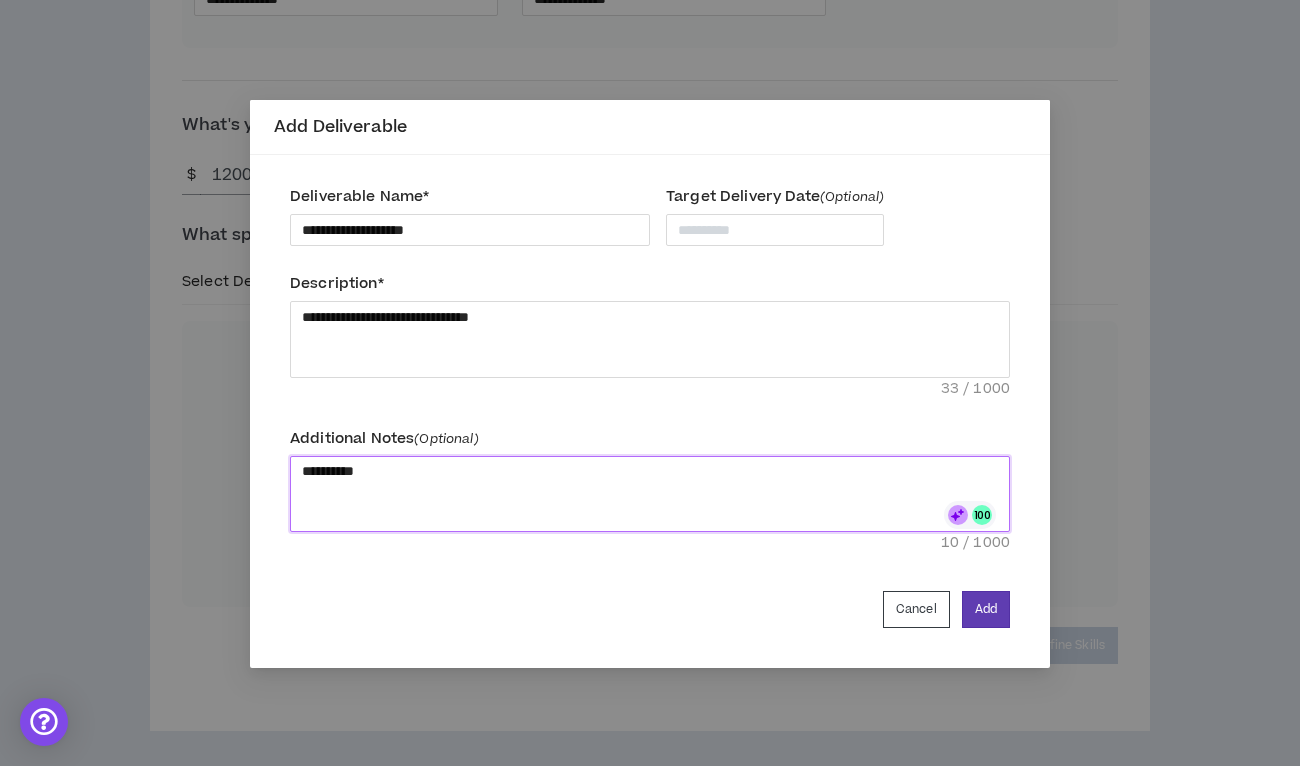 type on "**********" 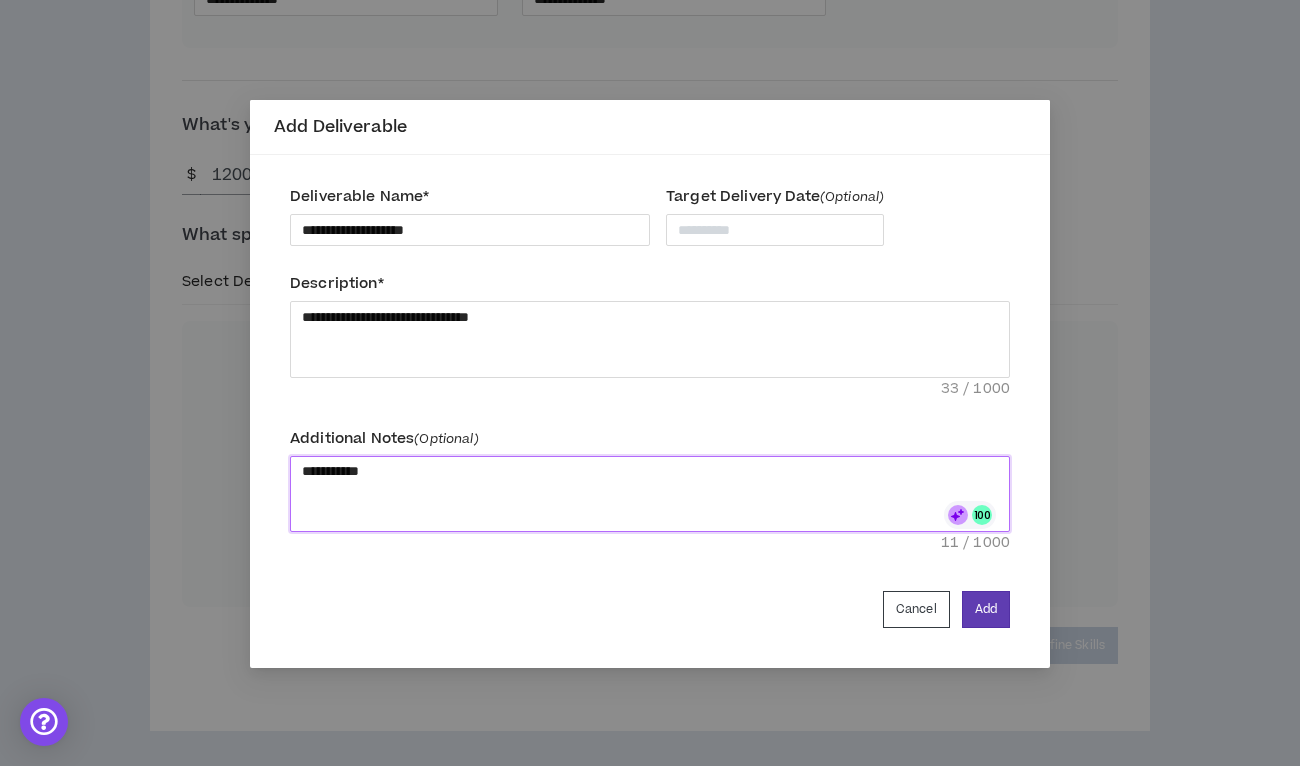 type on "**********" 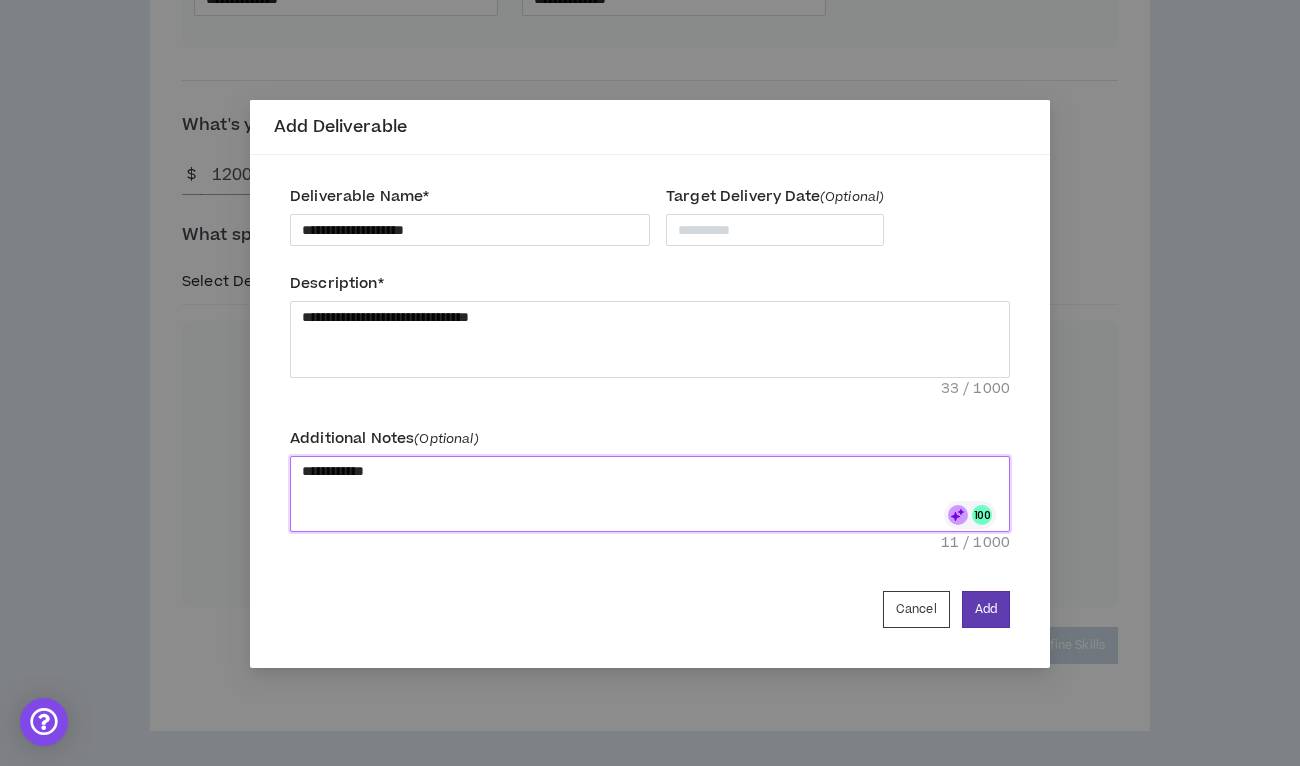 type on "**********" 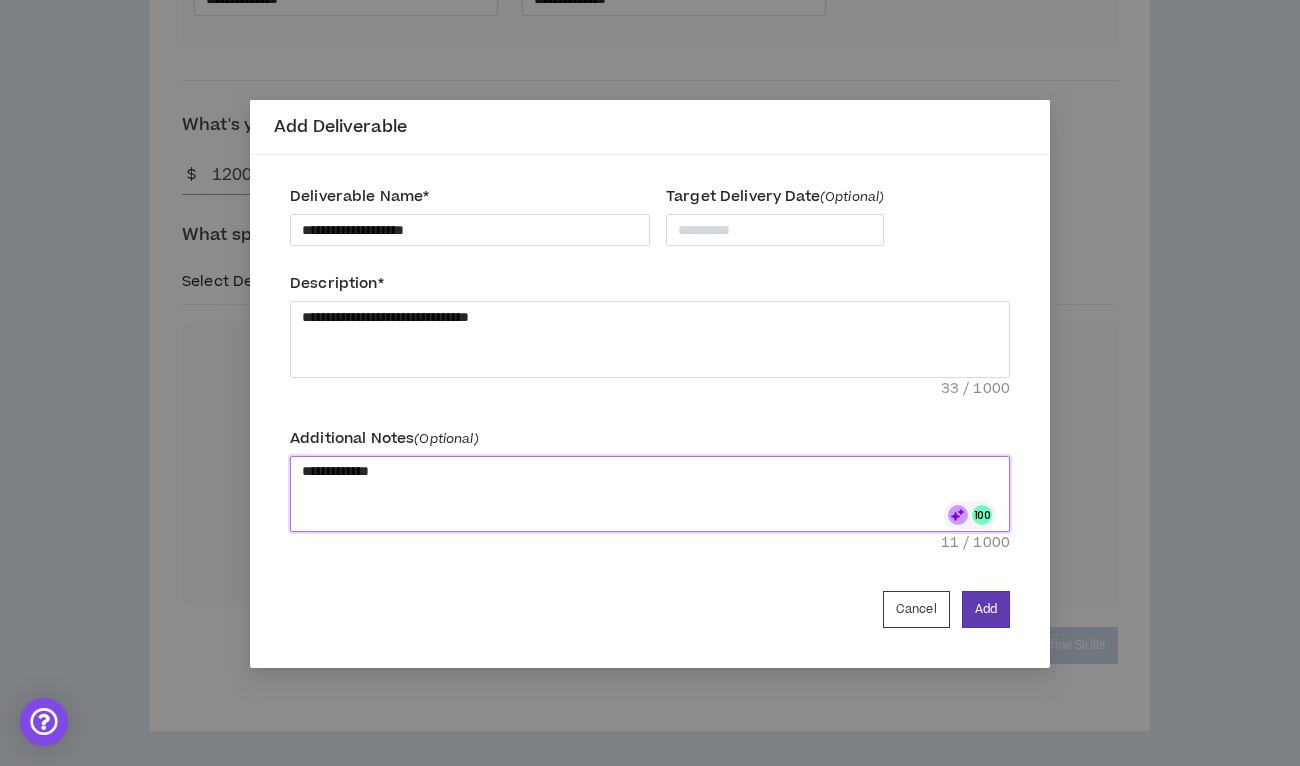 type on "**********" 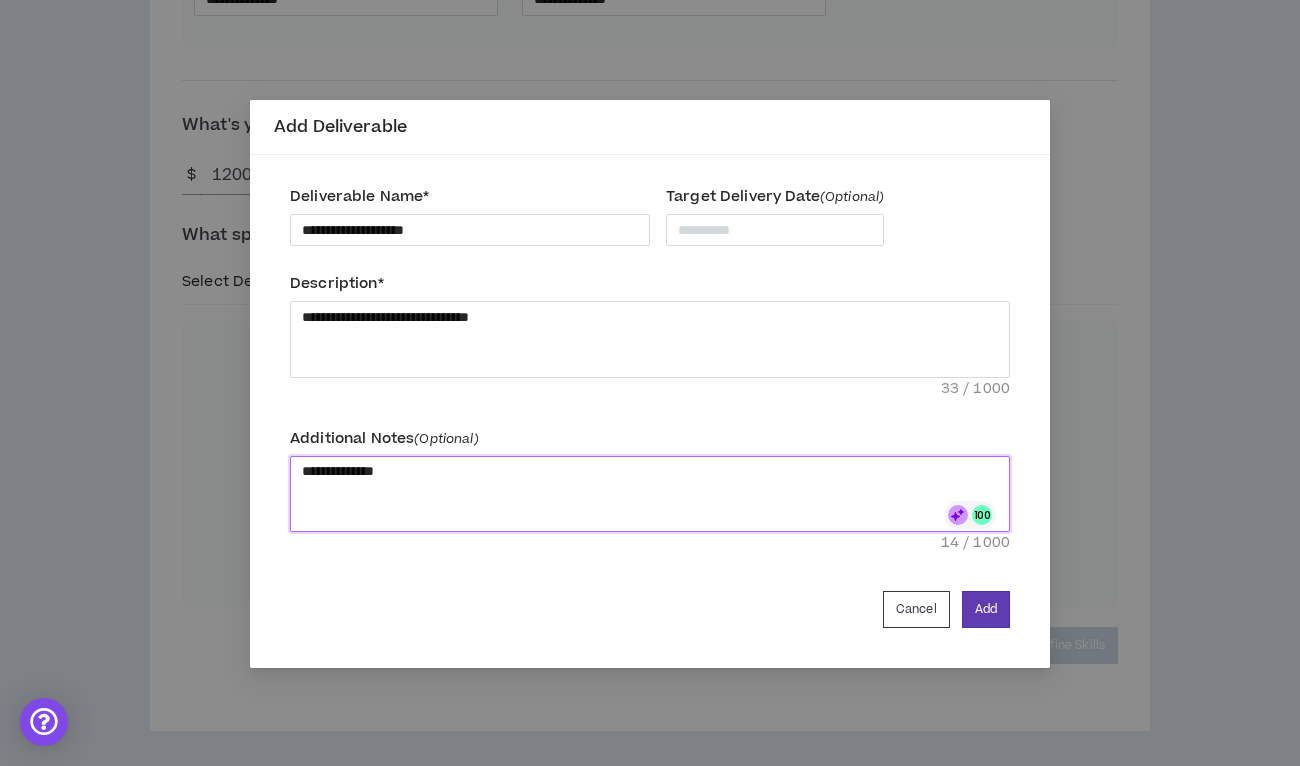 type on "**********" 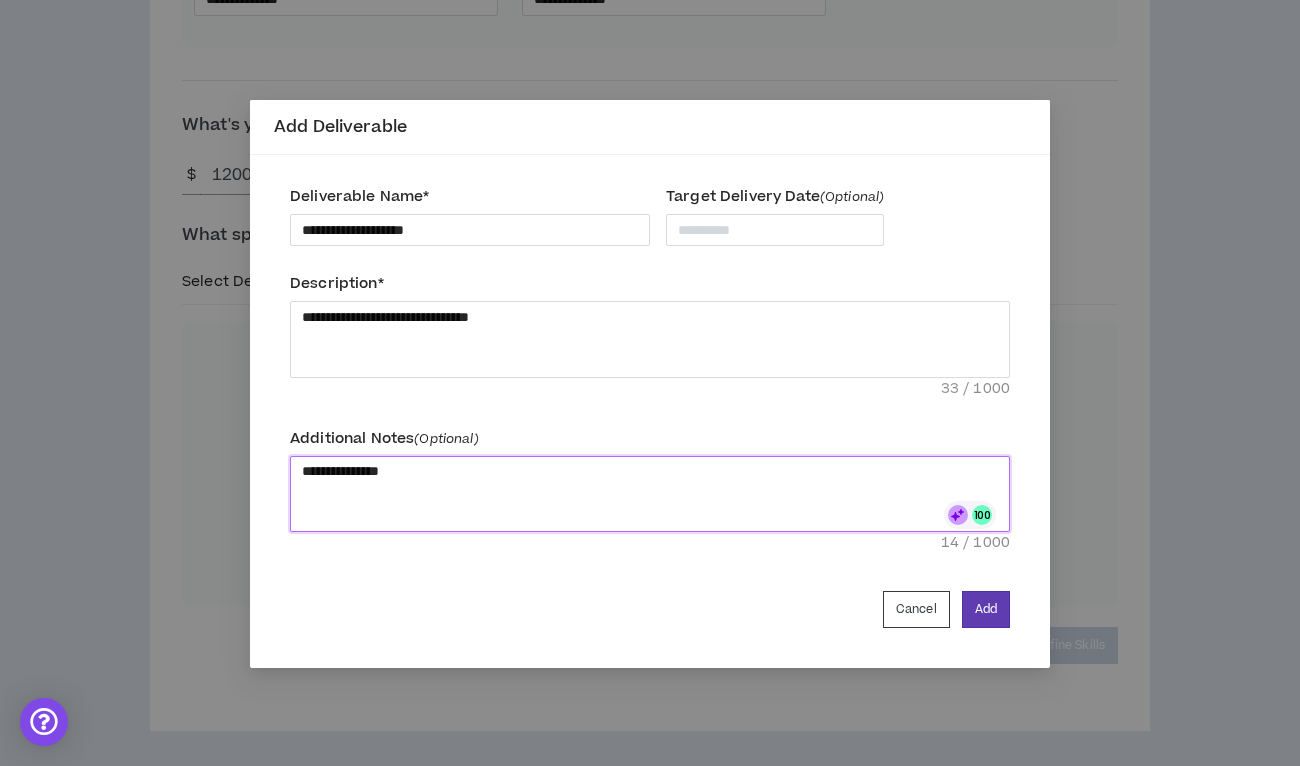 type 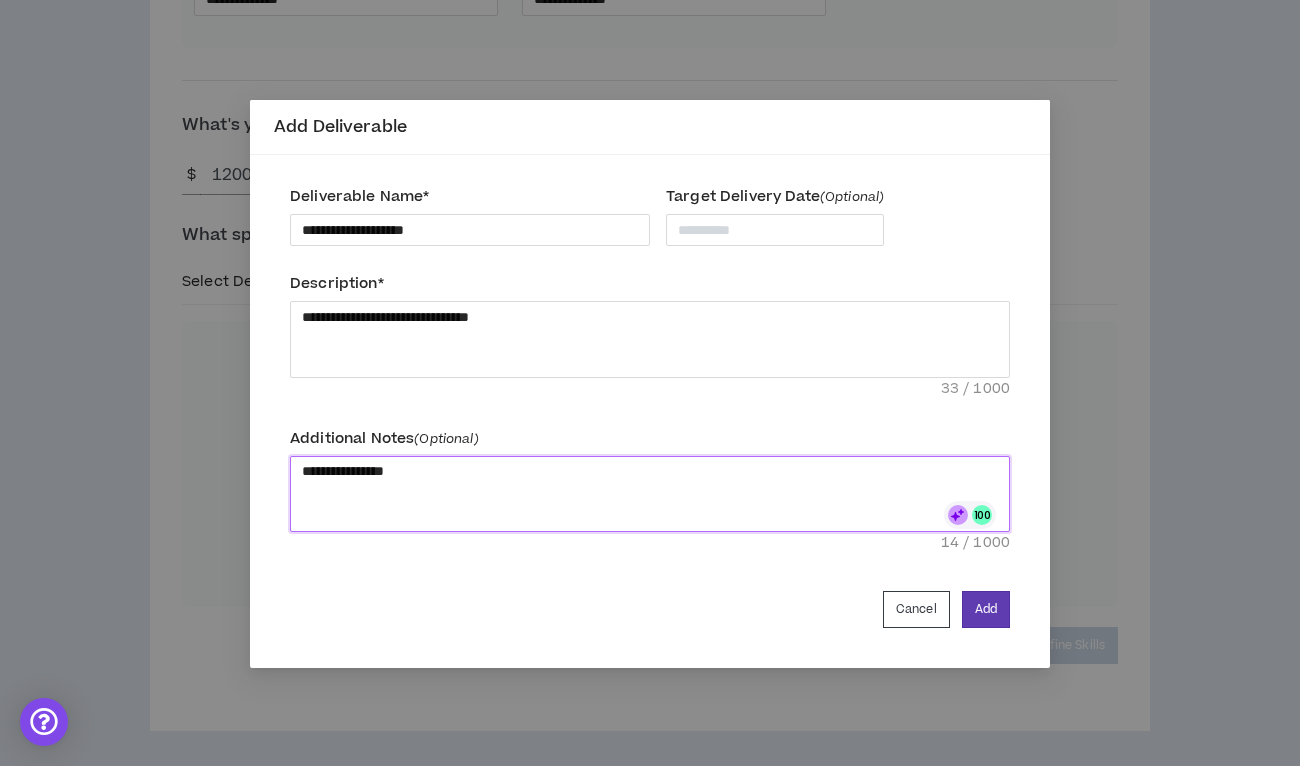 type on "**********" 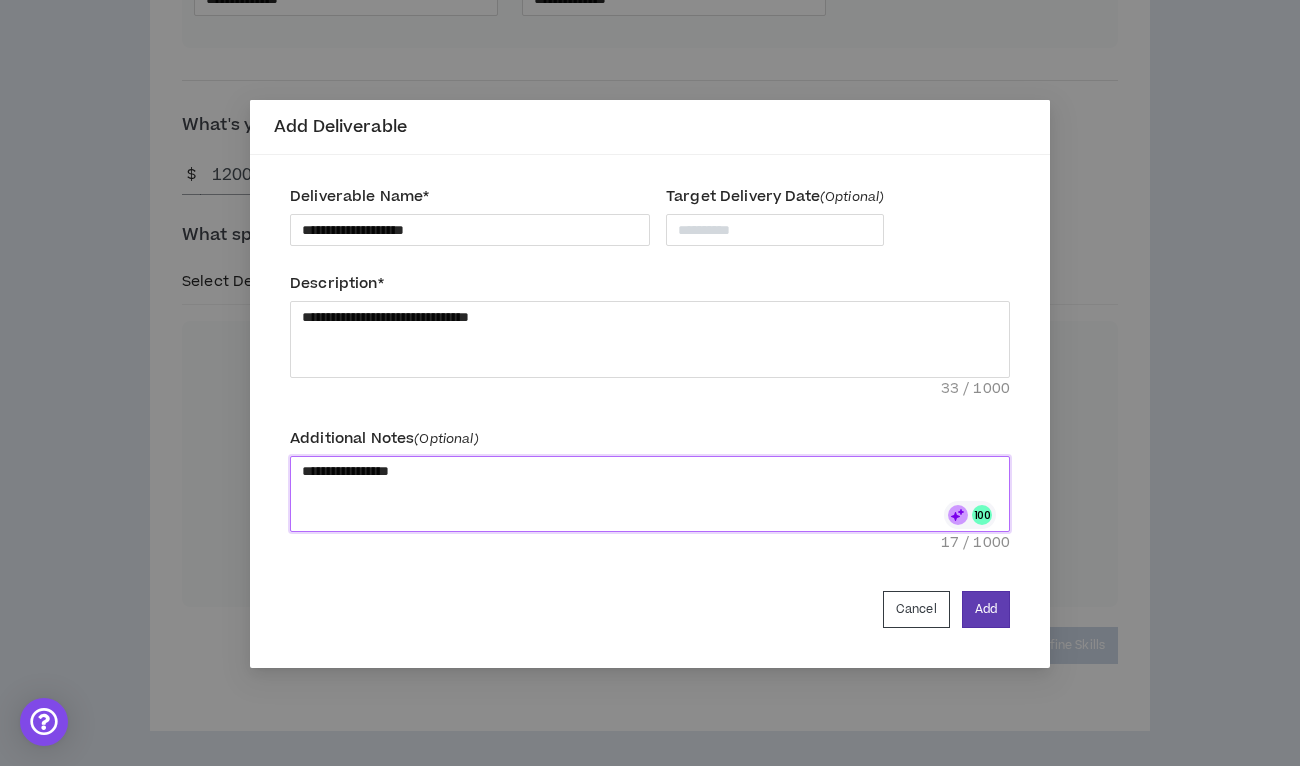type on "**********" 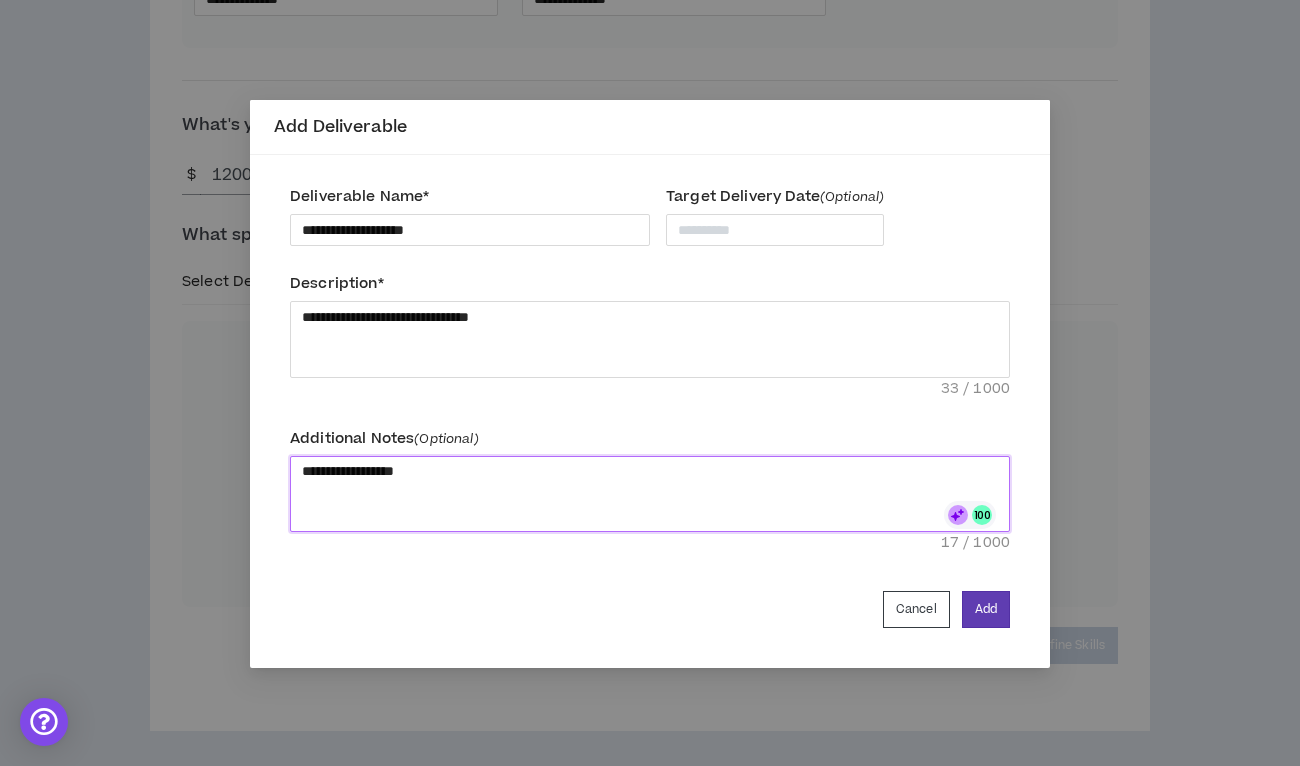 type on "**********" 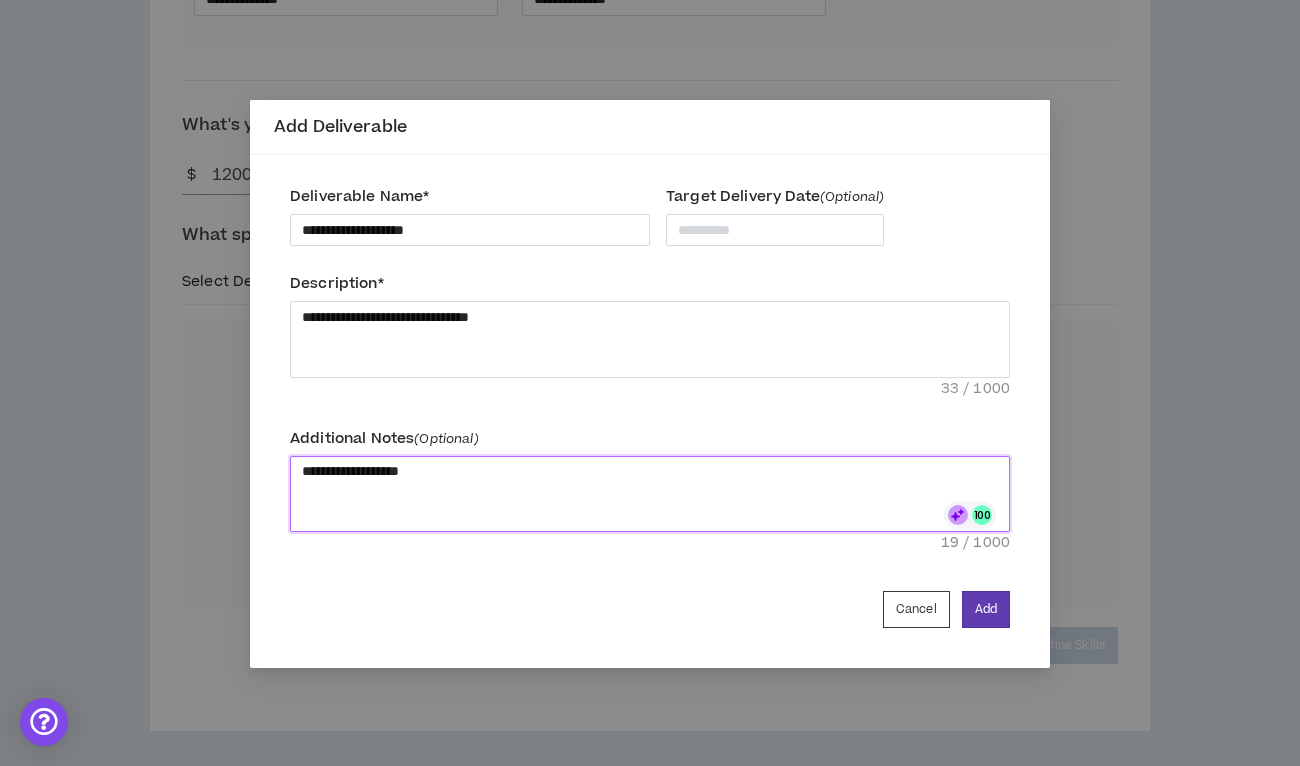 type on "**********" 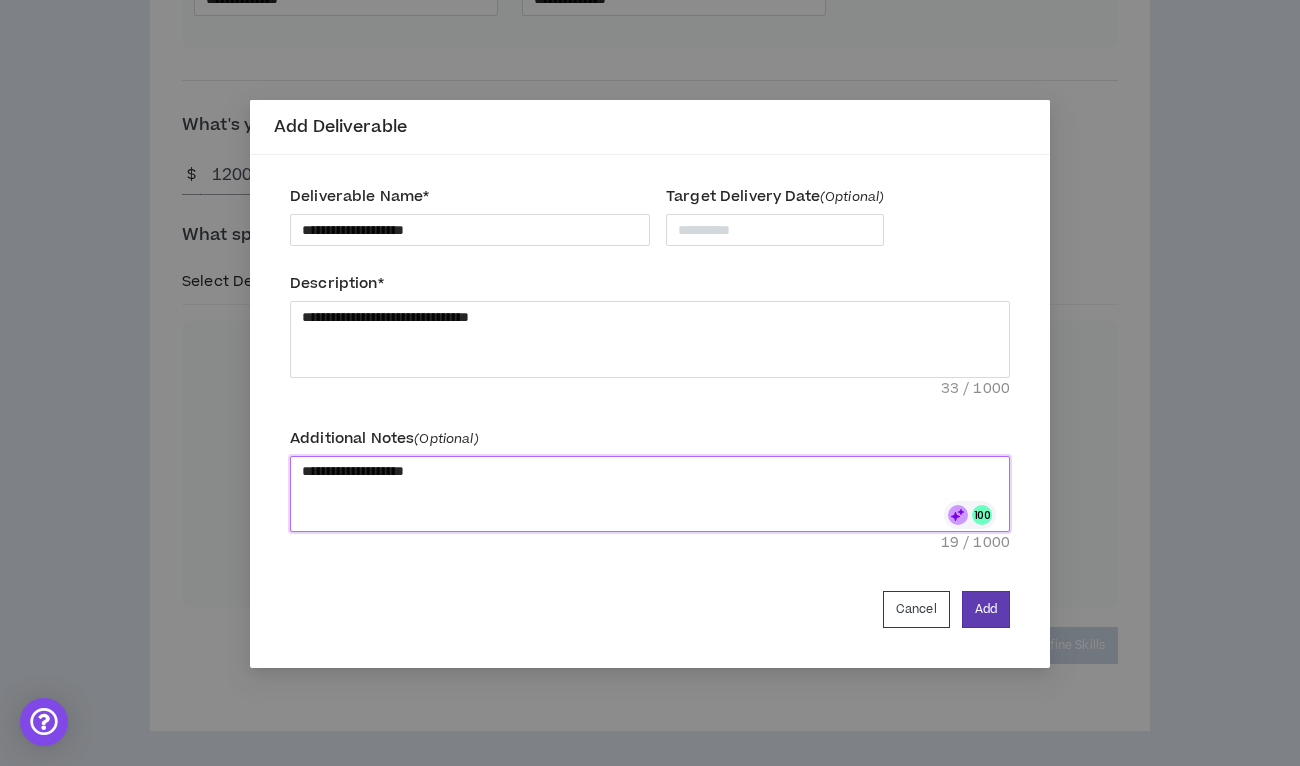 type on "**********" 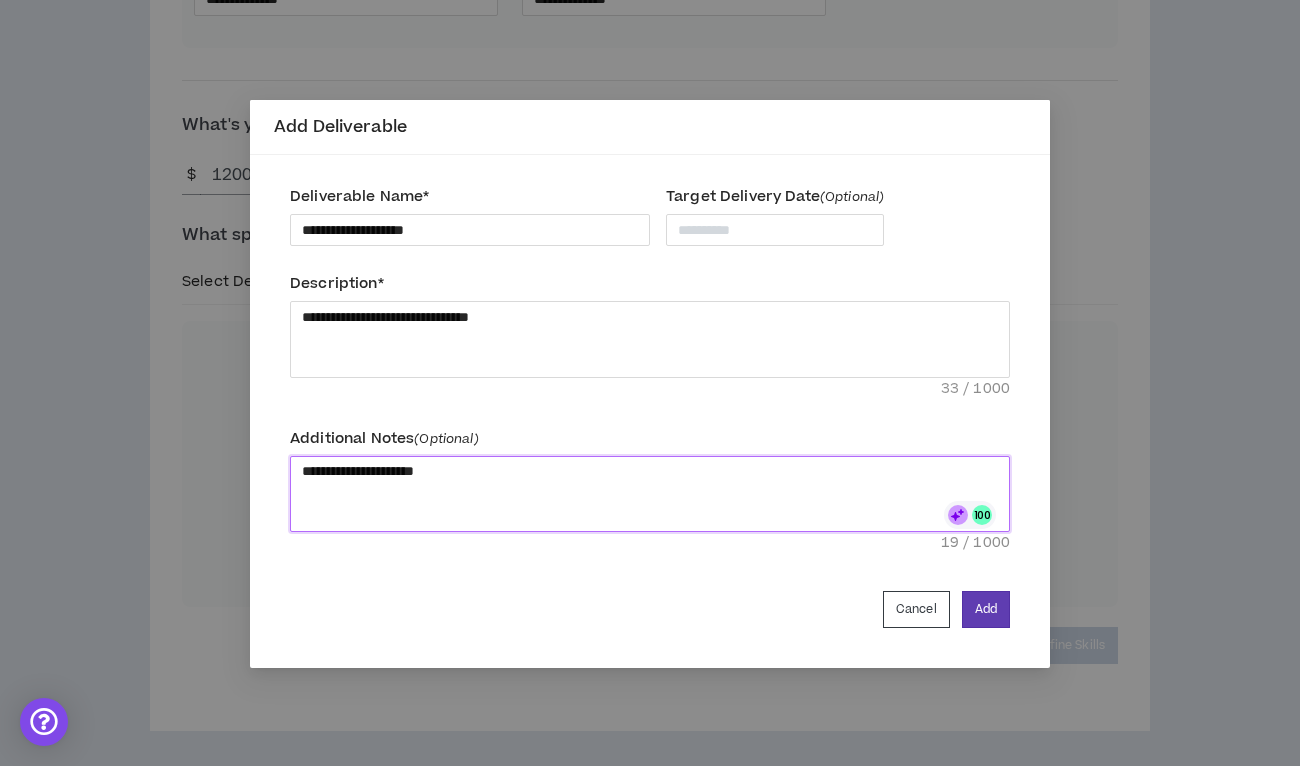 type on "**********" 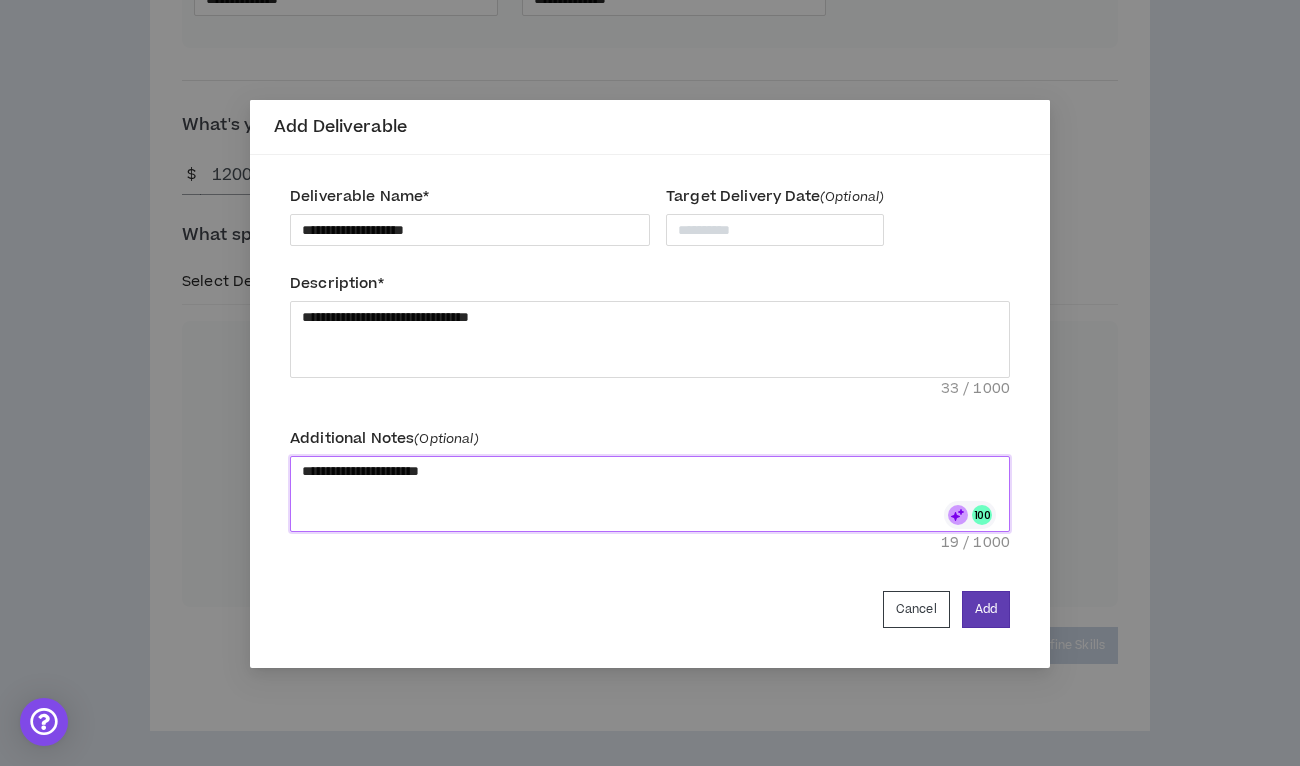 type 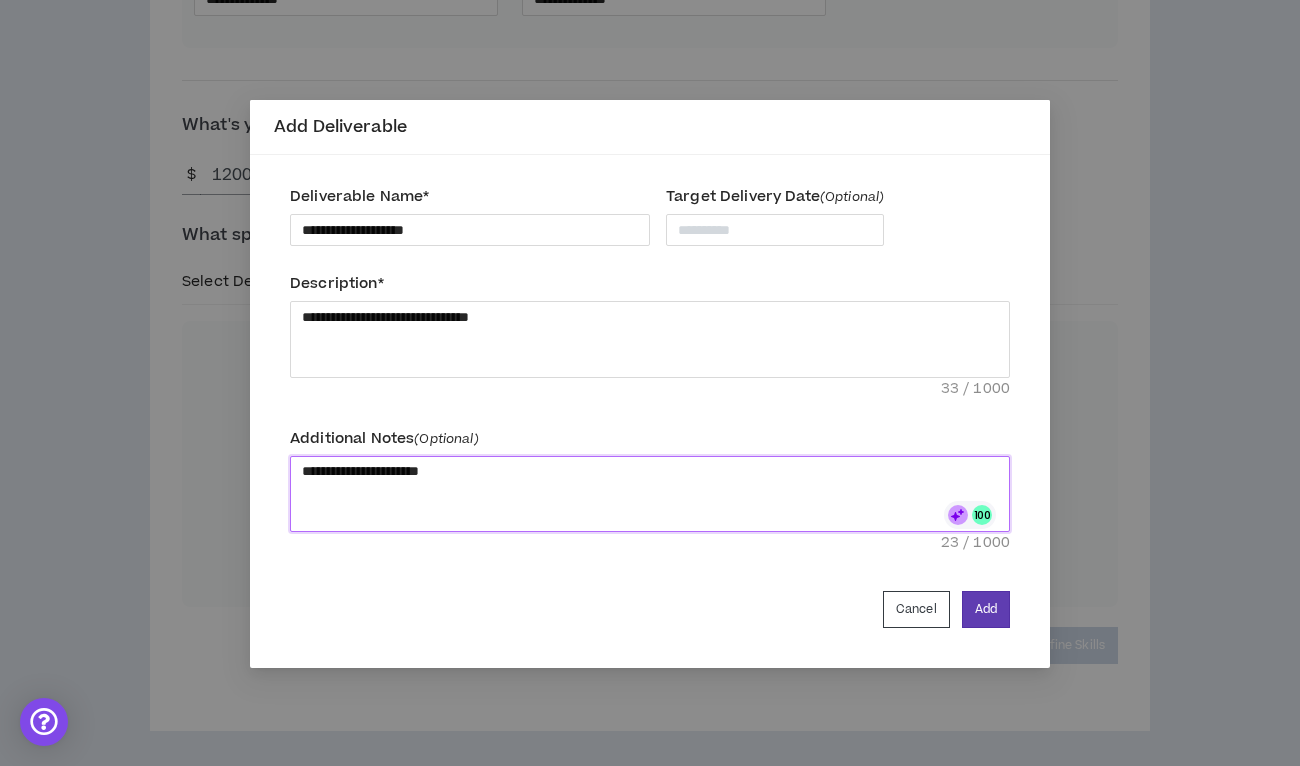 type on "**********" 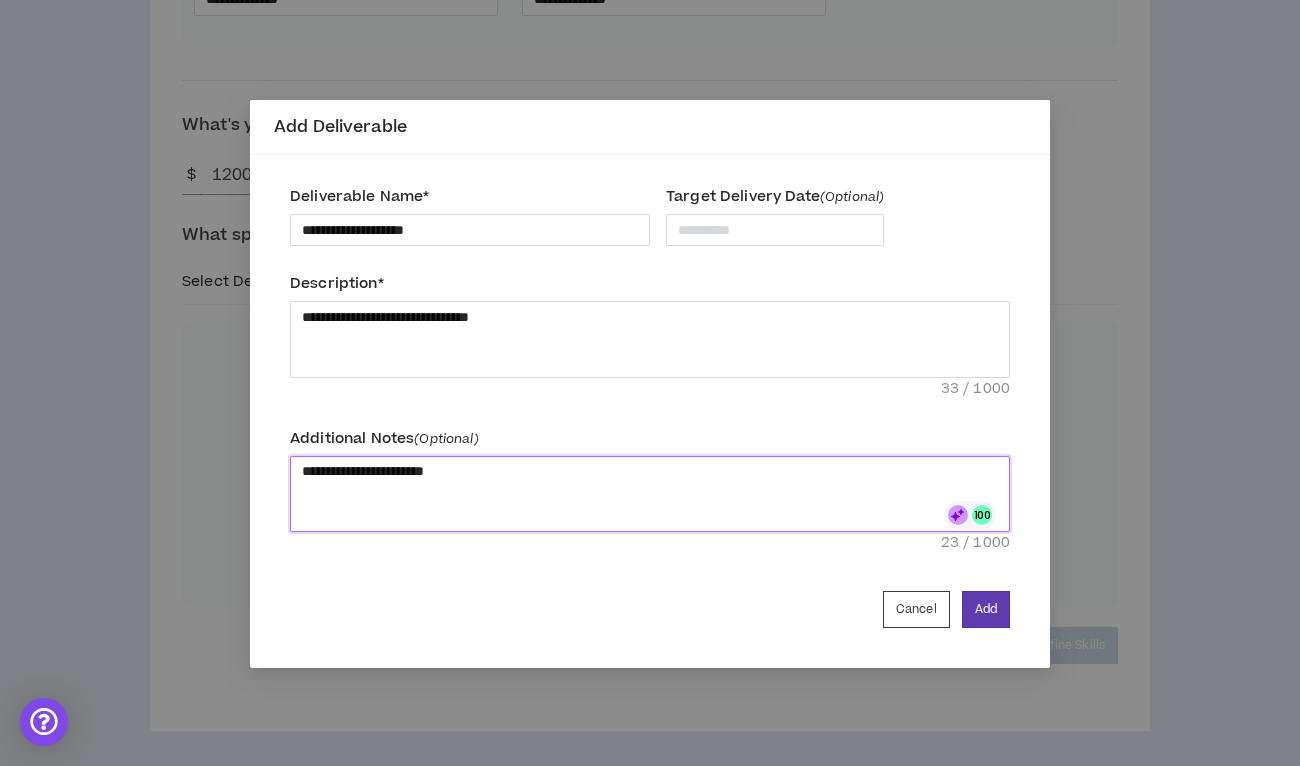 type on "**********" 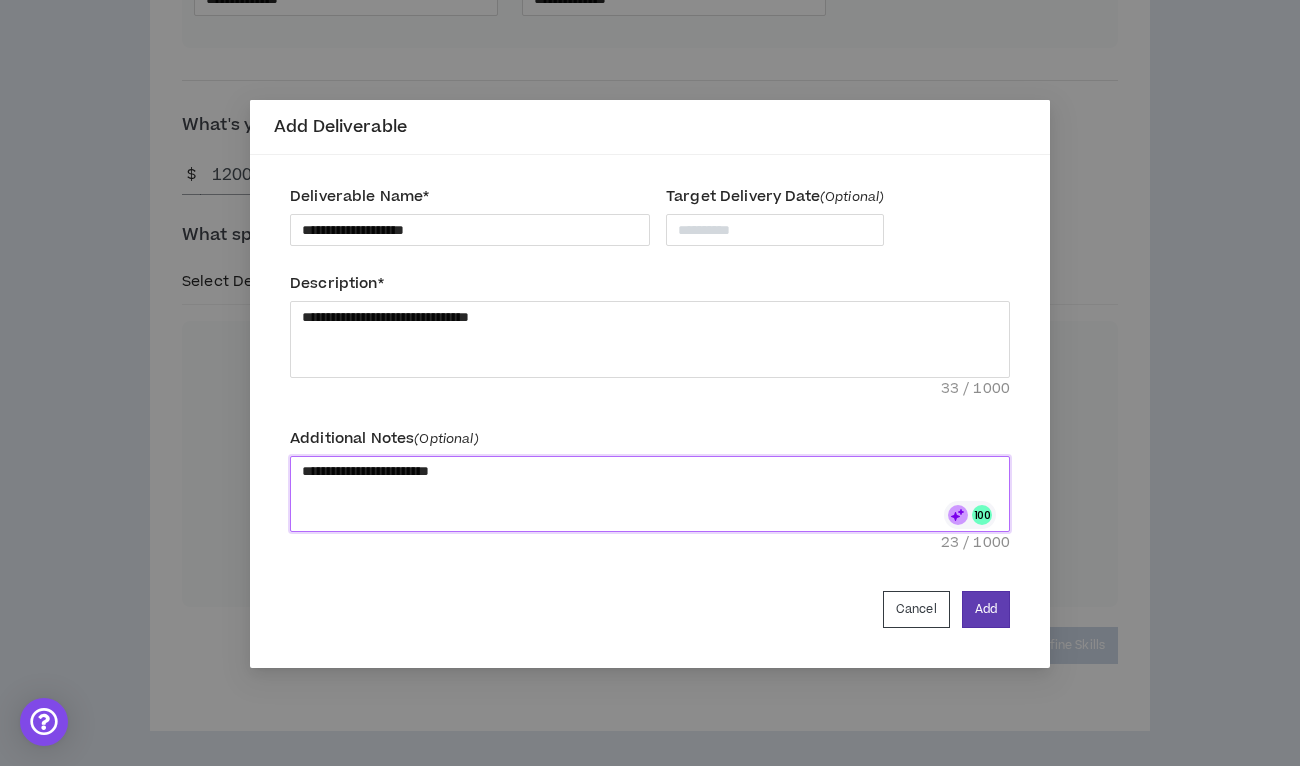 type 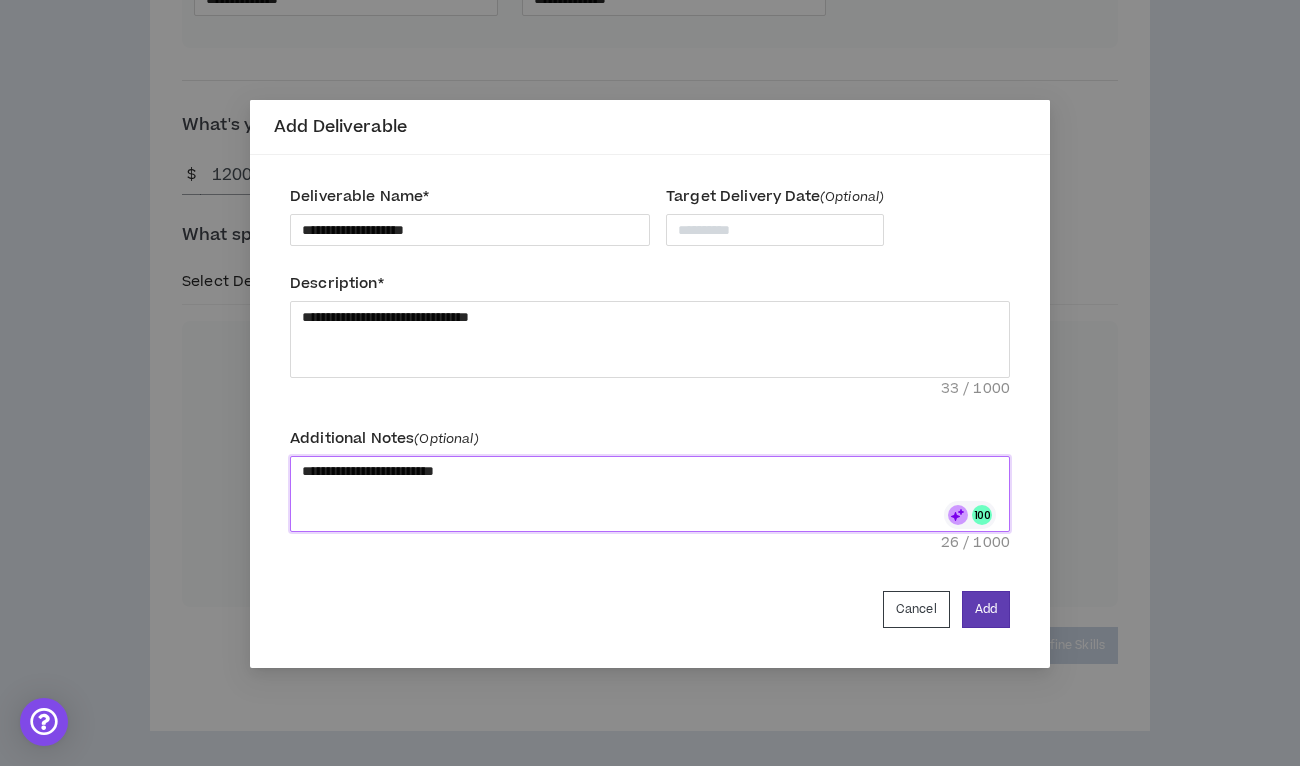 type on "**********" 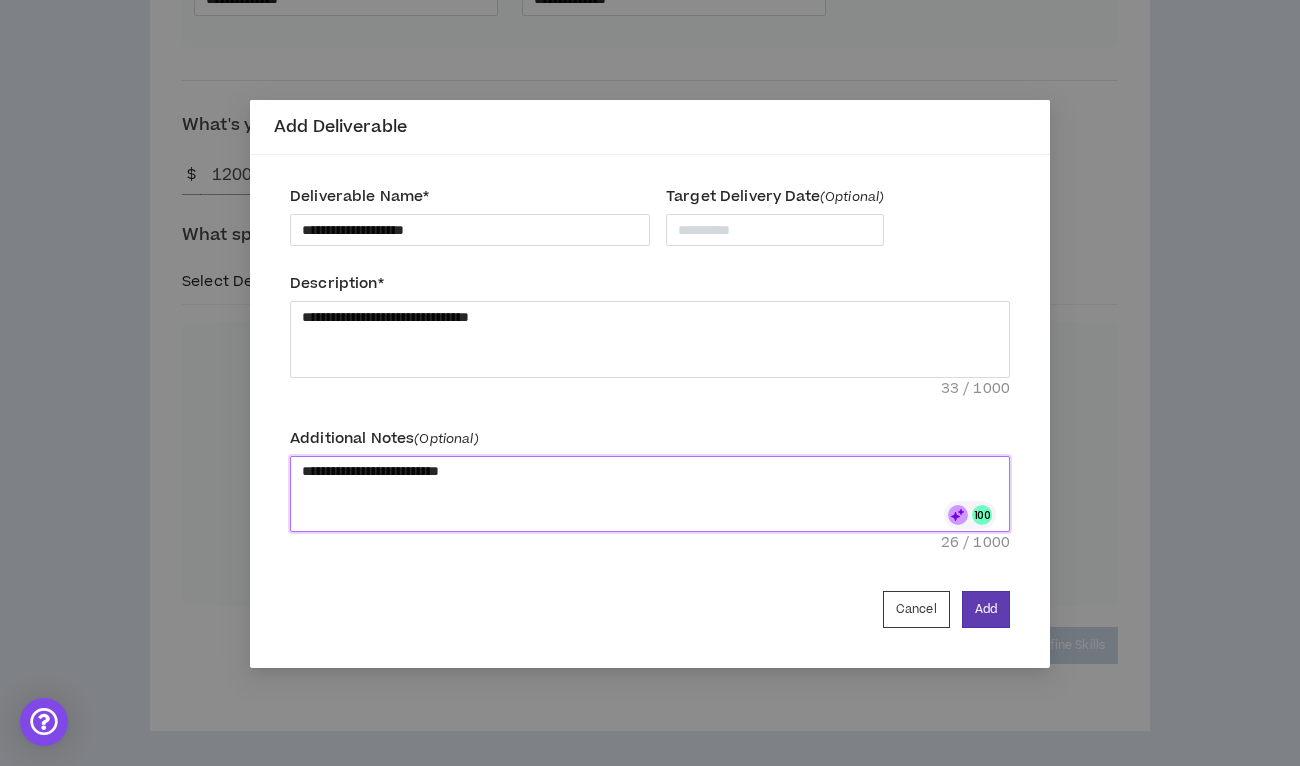 type on "**********" 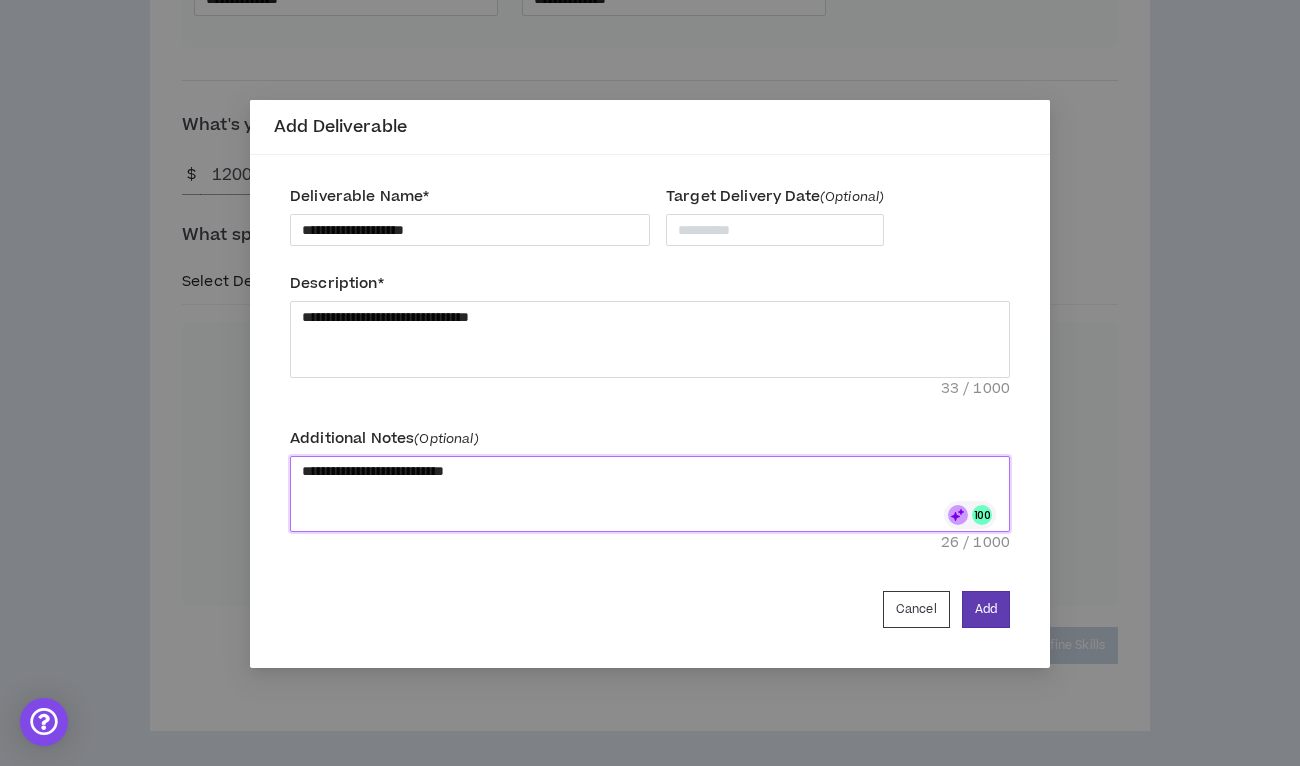 type on "**********" 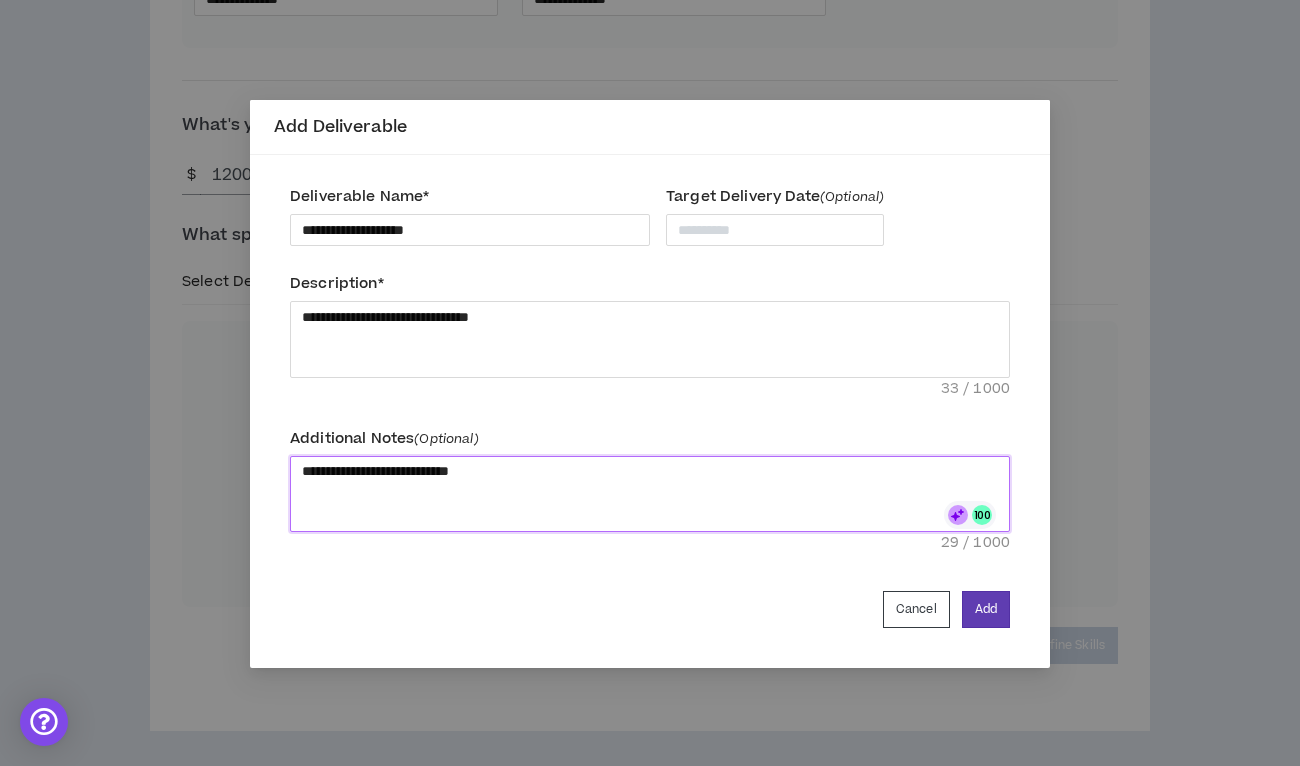 type 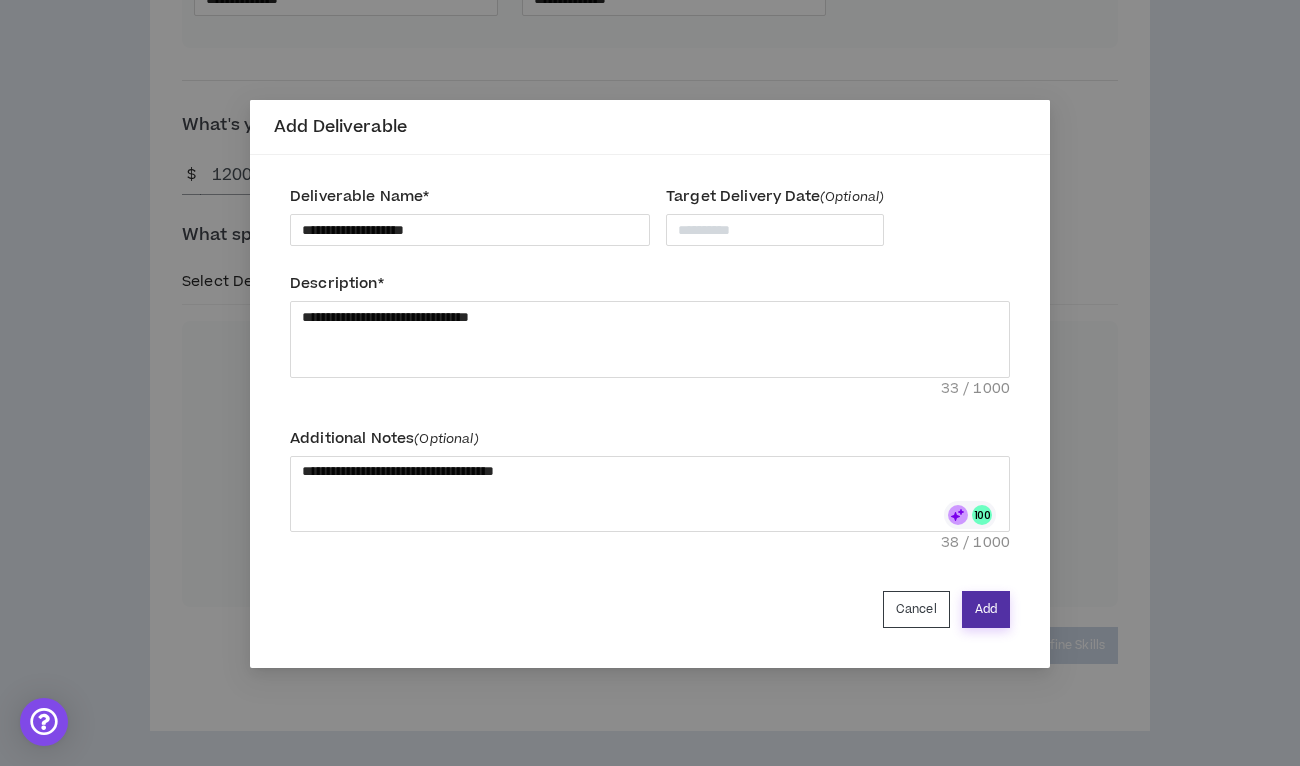 click on "Add" at bounding box center (986, 609) 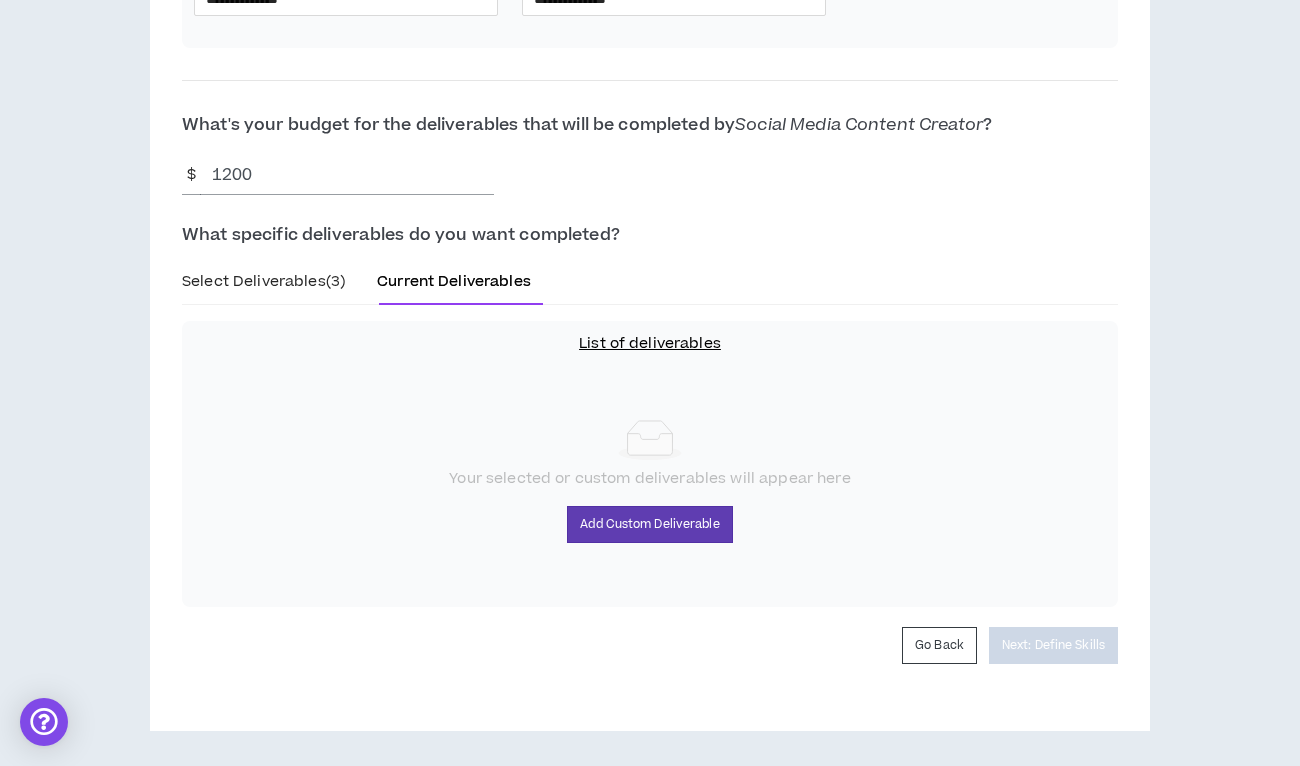 scroll, scrollTop: 678, scrollLeft: 0, axis: vertical 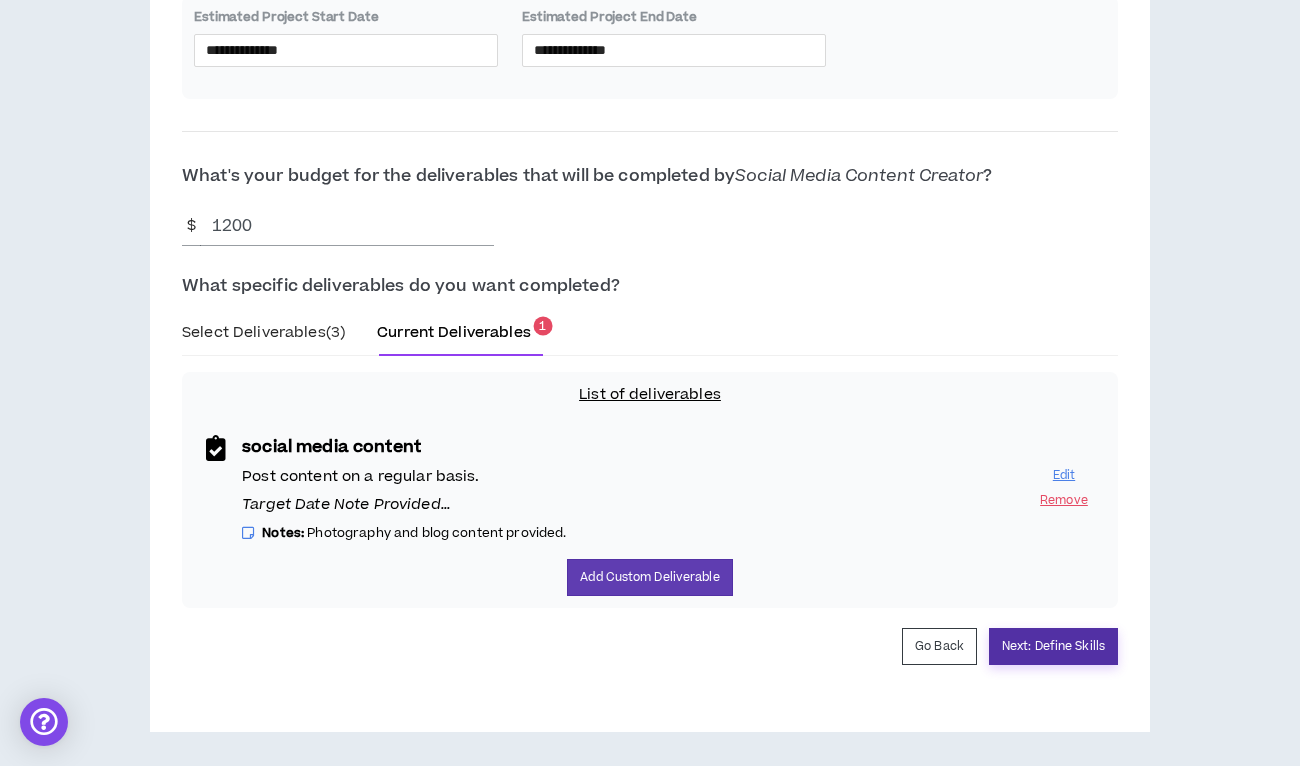 click on "Next: Define Skills" at bounding box center (1053, 646) 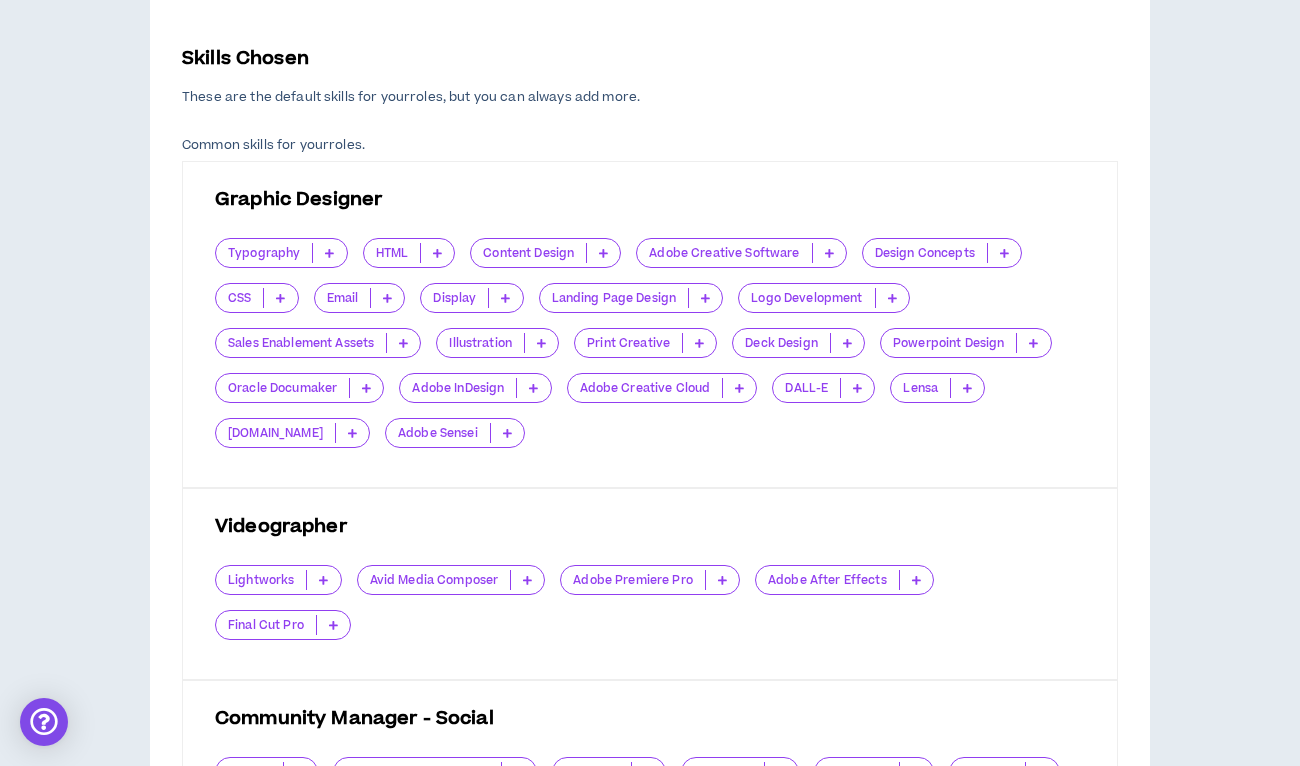 scroll, scrollTop: 481, scrollLeft: 0, axis: vertical 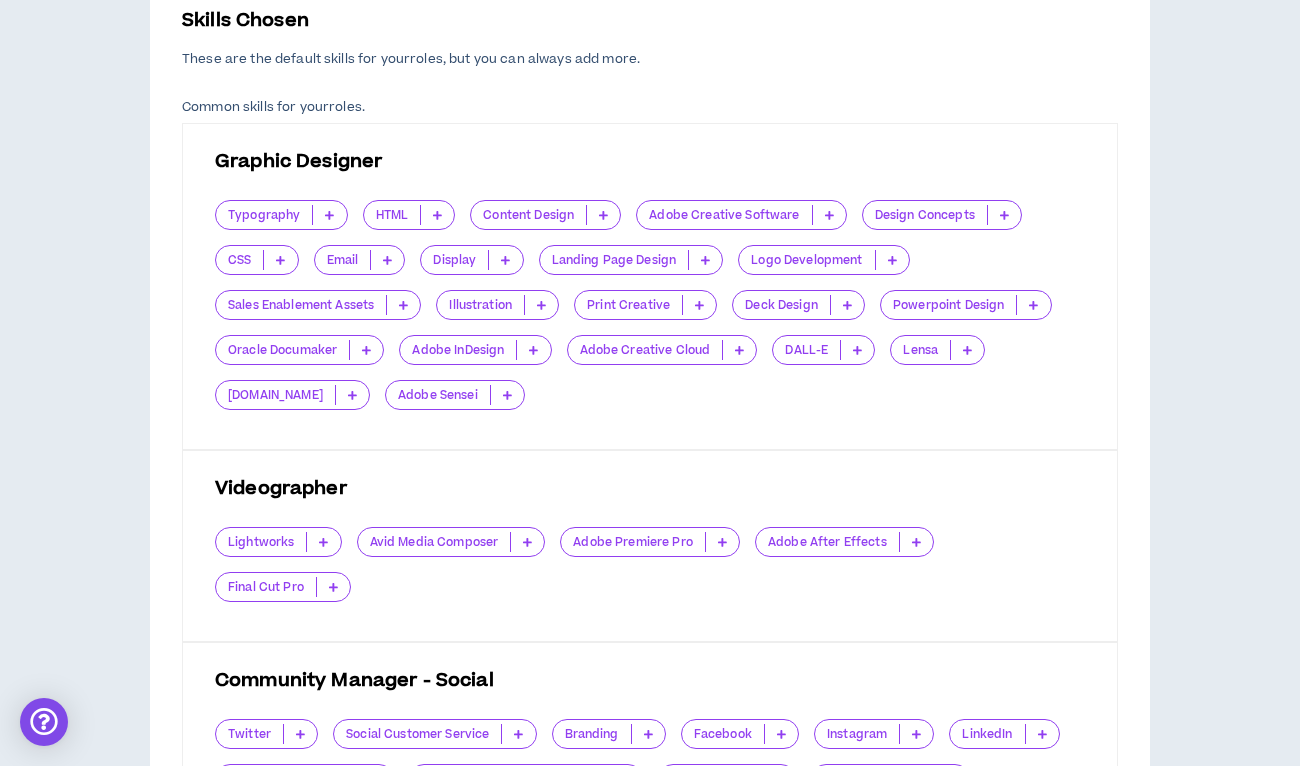 click at bounding box center [603, 215] 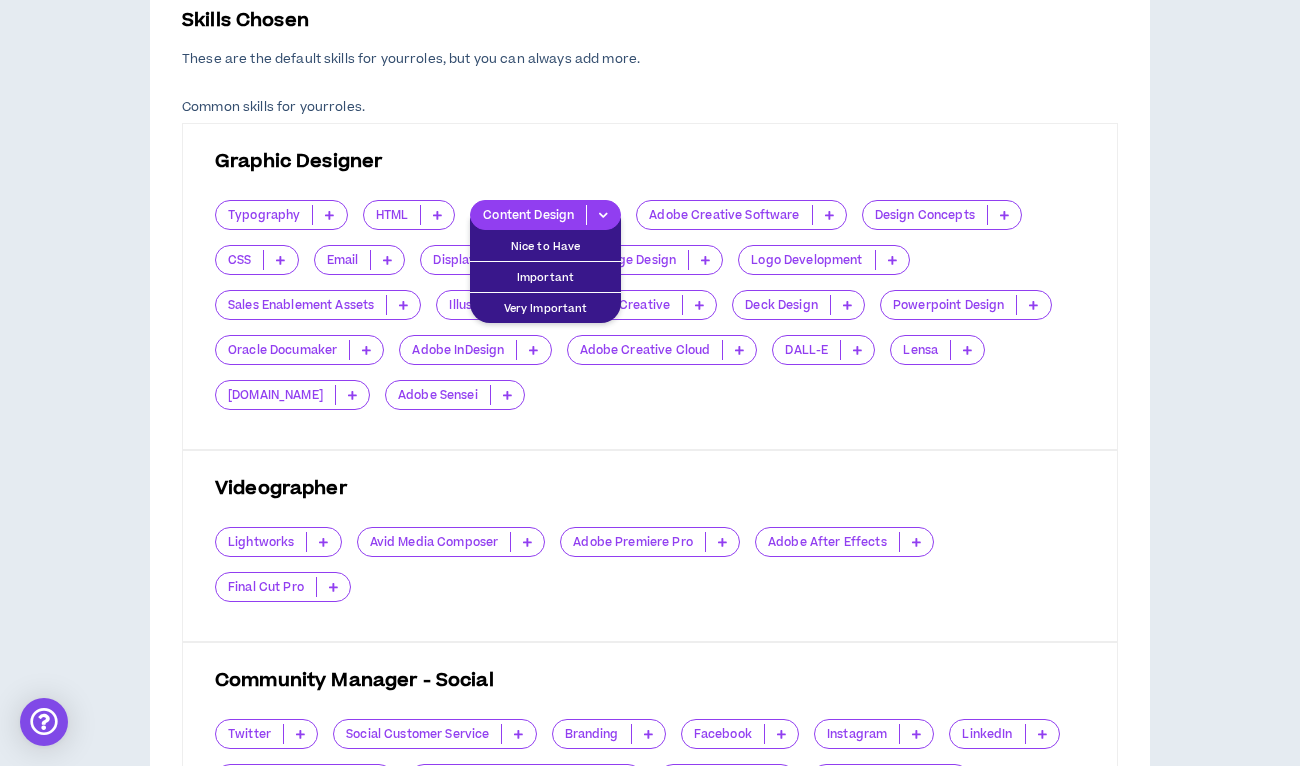 click on "Graphic Designer" at bounding box center (650, 162) 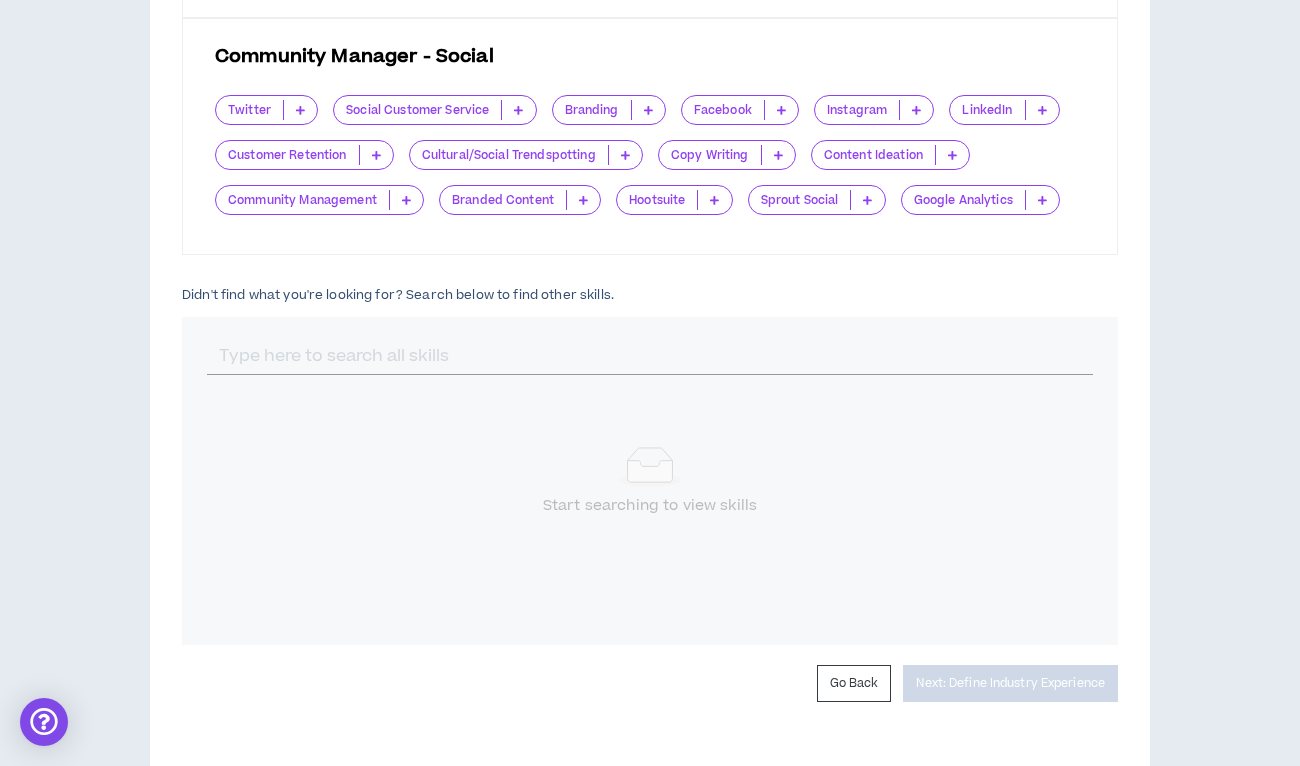 scroll, scrollTop: 1107, scrollLeft: 0, axis: vertical 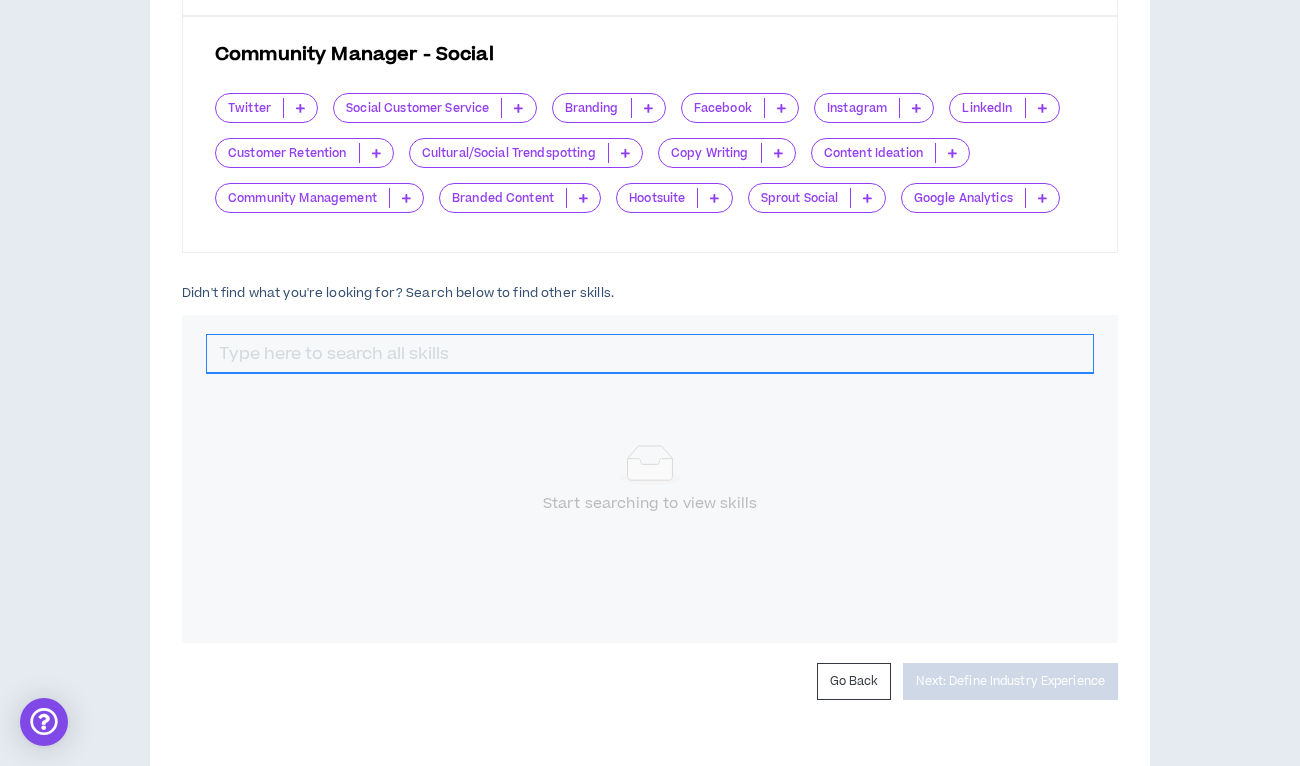 click at bounding box center (650, 354) 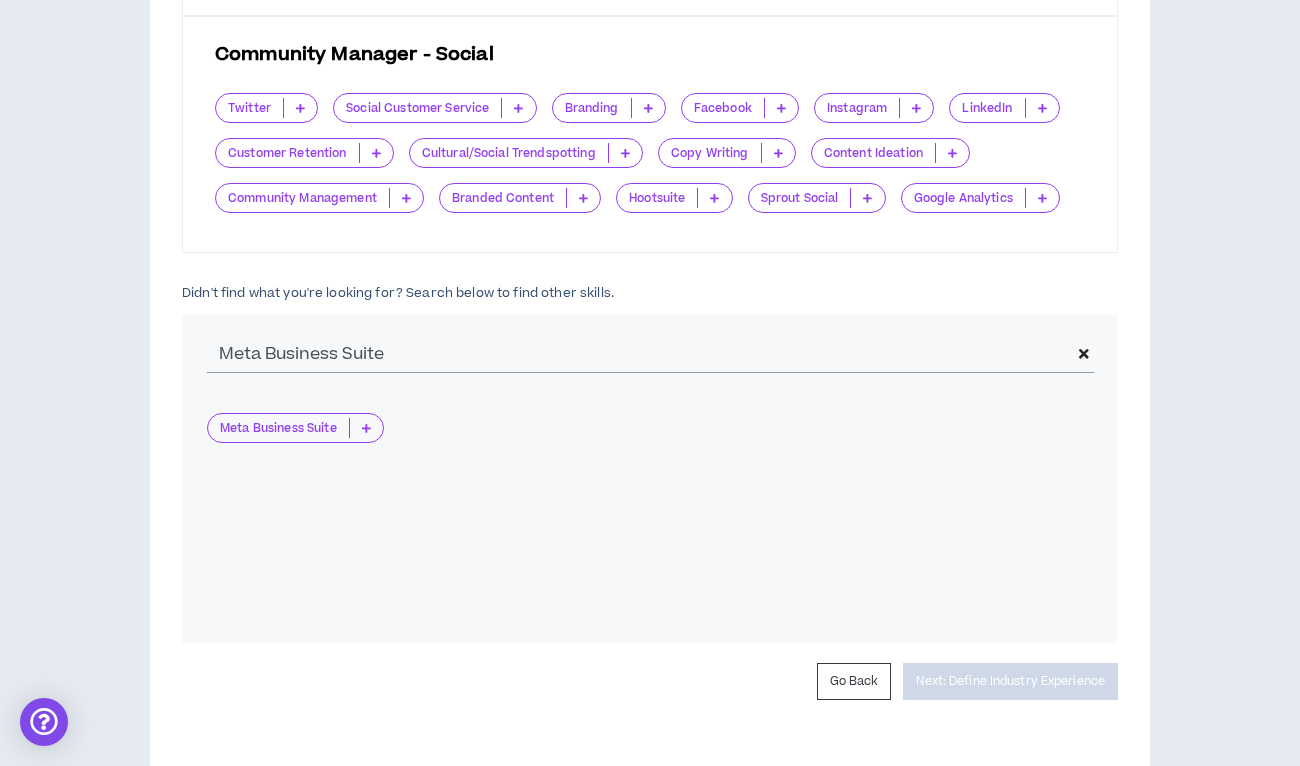 click at bounding box center [366, 428] 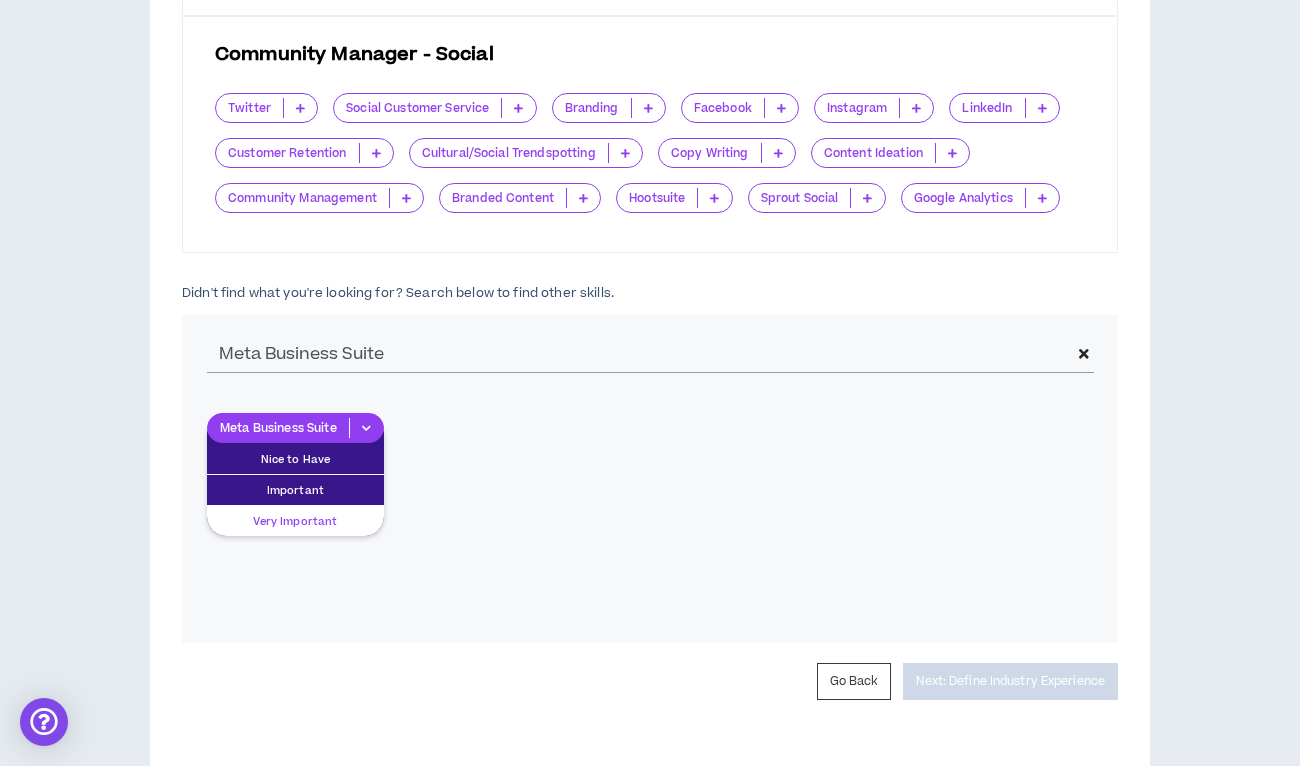 click on "Very Important" at bounding box center (295, 521) 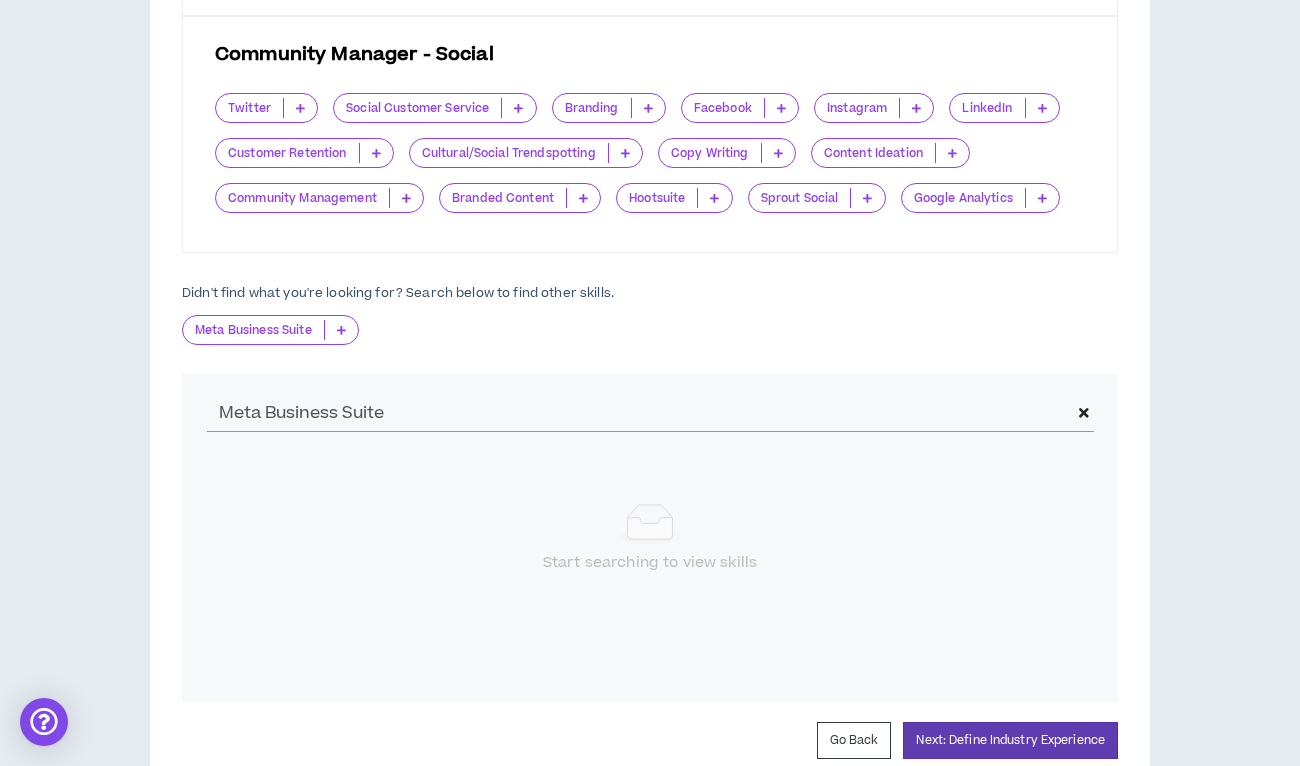 click on "Meta Business Suite Nice to Have Important Very Important" at bounding box center [650, 337] 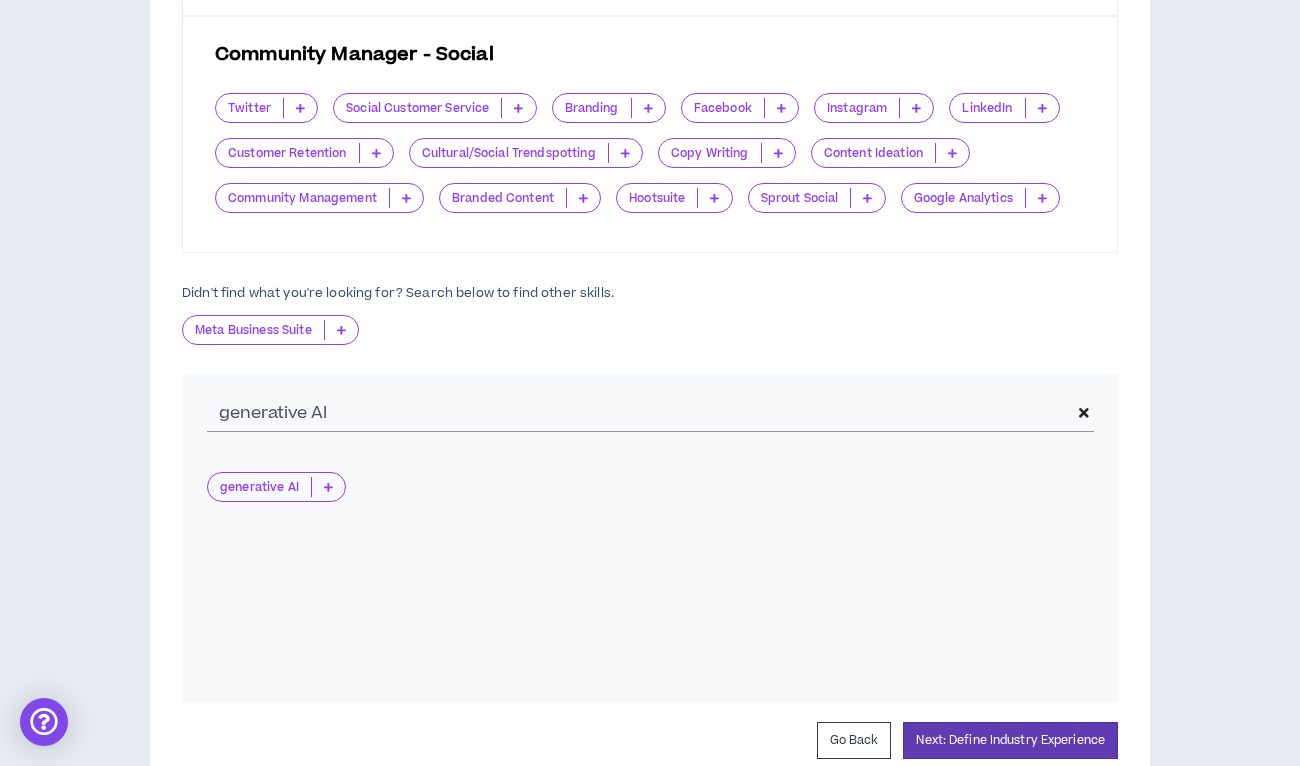 click at bounding box center [328, 487] 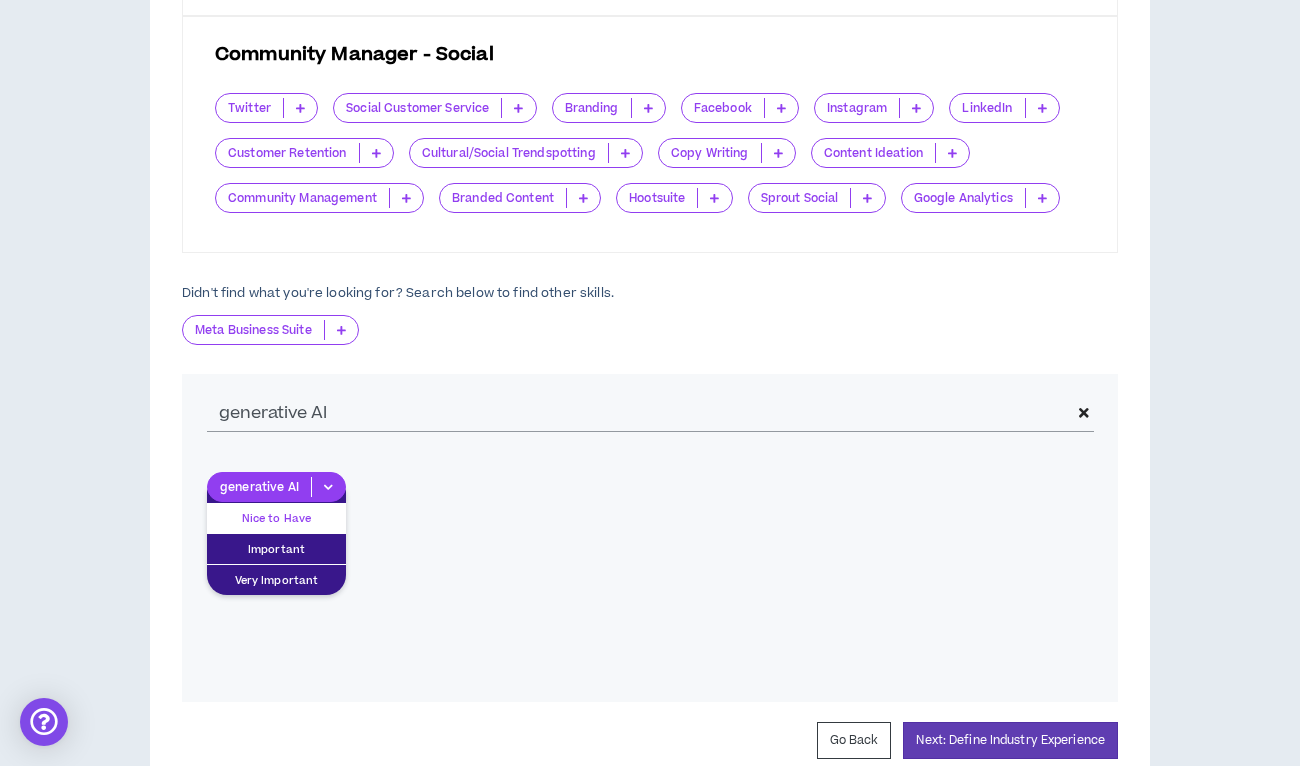 click on "Nice to Have" at bounding box center [276, 518] 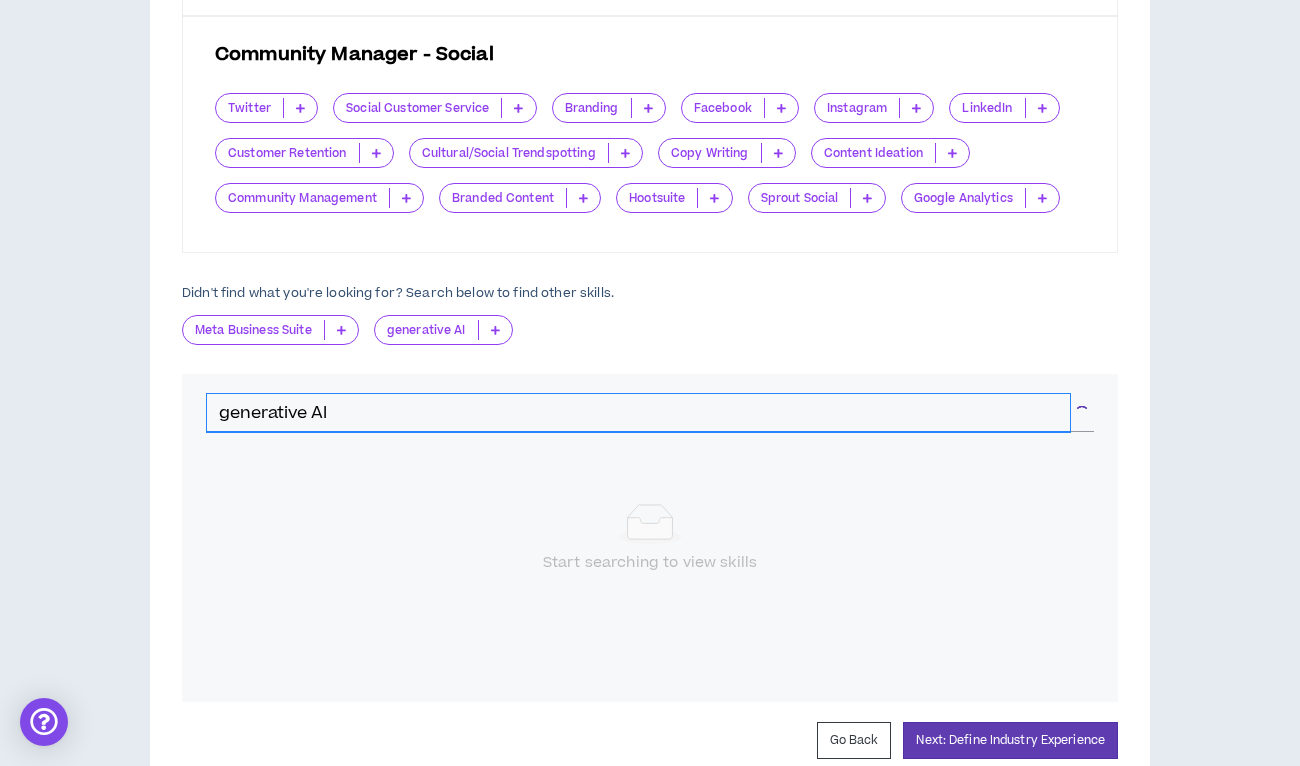drag, startPoint x: 362, startPoint y: 408, endPoint x: 140, endPoint y: 384, distance: 223.29353 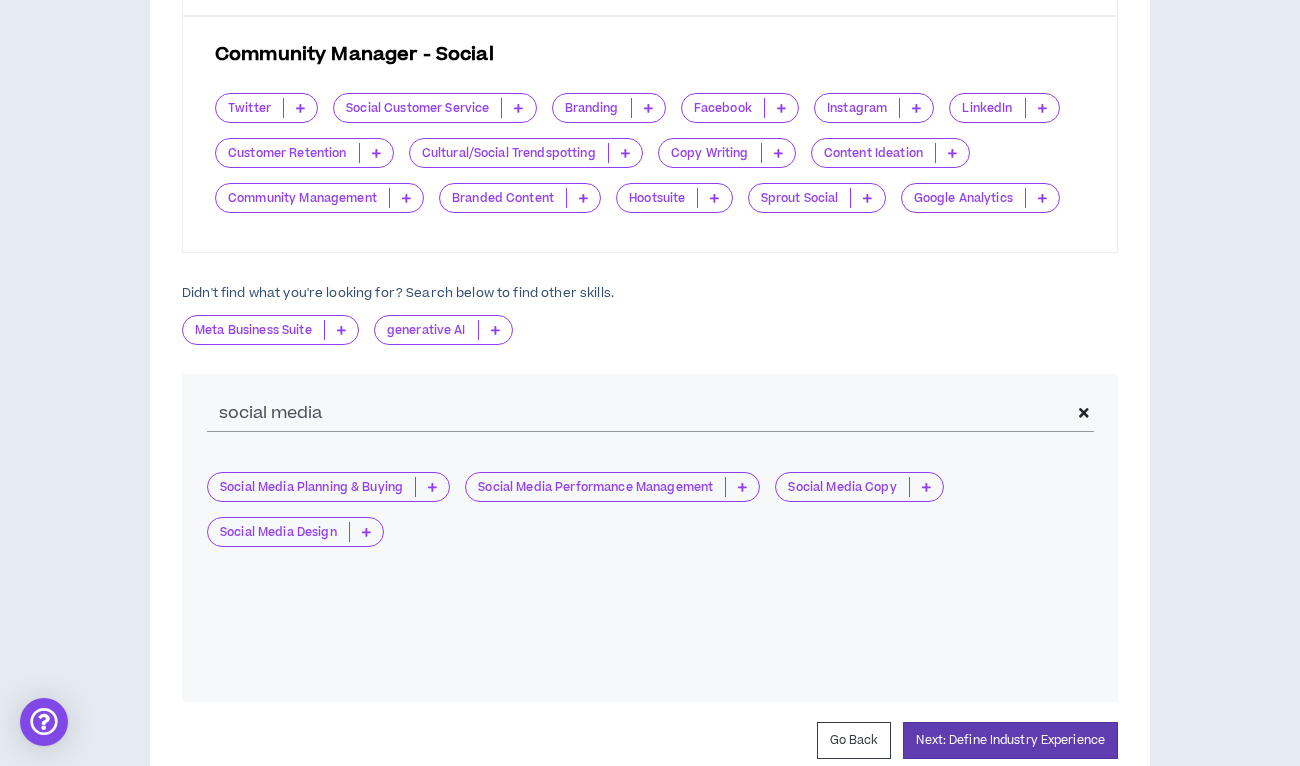 click at bounding box center [926, 487] 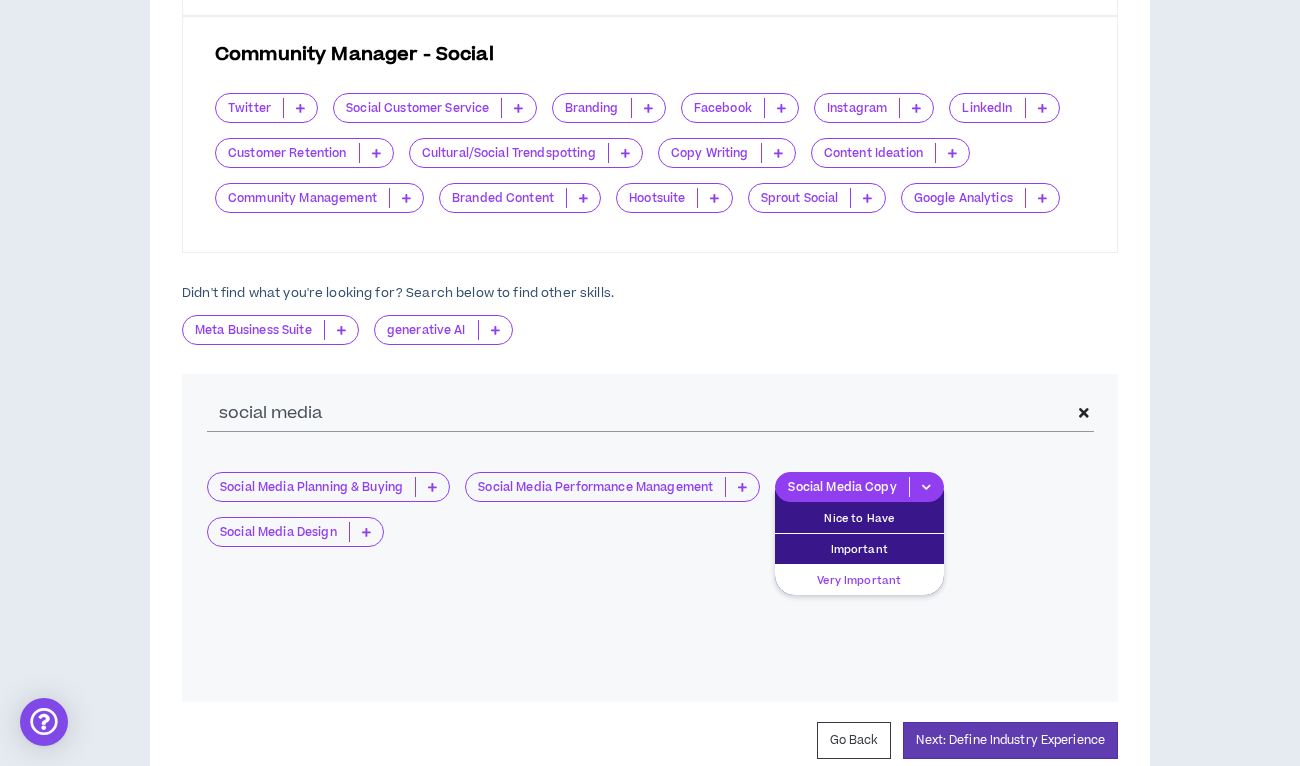 click on "Very Important" at bounding box center (859, 580) 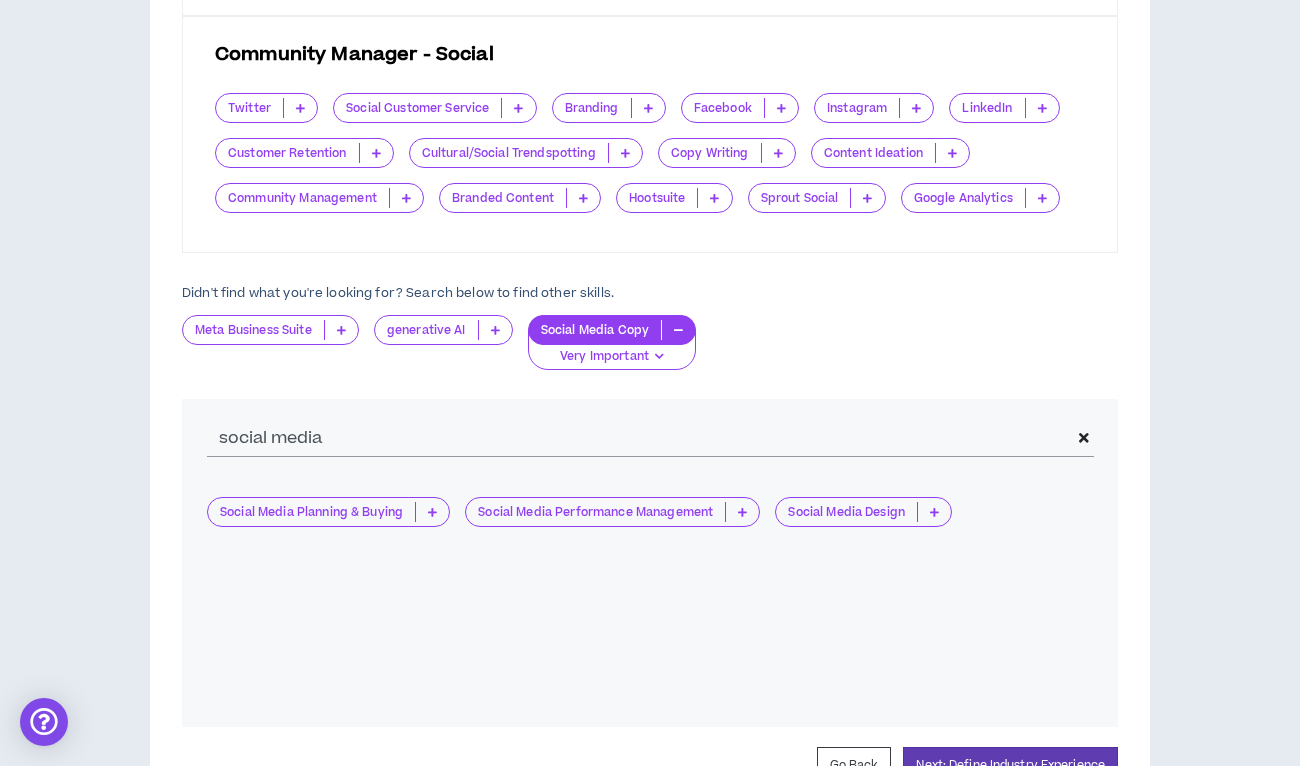 click at bounding box center [934, 512] 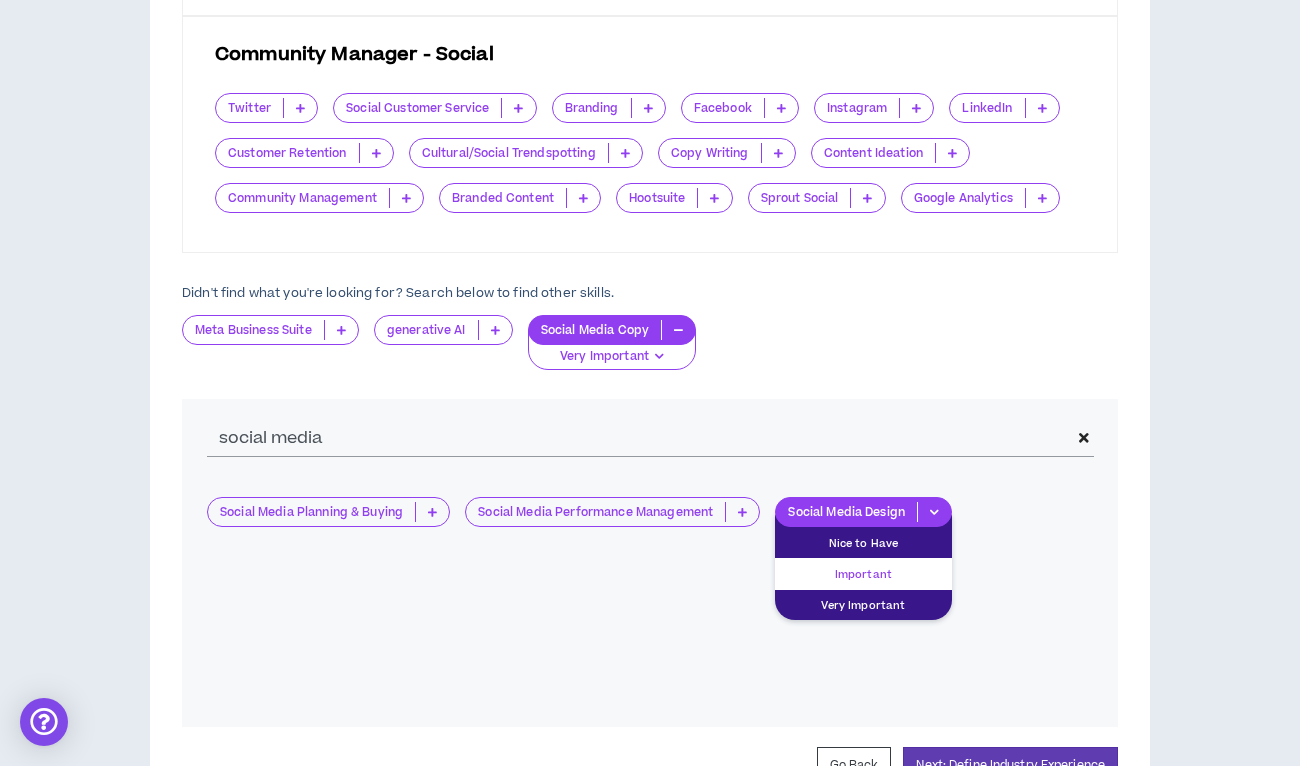 click on "Important" at bounding box center (863, 574) 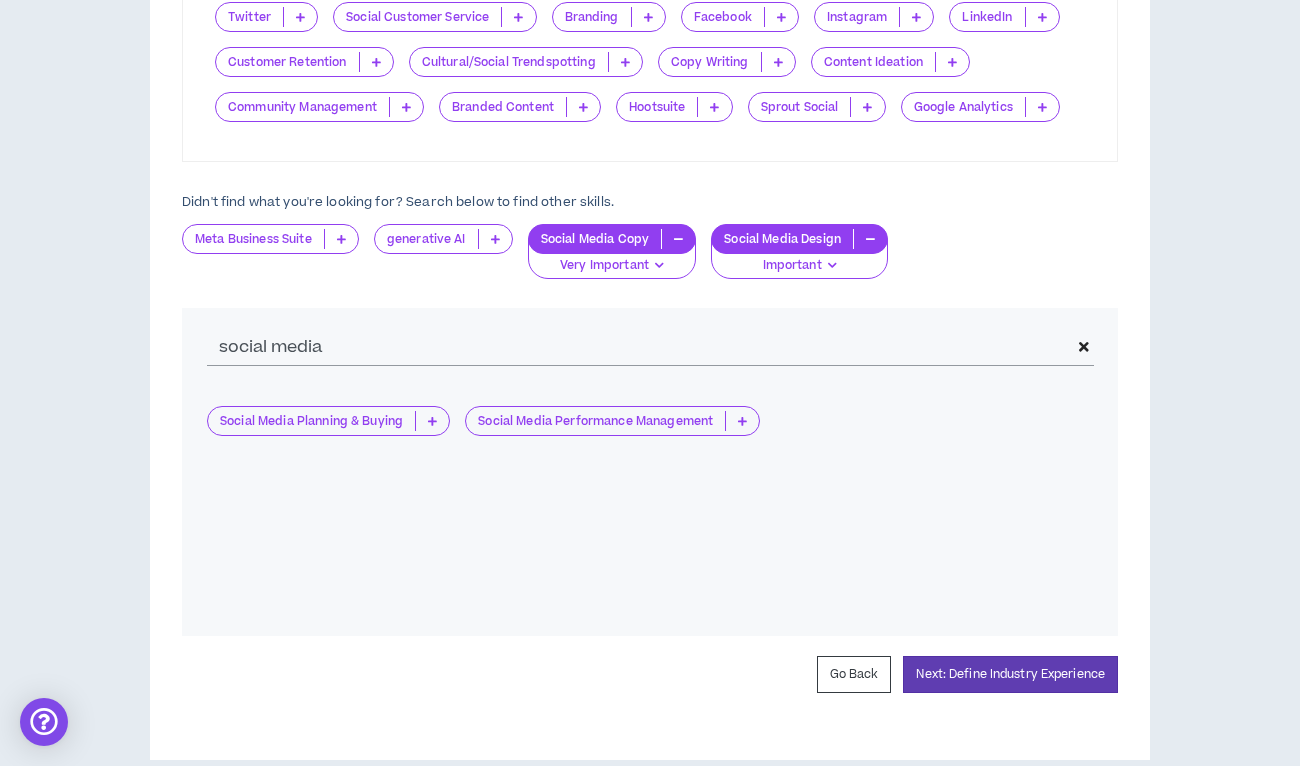 scroll, scrollTop: 1227, scrollLeft: 0, axis: vertical 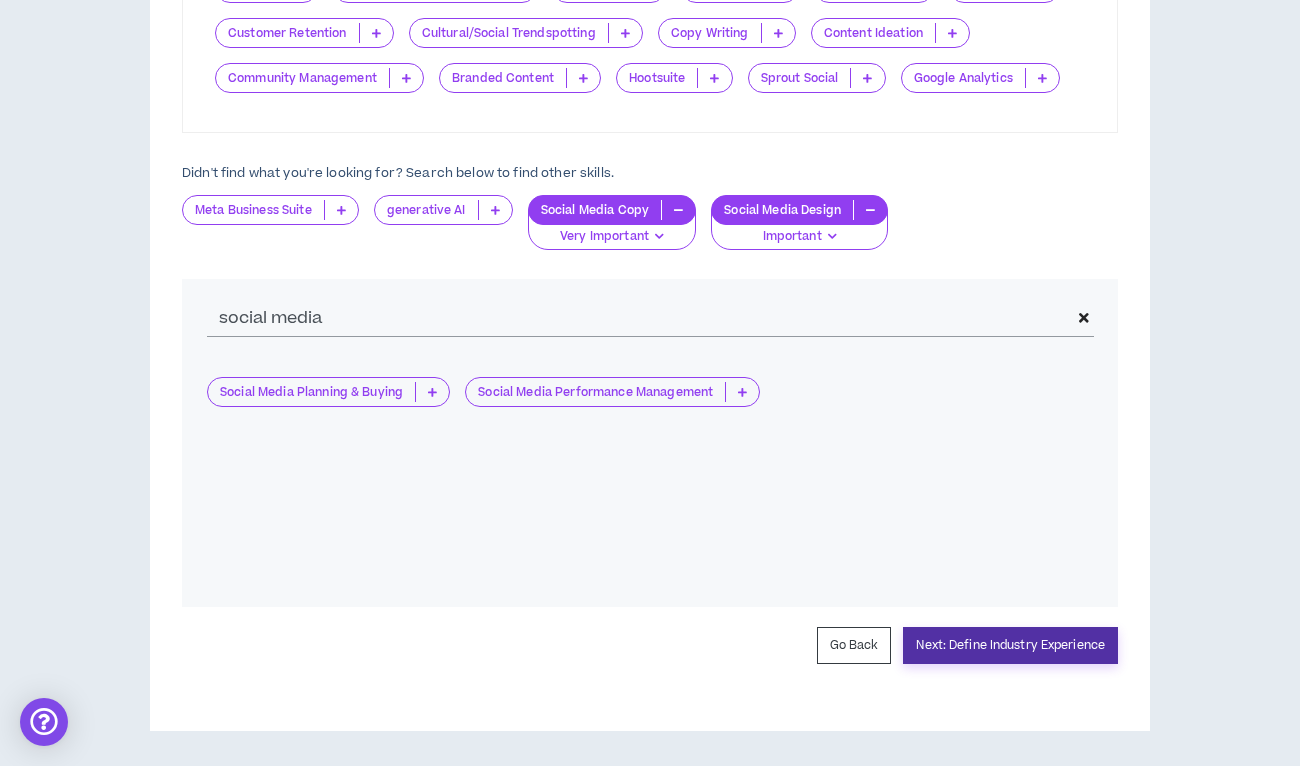 click on "Next: Define Industry Experience" at bounding box center [1010, 645] 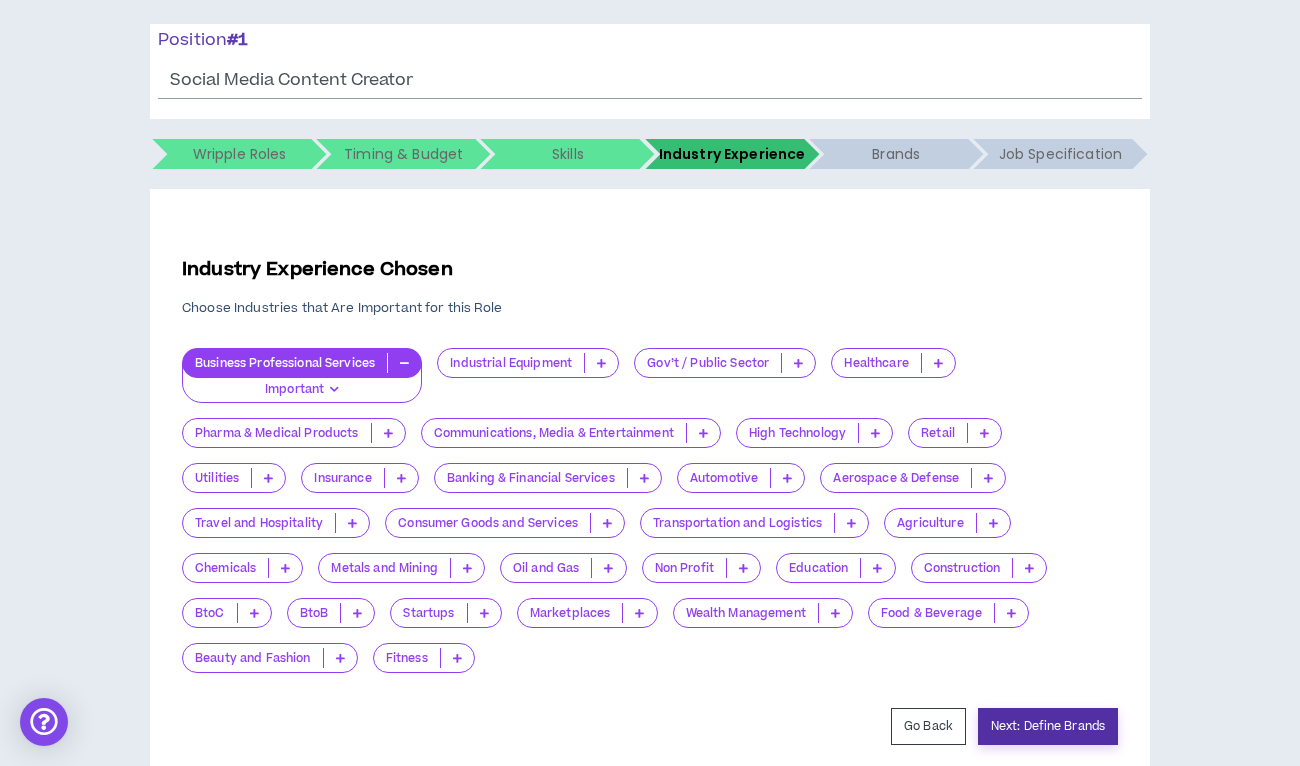 scroll, scrollTop: 313, scrollLeft: 0, axis: vertical 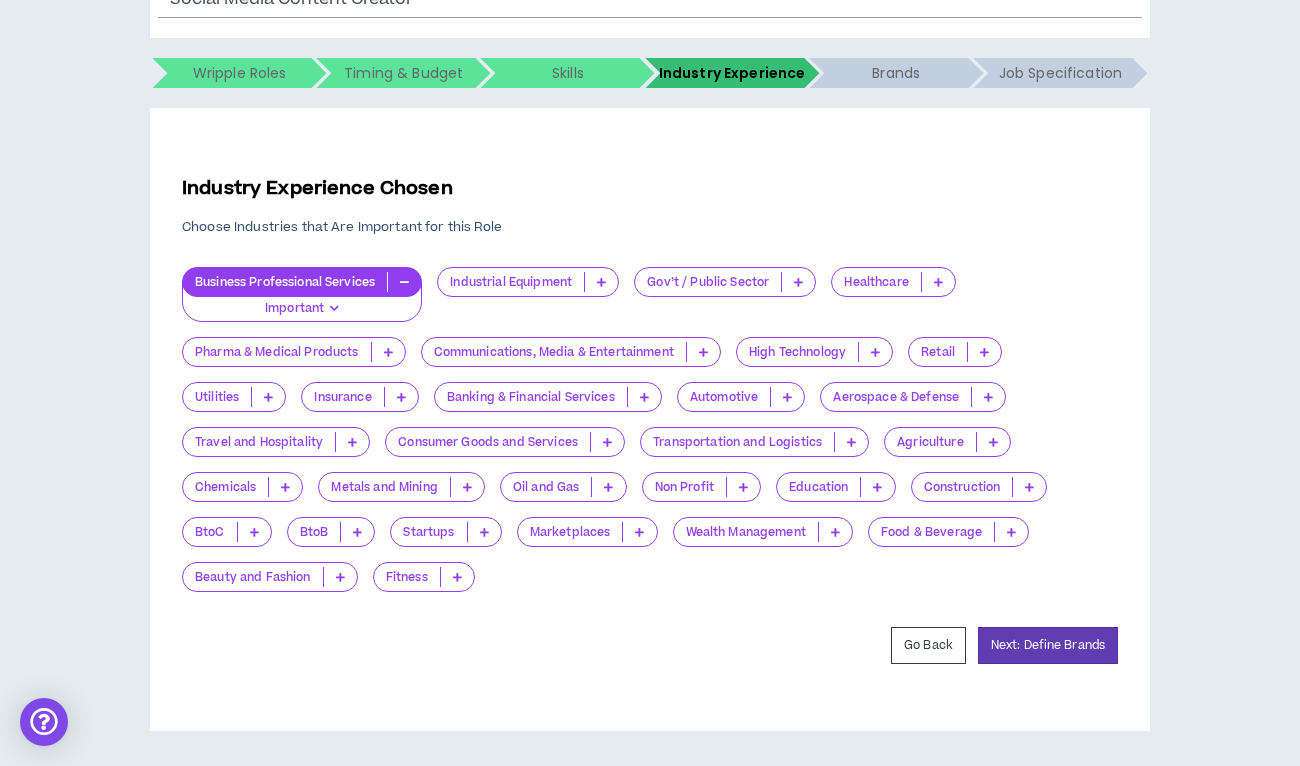 click at bounding box center [607, 442] 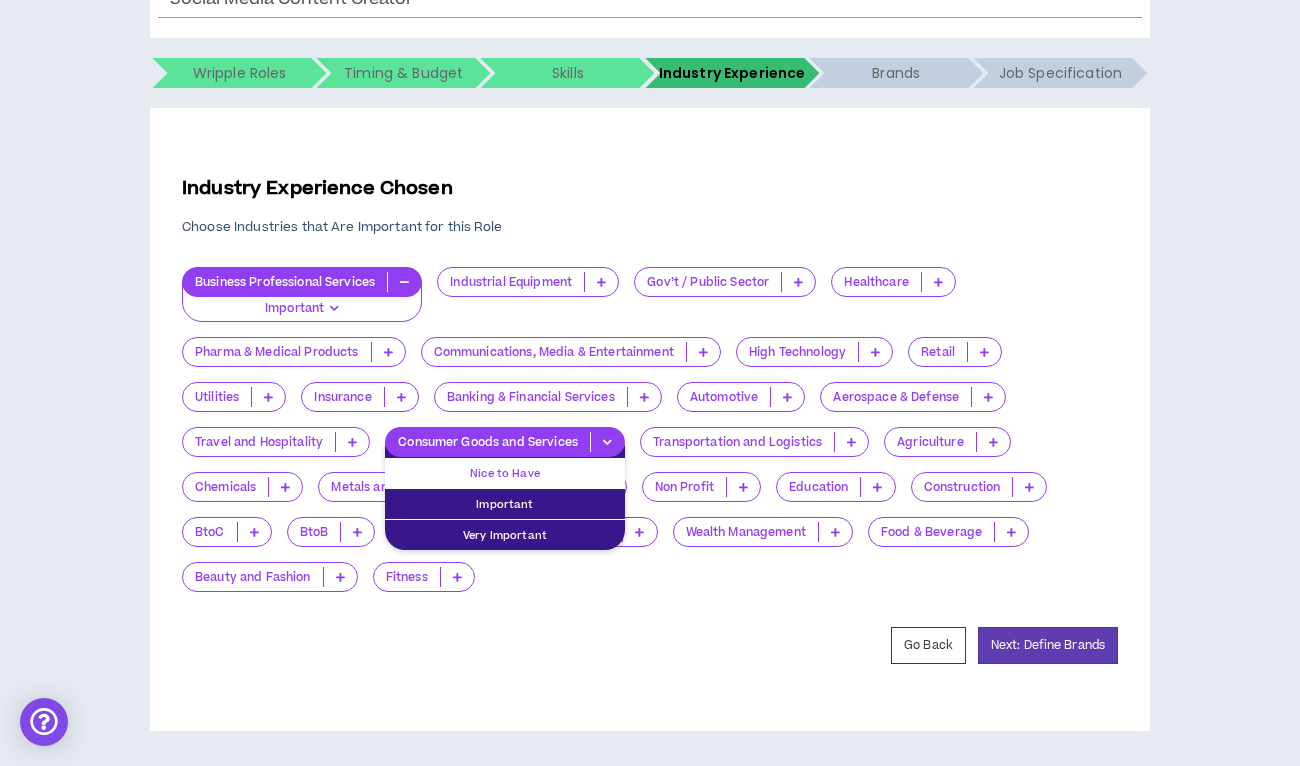 click on "Nice to Have" at bounding box center [505, 473] 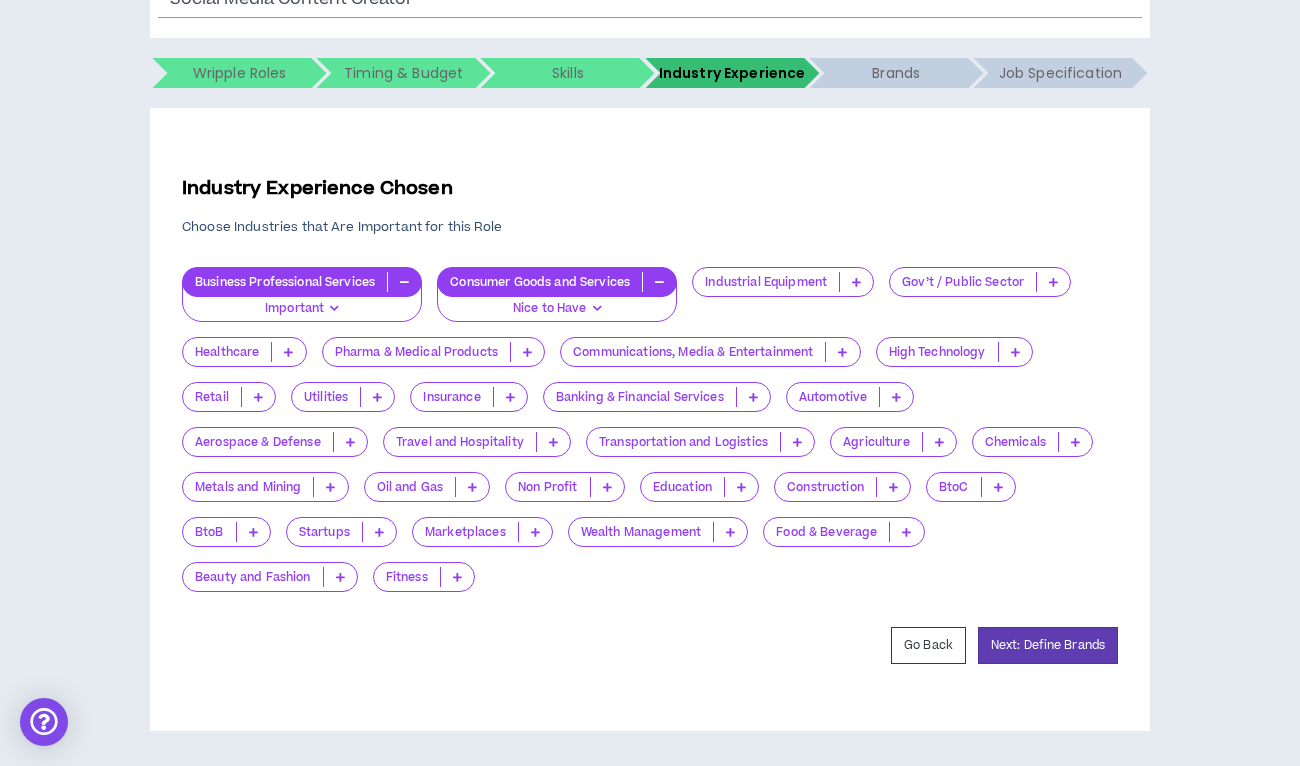 click at bounding box center [906, 532] 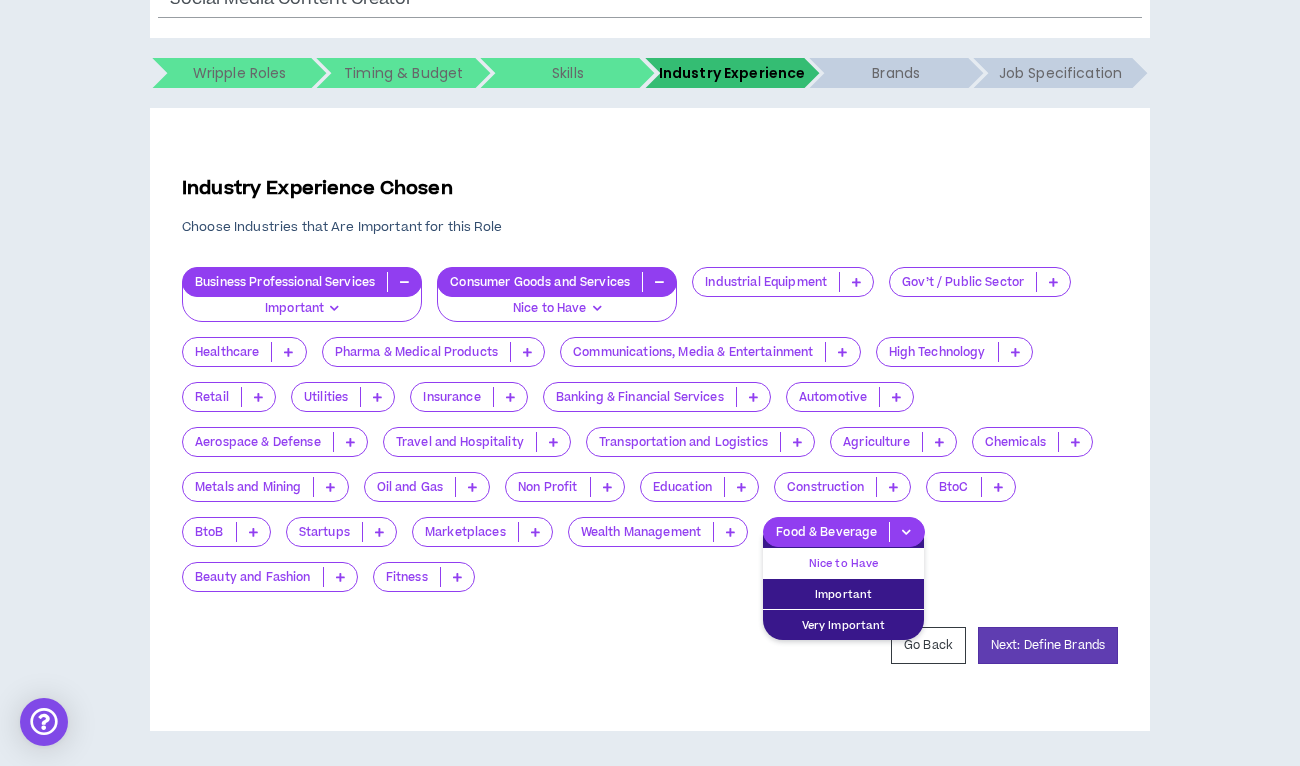 click on "Nice to Have" at bounding box center (843, 563) 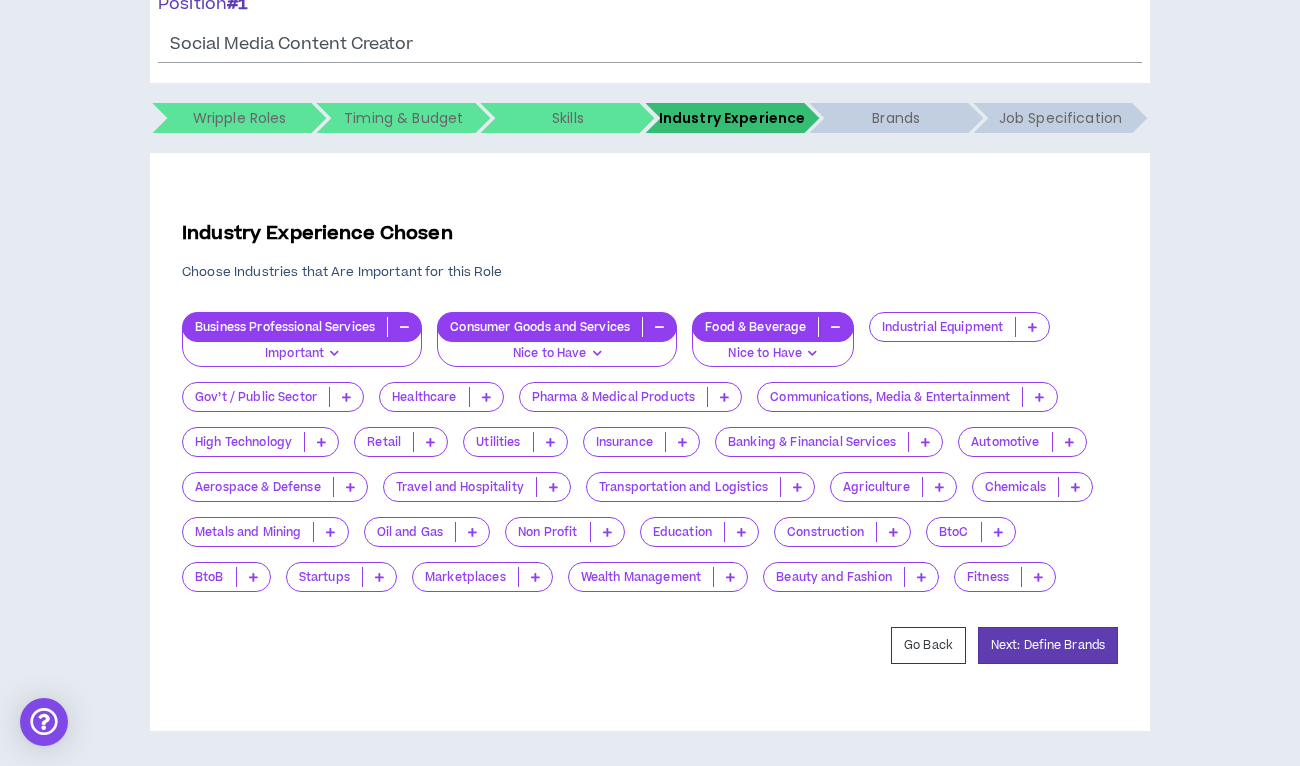 click at bounding box center [404, 327] 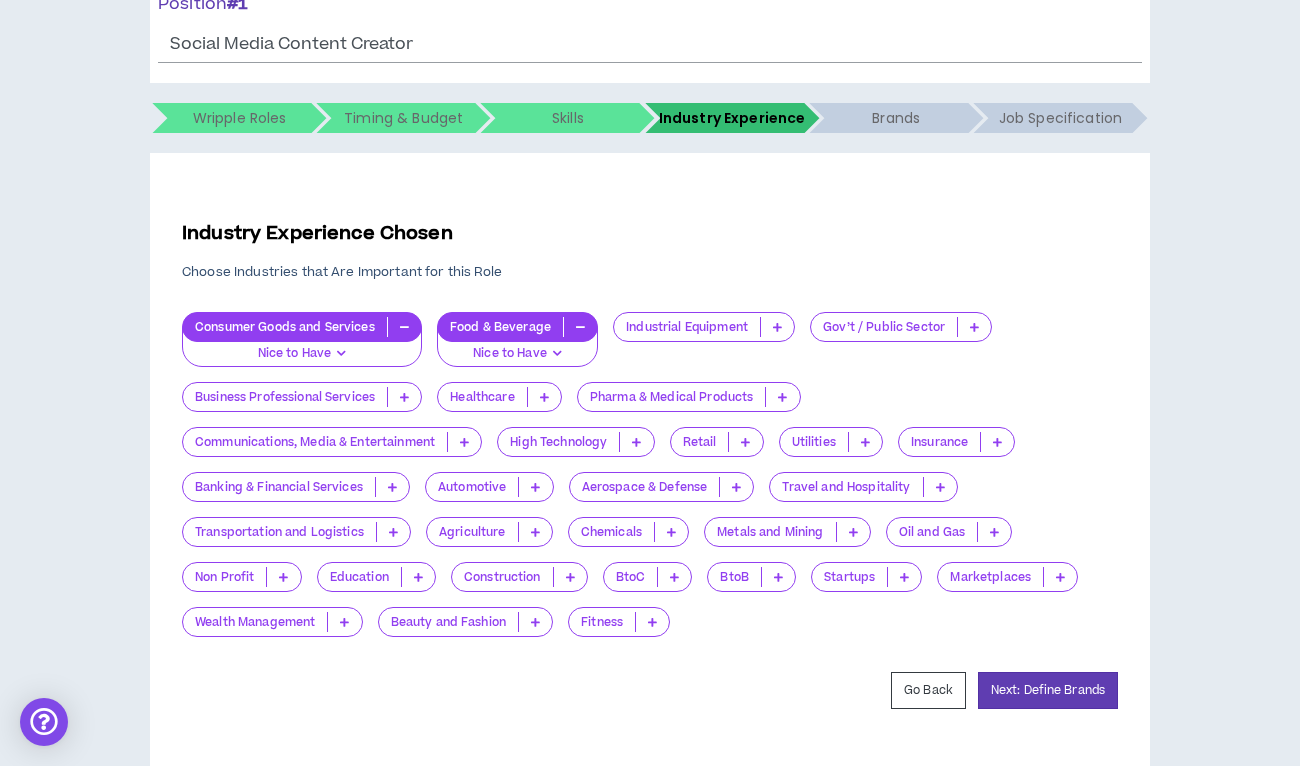 scroll, scrollTop: 313, scrollLeft: 0, axis: vertical 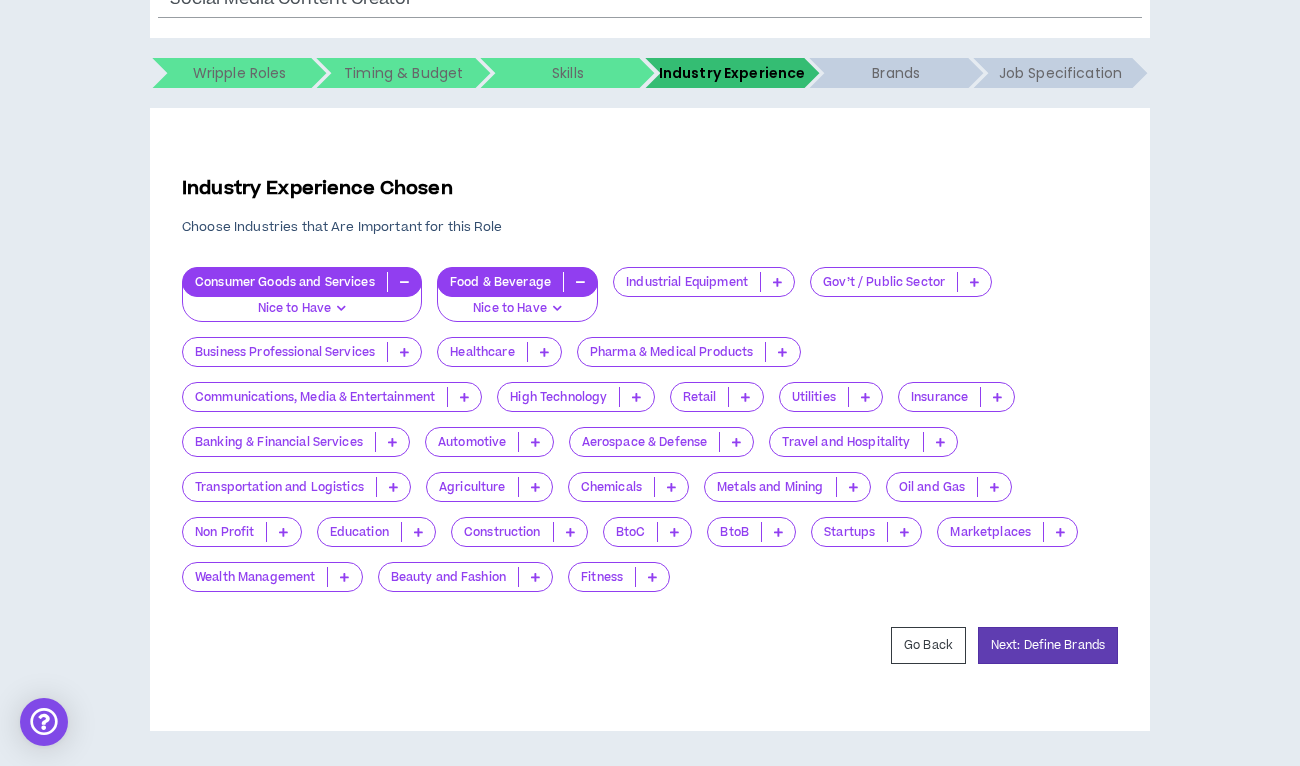 click at bounding box center (535, 577) 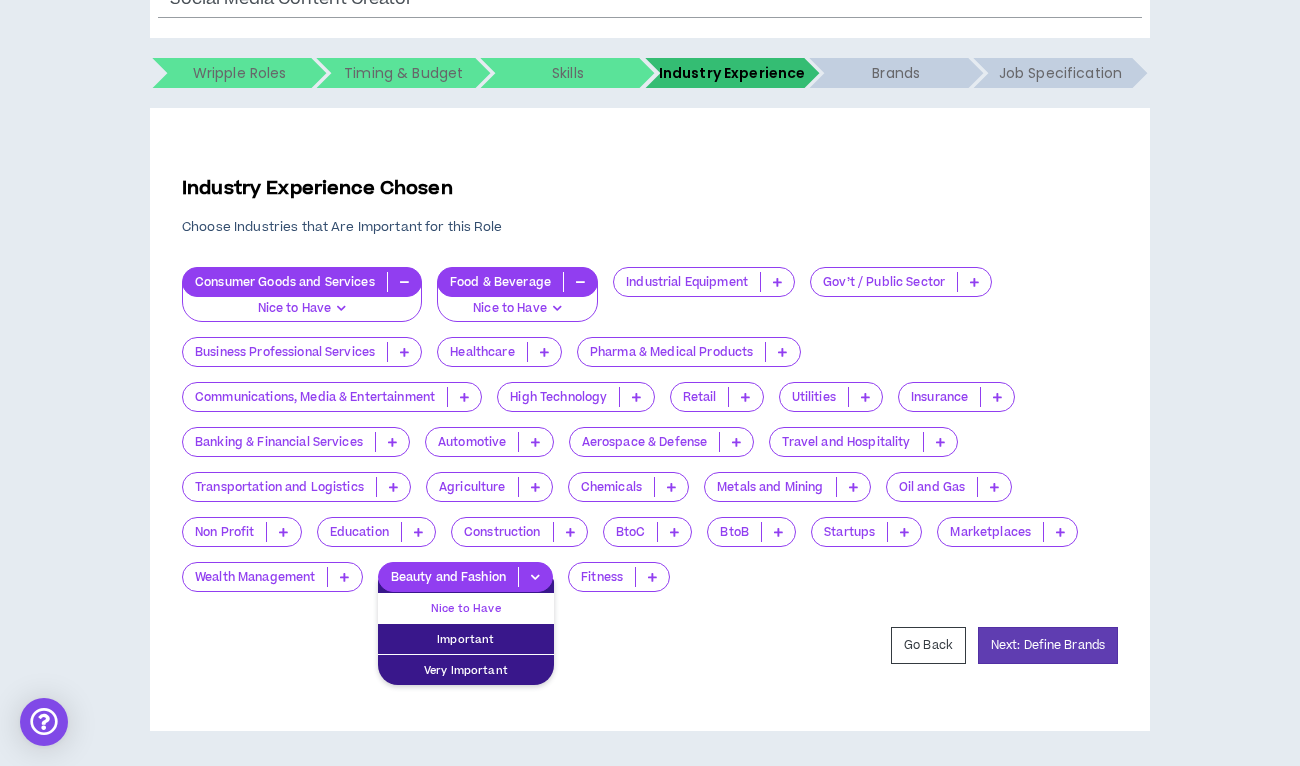 click on "Nice to Have" at bounding box center (466, 608) 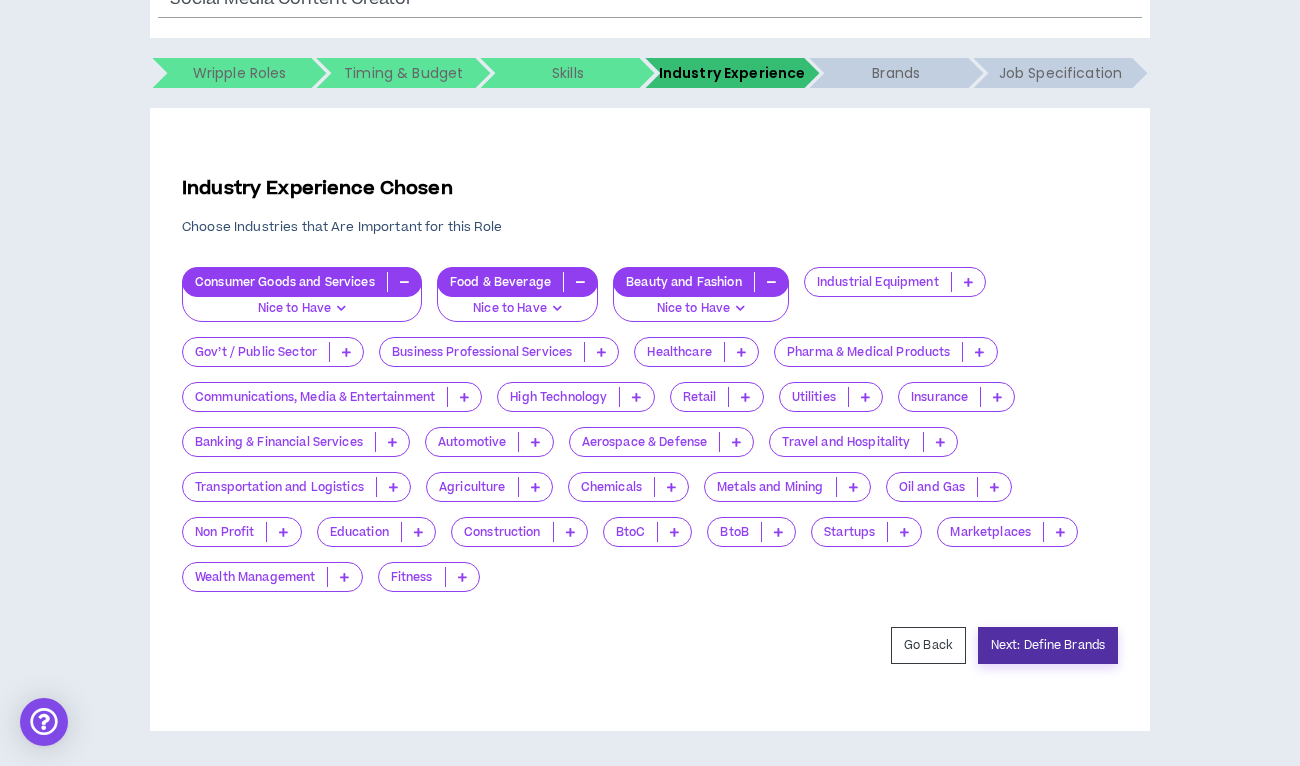 click on "Next: Define Brands" at bounding box center (1048, 645) 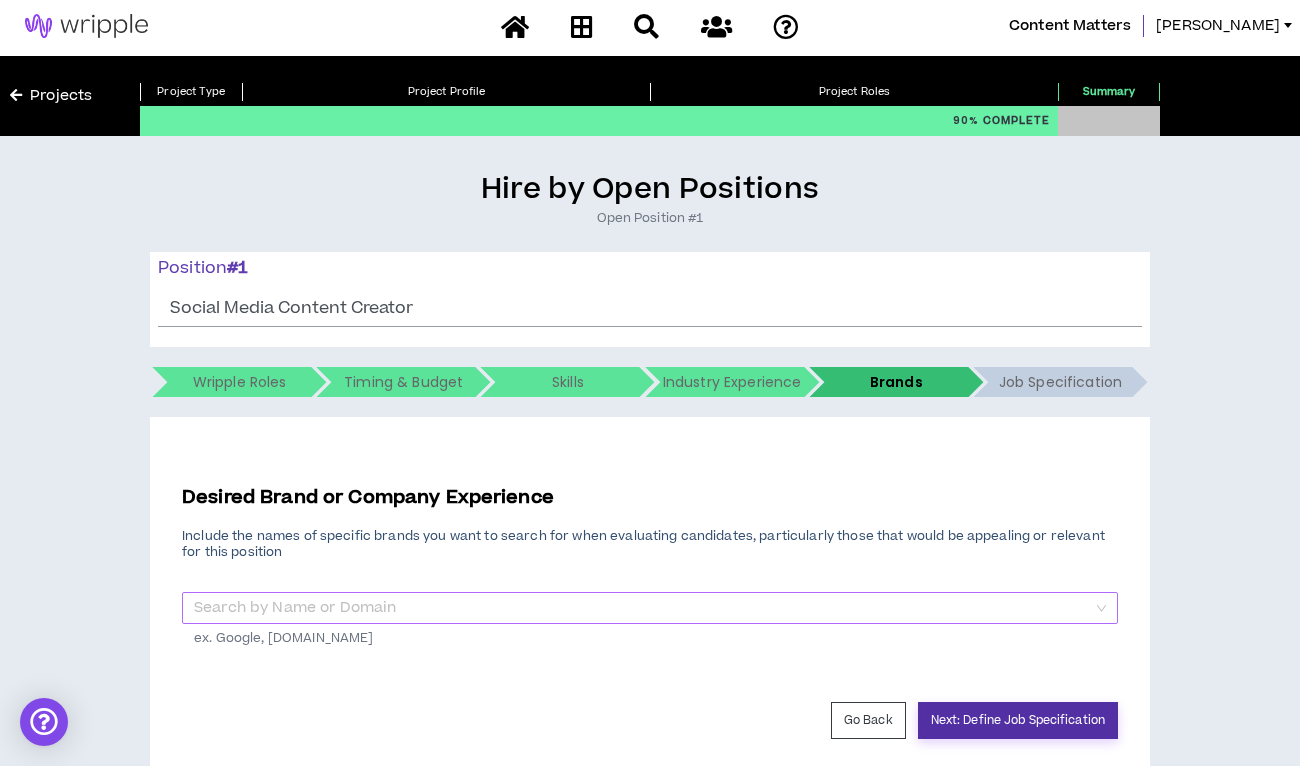 scroll, scrollTop: 79, scrollLeft: 0, axis: vertical 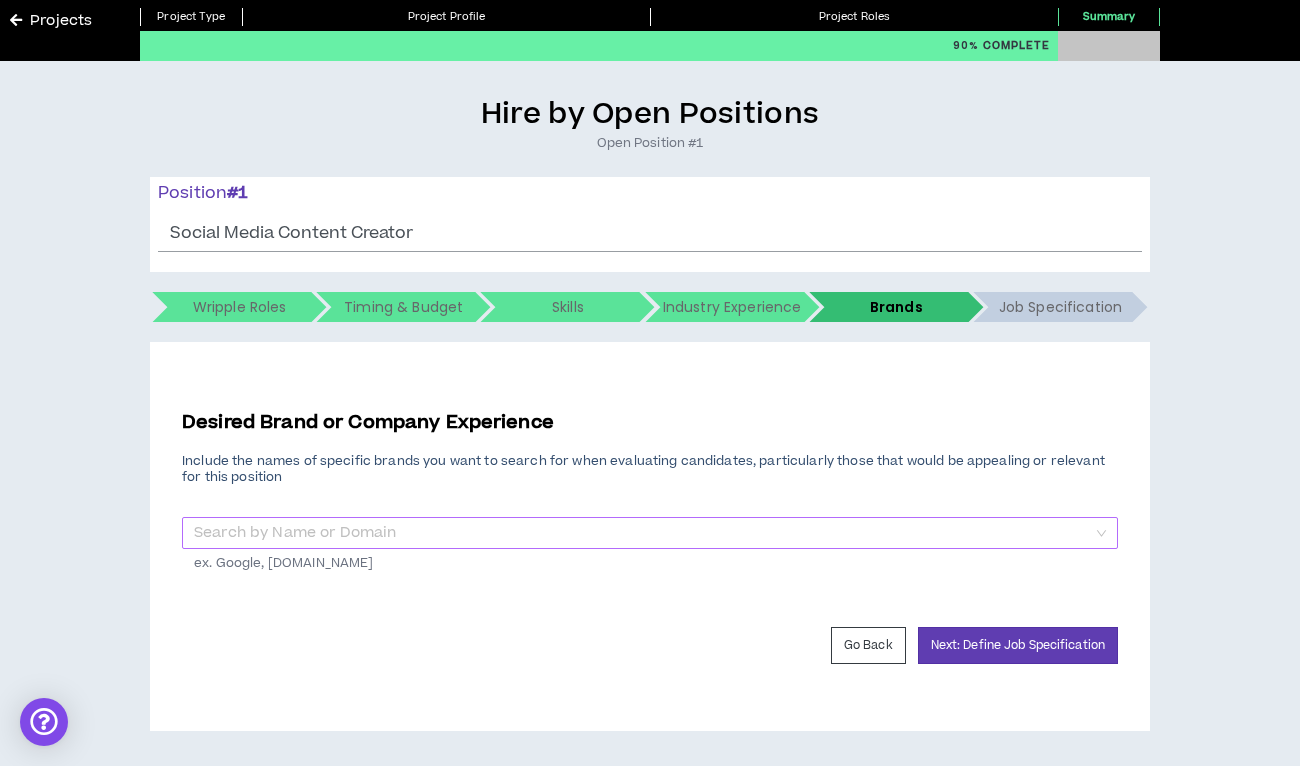 click at bounding box center [643, 533] 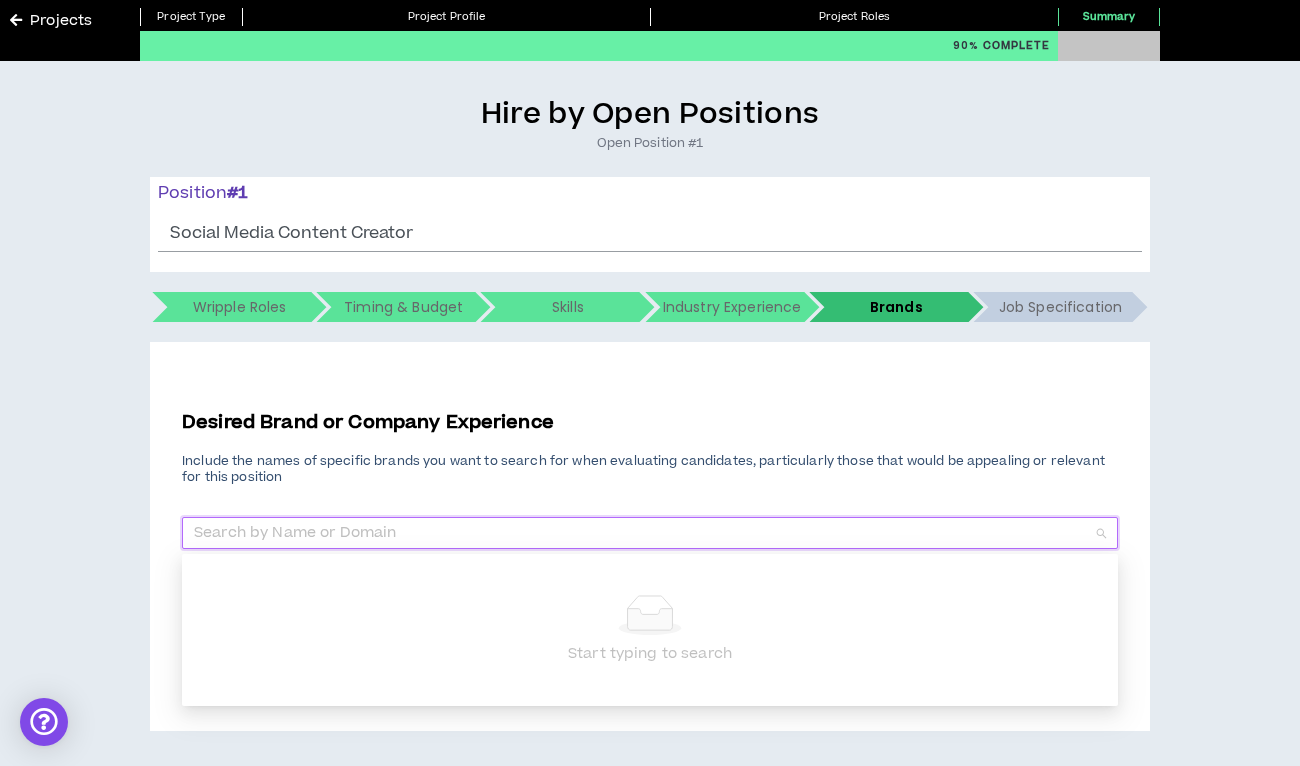 click on "Hire by Open Positions Open Position #1 Position  # 1 Social Media Content Creator The position name field if required Wripple Roles Timing & Budget Skills Industry Experience Brands Job Specification Desired Brand or Company Experience Include the names of specific brands you want to search for when evaluating candidates, particularly those that would be appealing or relevant for this position Search by Name or Domain ex. Google, [DOMAIN_NAME] Go Back Next: Define Job Specification" at bounding box center [650, 413] 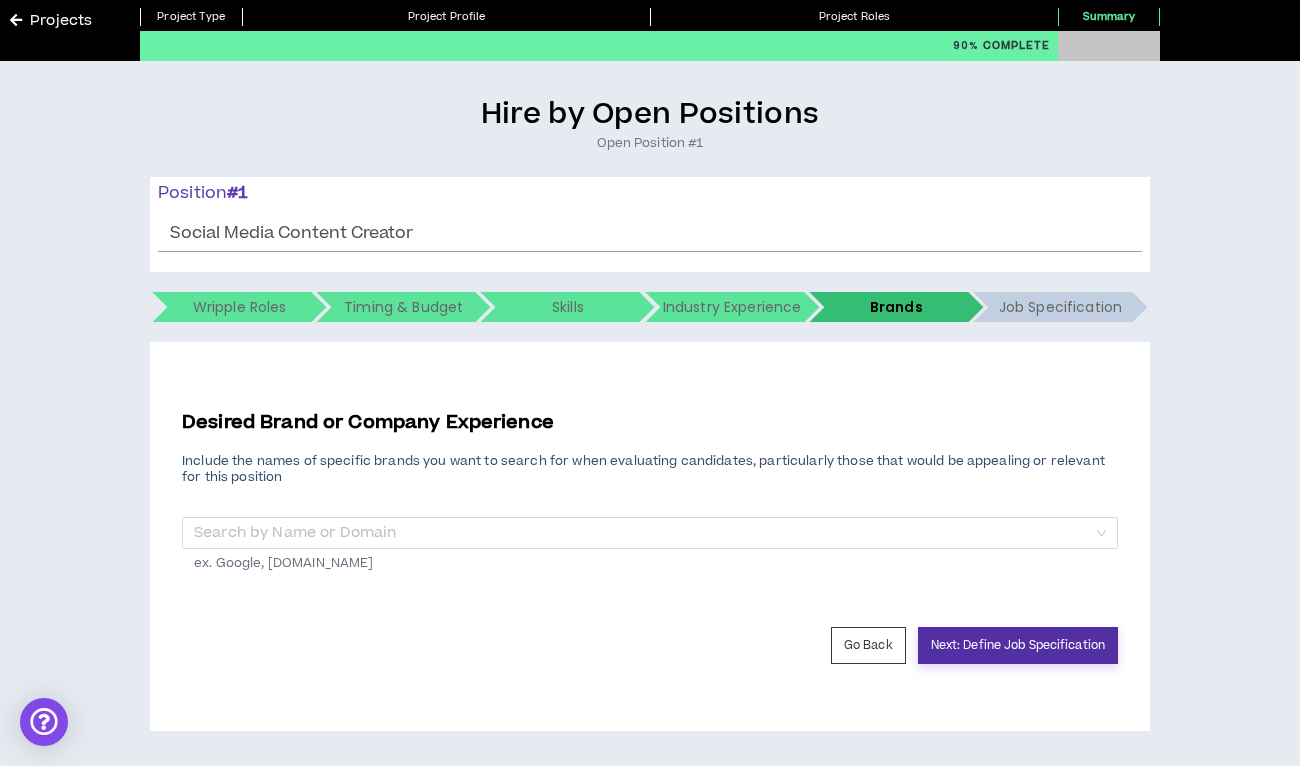 click on "Next: Define Job Specification" at bounding box center (1018, 645) 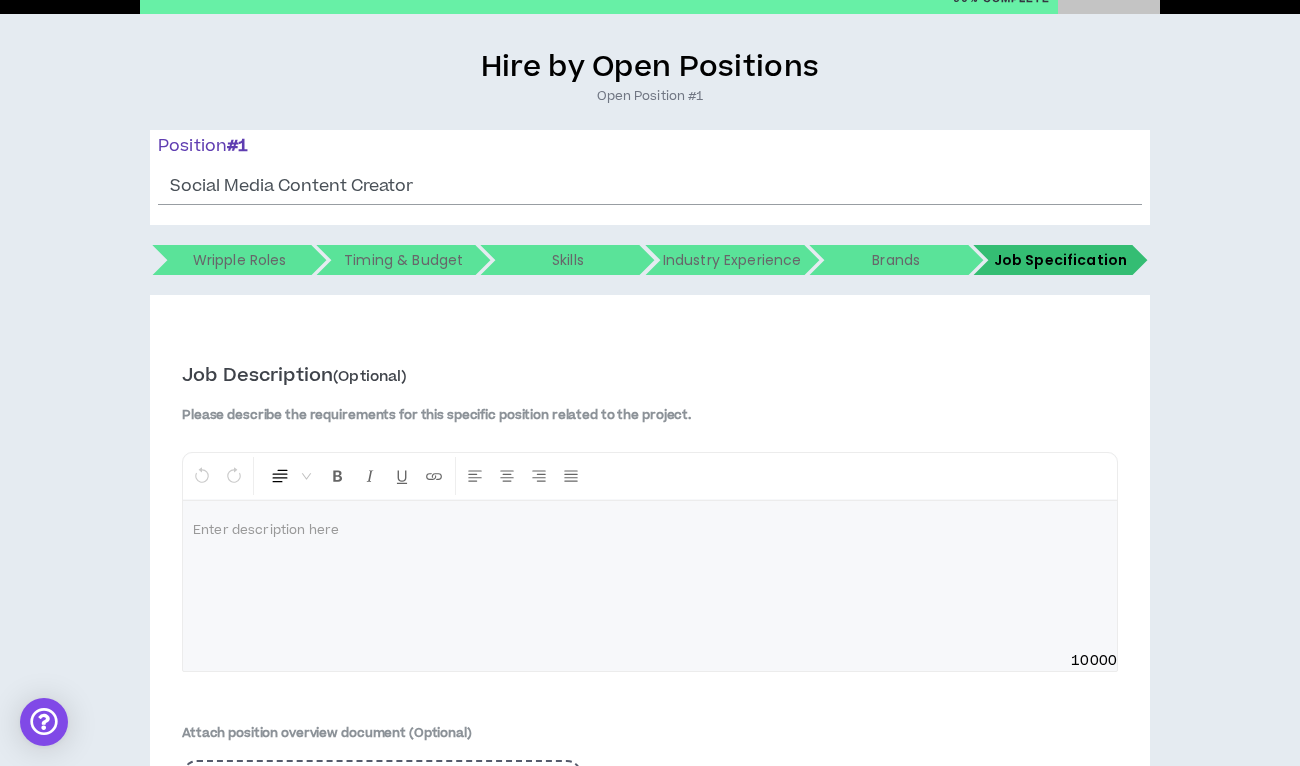 scroll, scrollTop: 142, scrollLeft: 0, axis: vertical 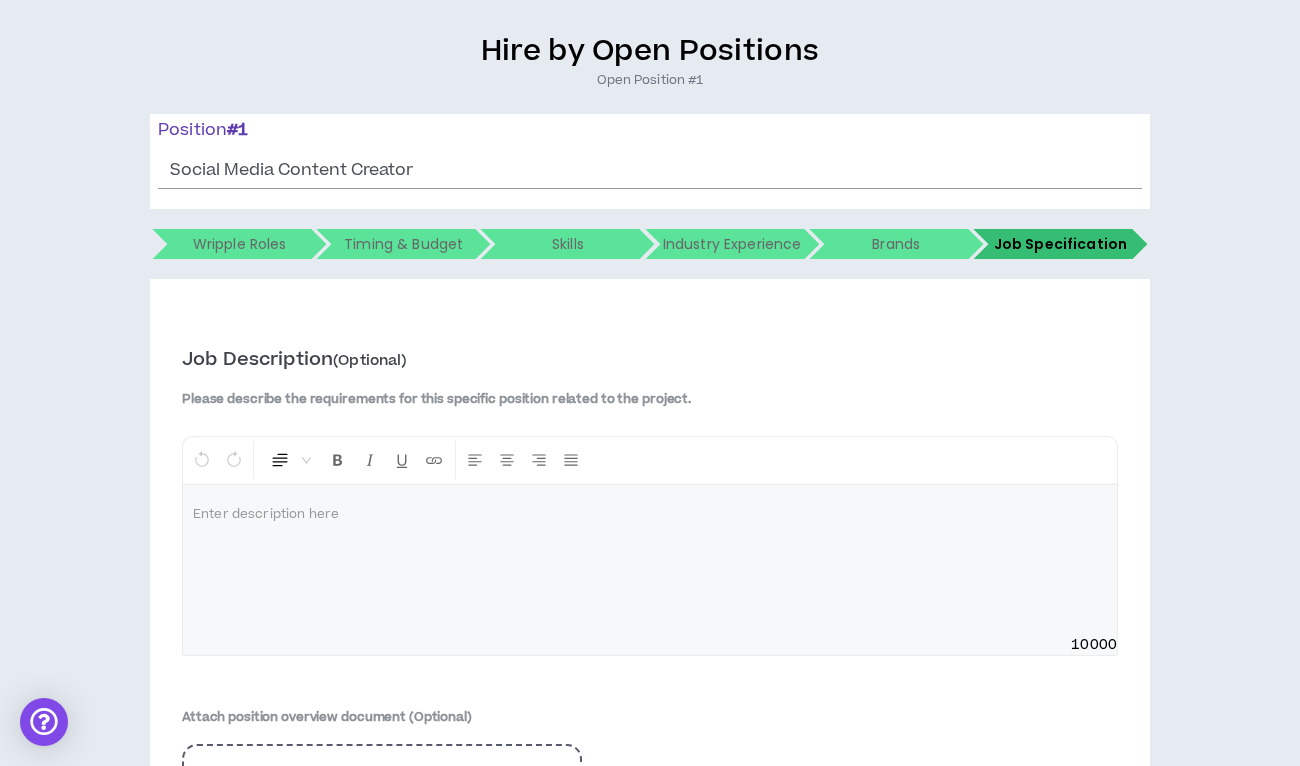click at bounding box center (650, 560) 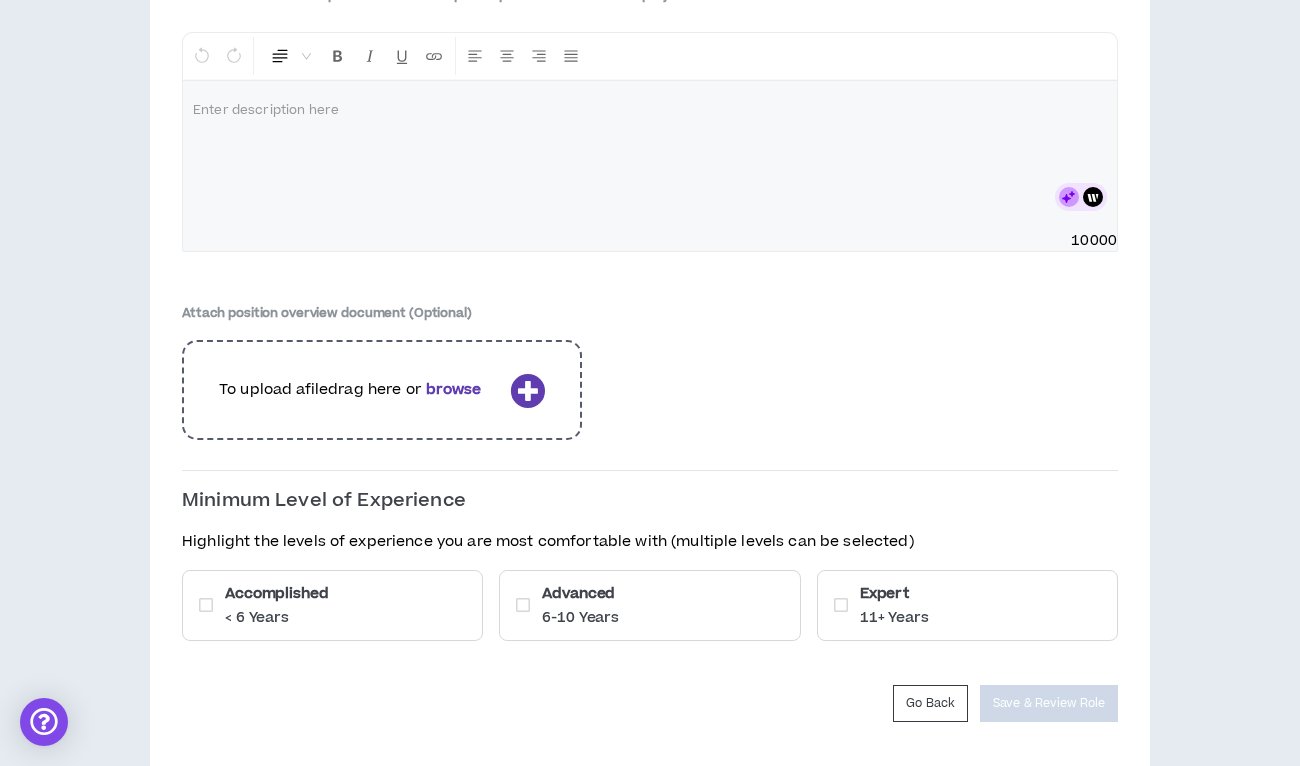 scroll, scrollTop: 575, scrollLeft: 0, axis: vertical 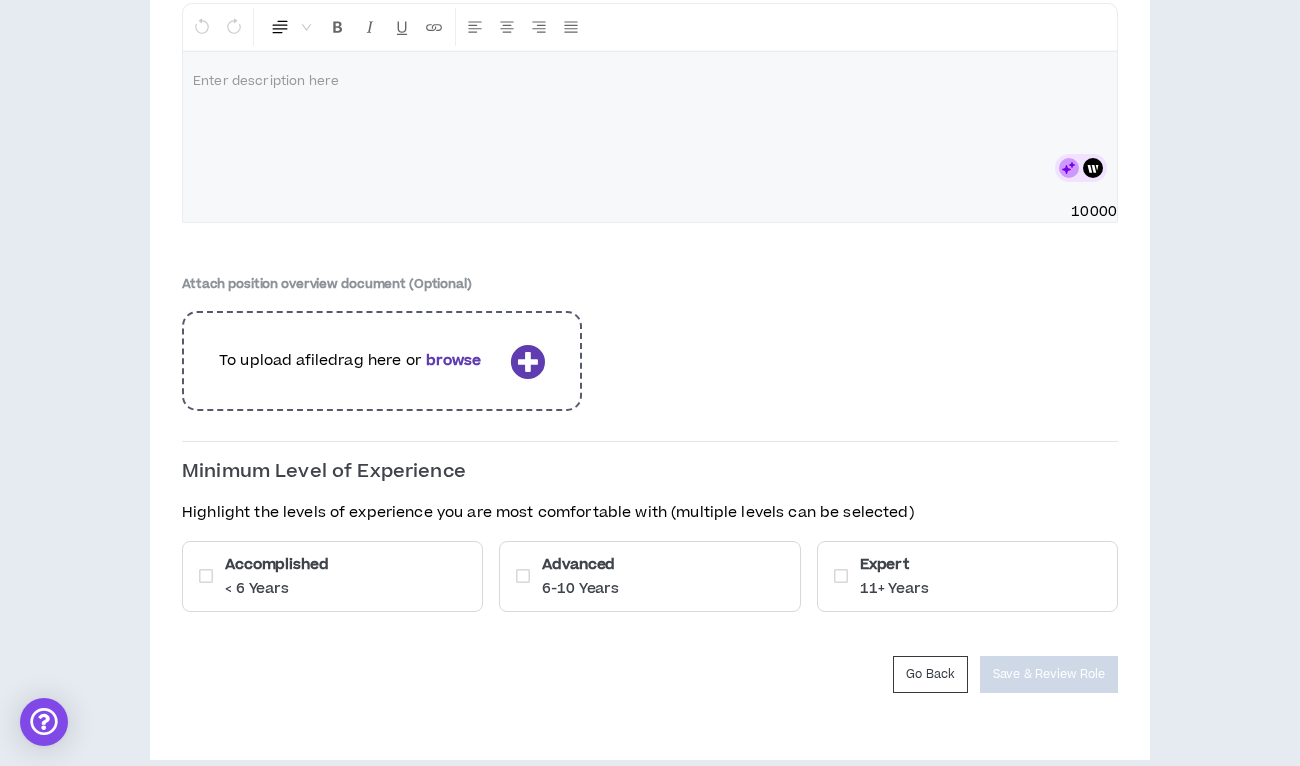 click at bounding box center (206, 576) 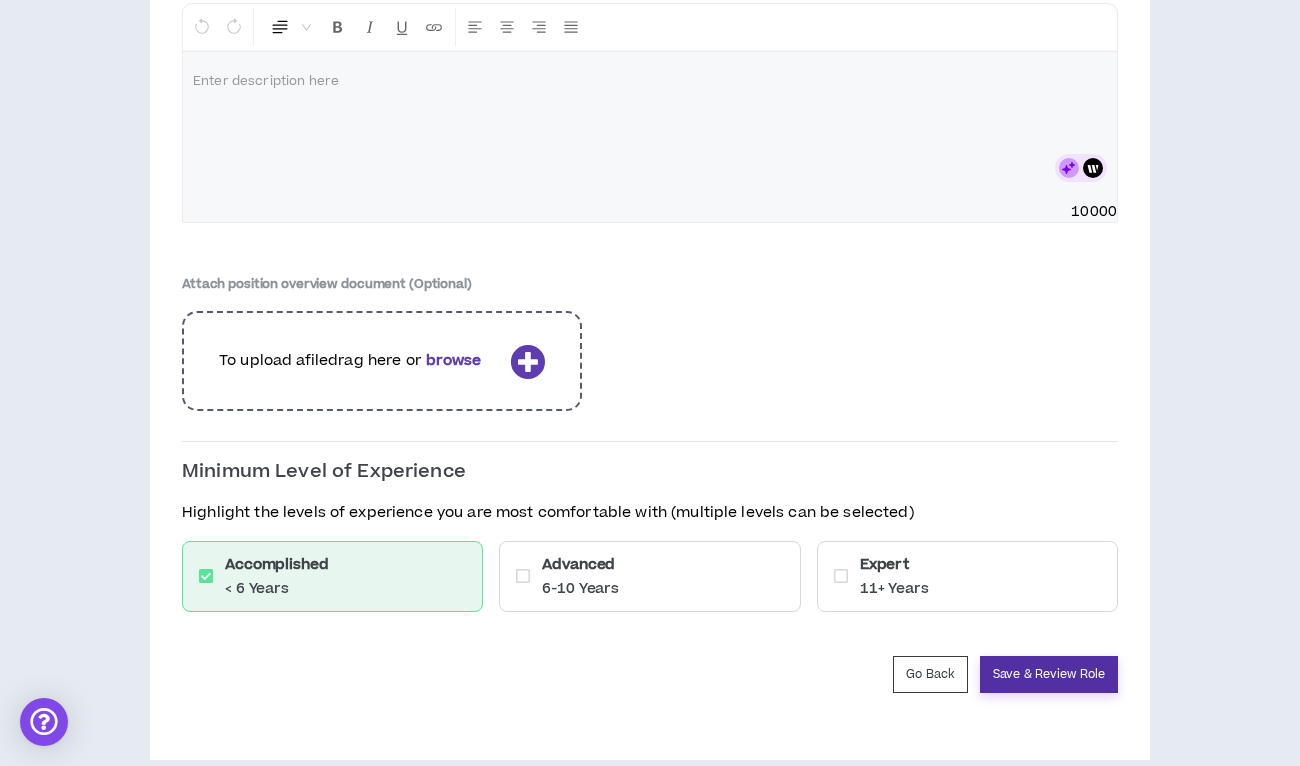 click on "Save & Review Role" at bounding box center (1049, 674) 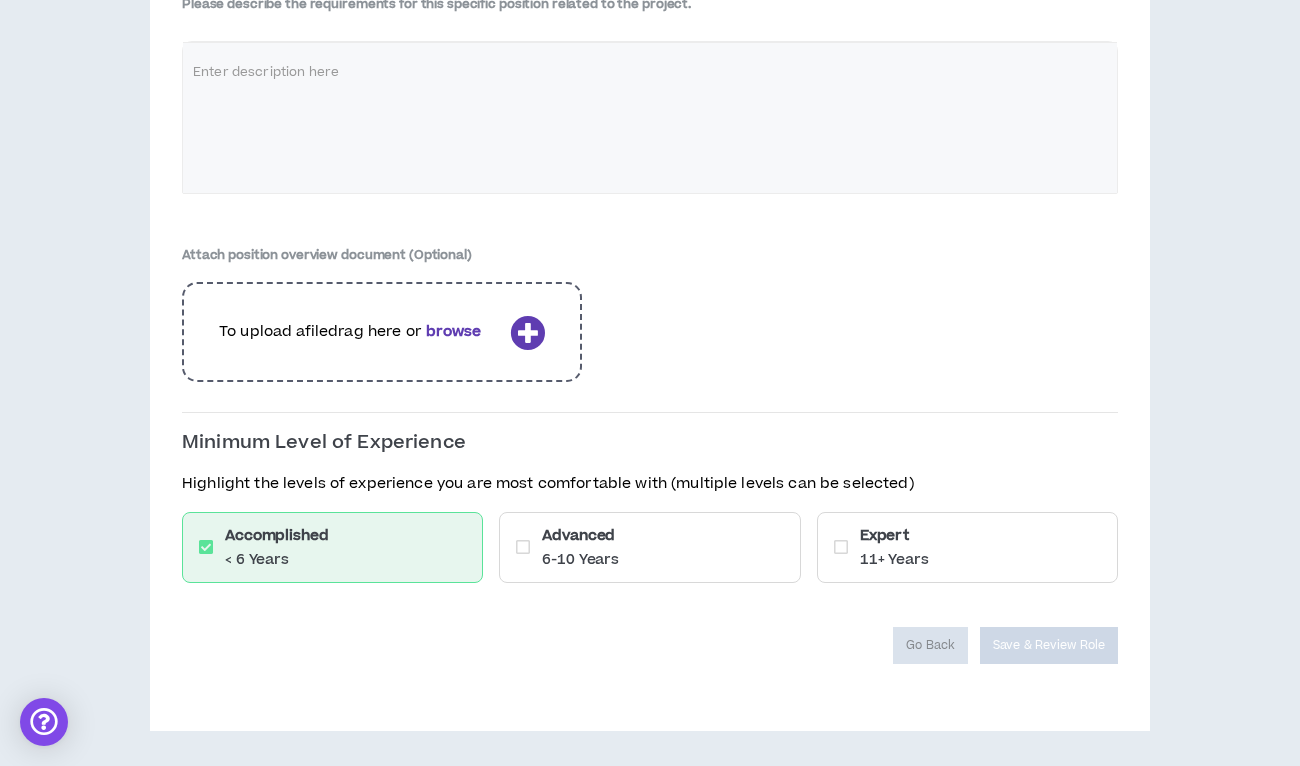 scroll, scrollTop: 537, scrollLeft: 0, axis: vertical 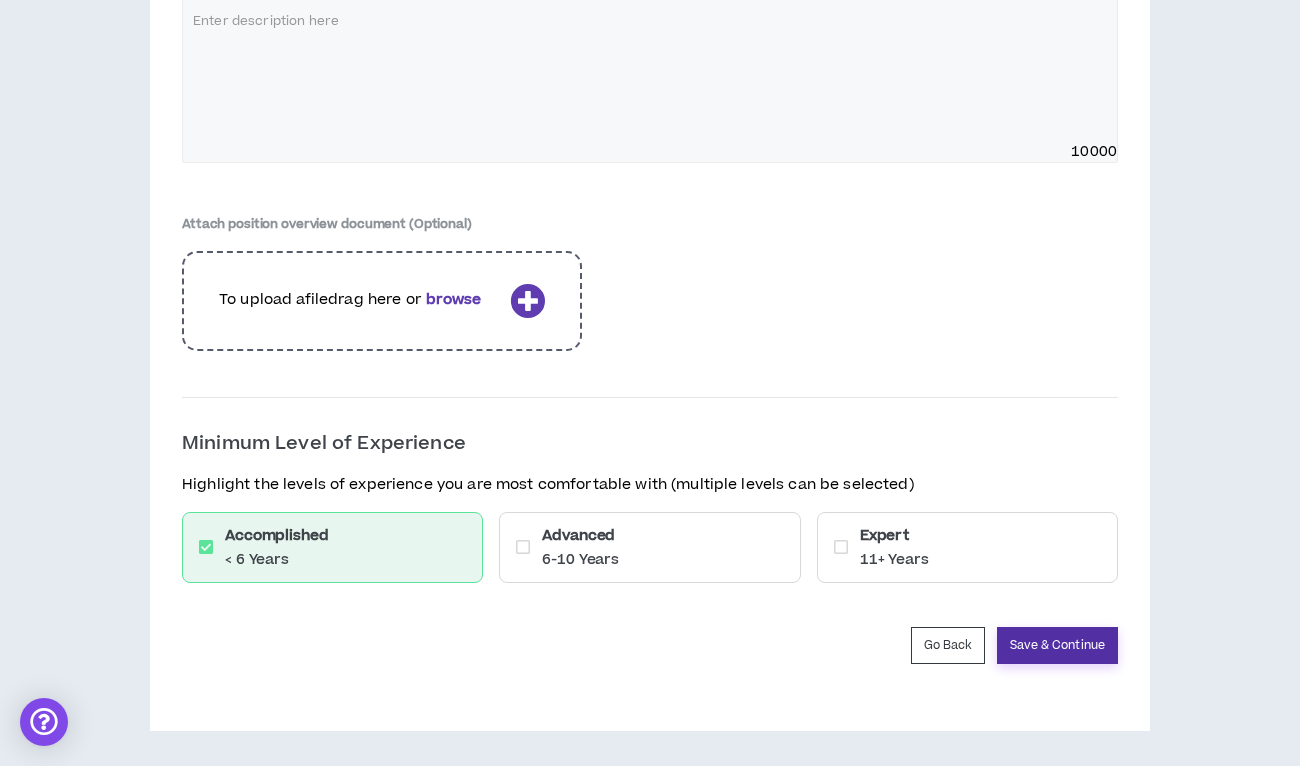 click on "Save & Continue" at bounding box center (1057, 645) 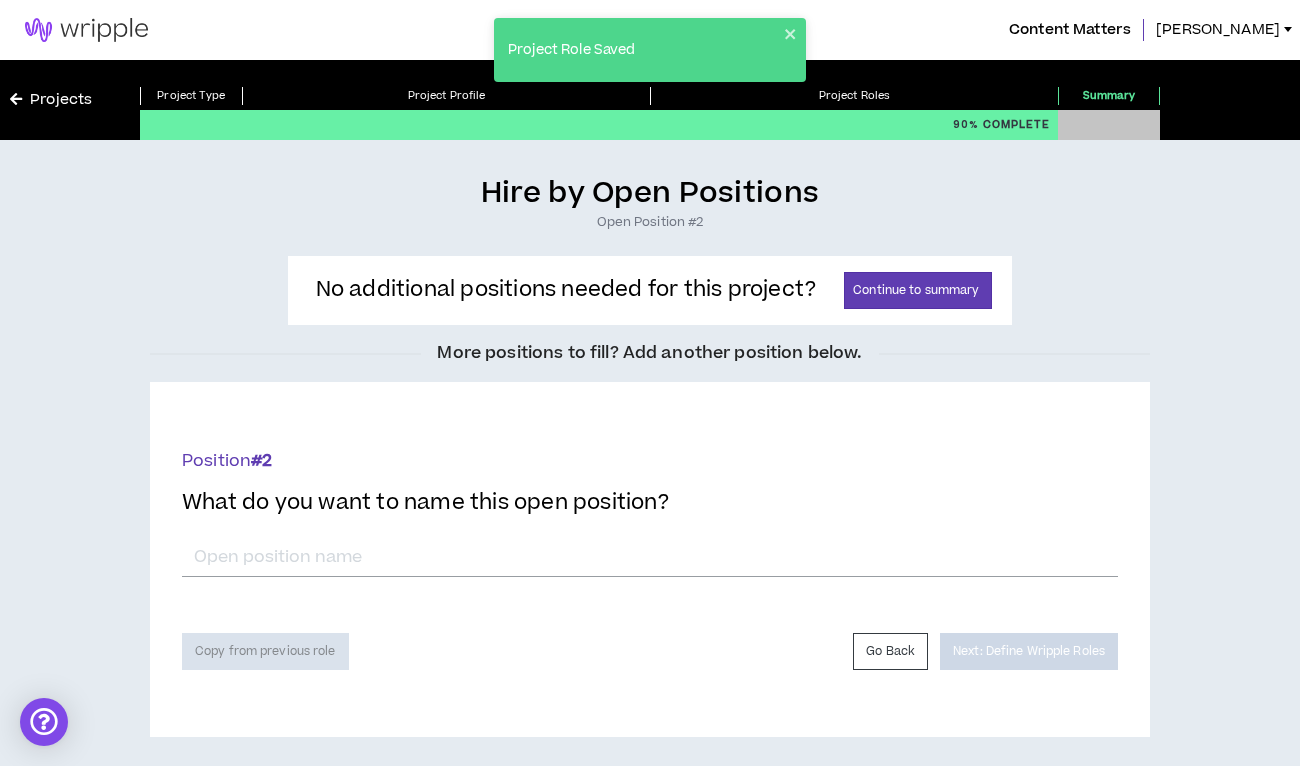 scroll, scrollTop: 6, scrollLeft: 0, axis: vertical 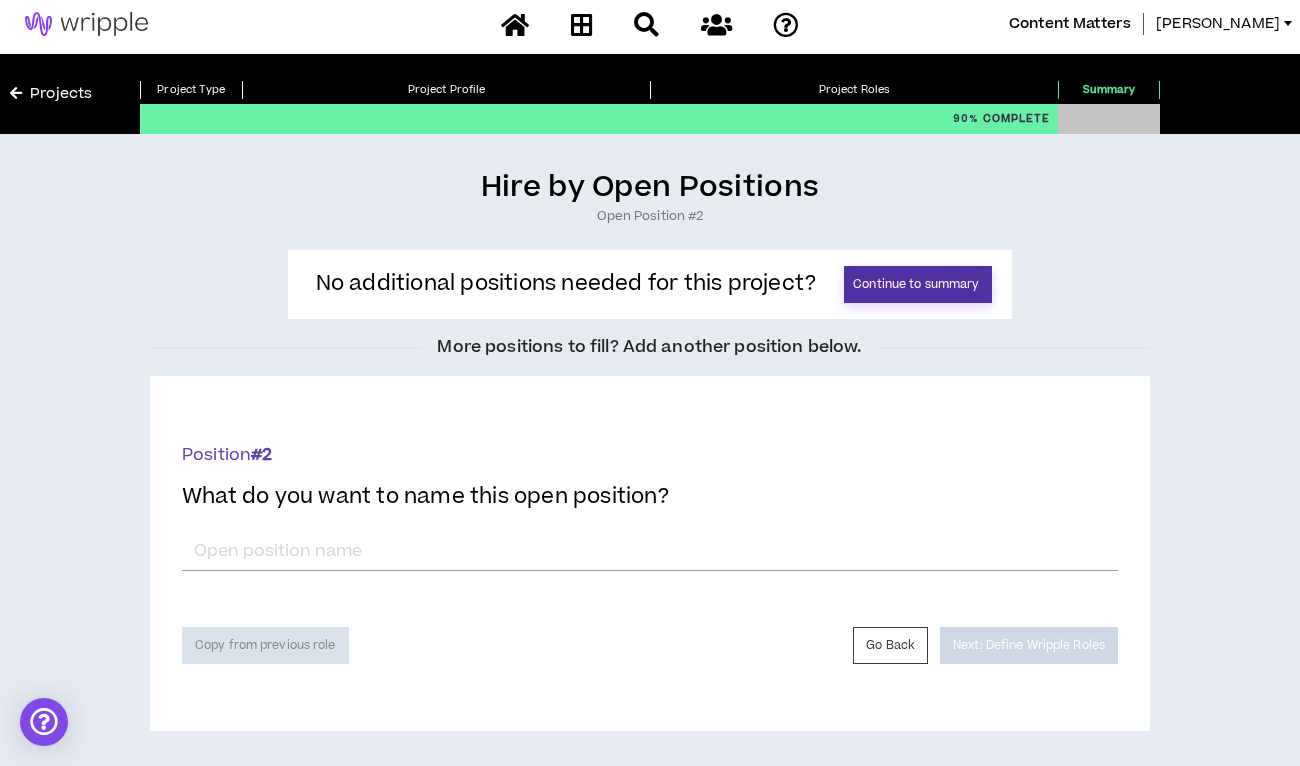 click on "Continue to summary" at bounding box center [918, 284] 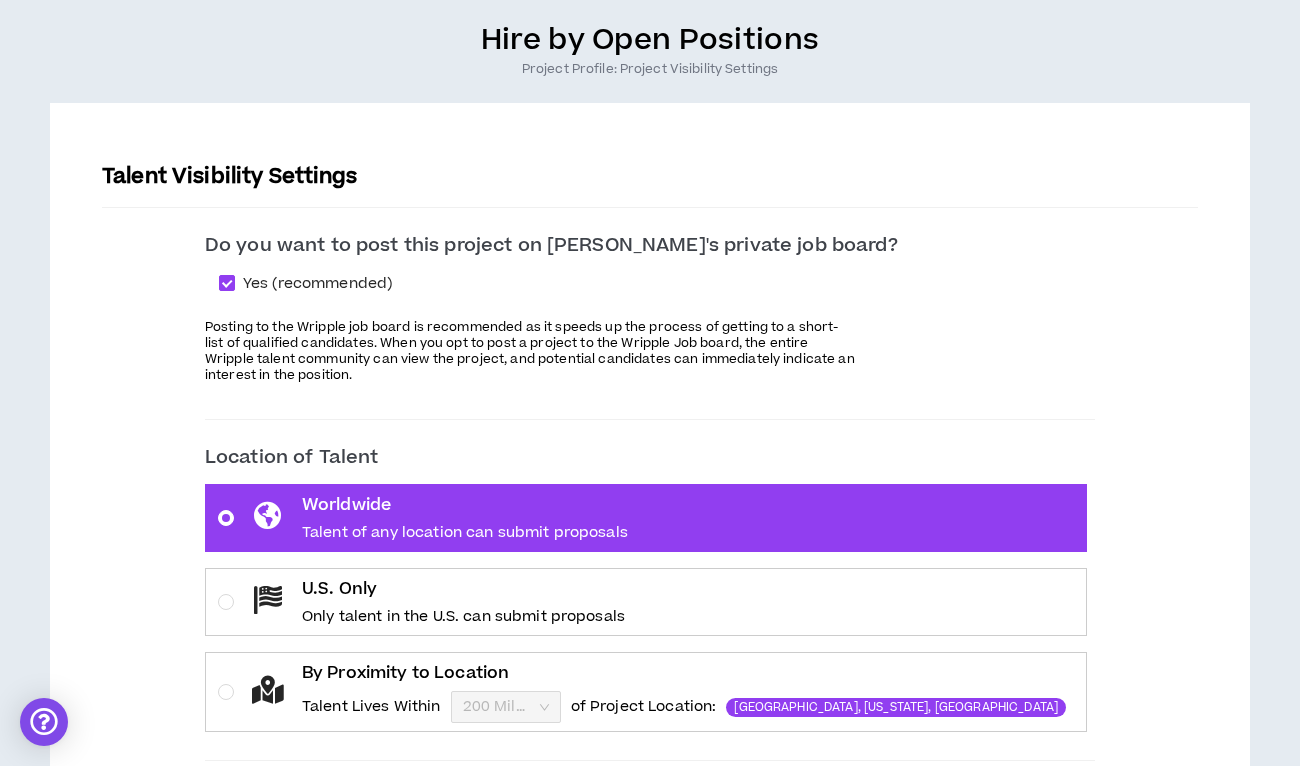 scroll, scrollTop: 174, scrollLeft: 0, axis: vertical 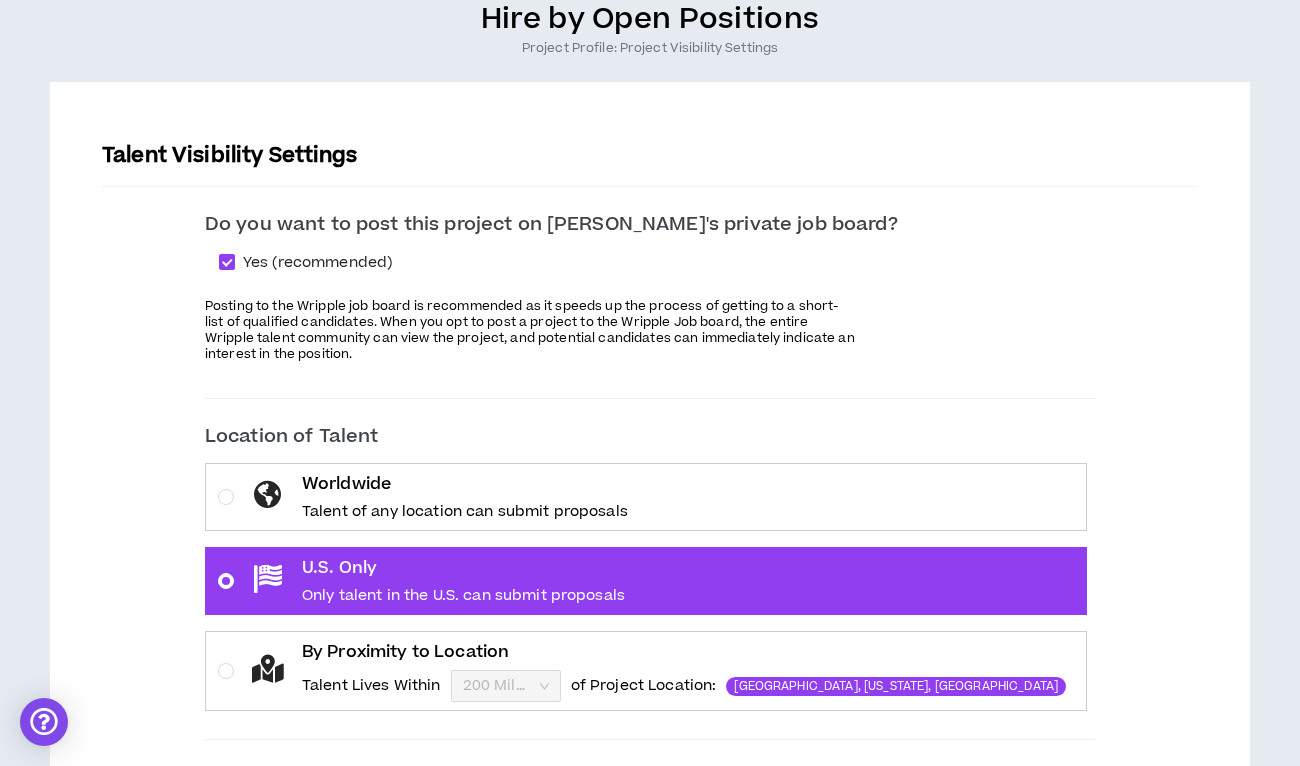 click on "By Proximity to Location Talent Lives Within 200 Miles of Project Location: [GEOGRAPHIC_DATA], [US_STATE], [GEOGRAPHIC_DATA]" at bounding box center (654, 671) 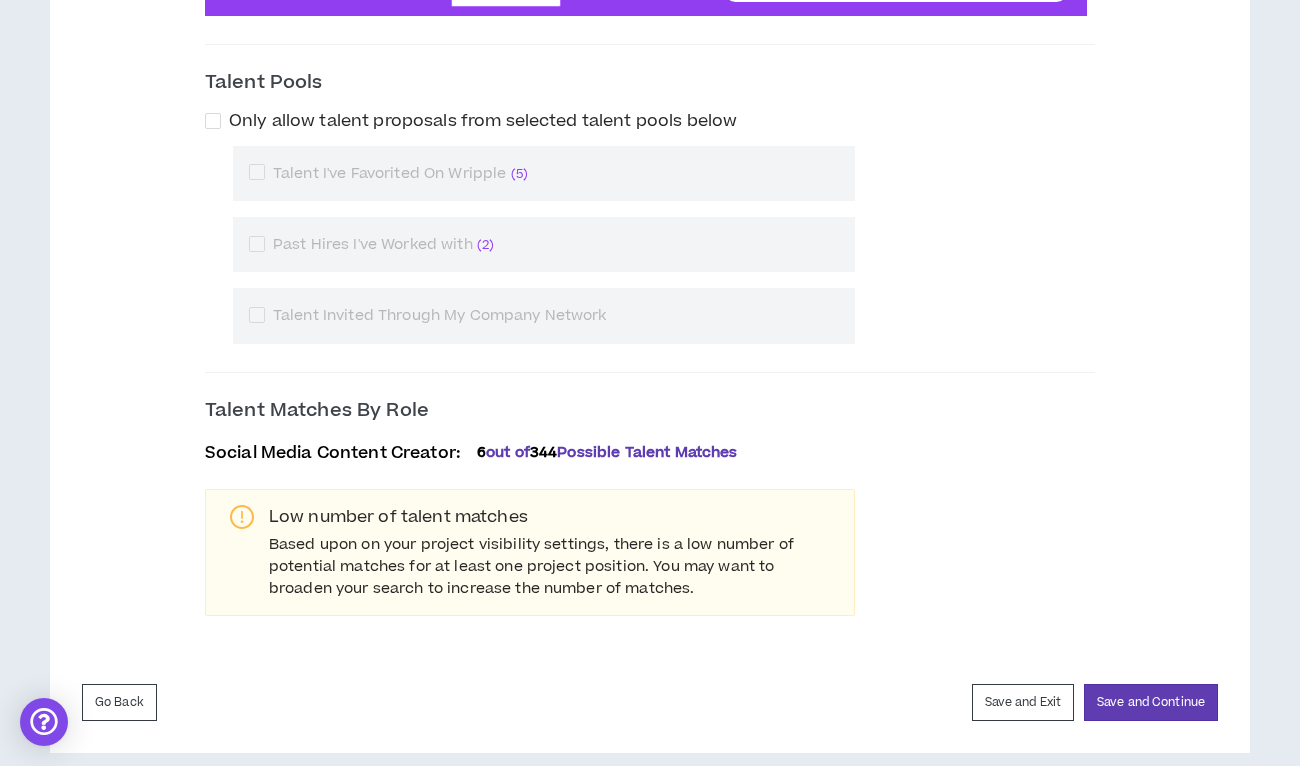 scroll, scrollTop: 889, scrollLeft: 0, axis: vertical 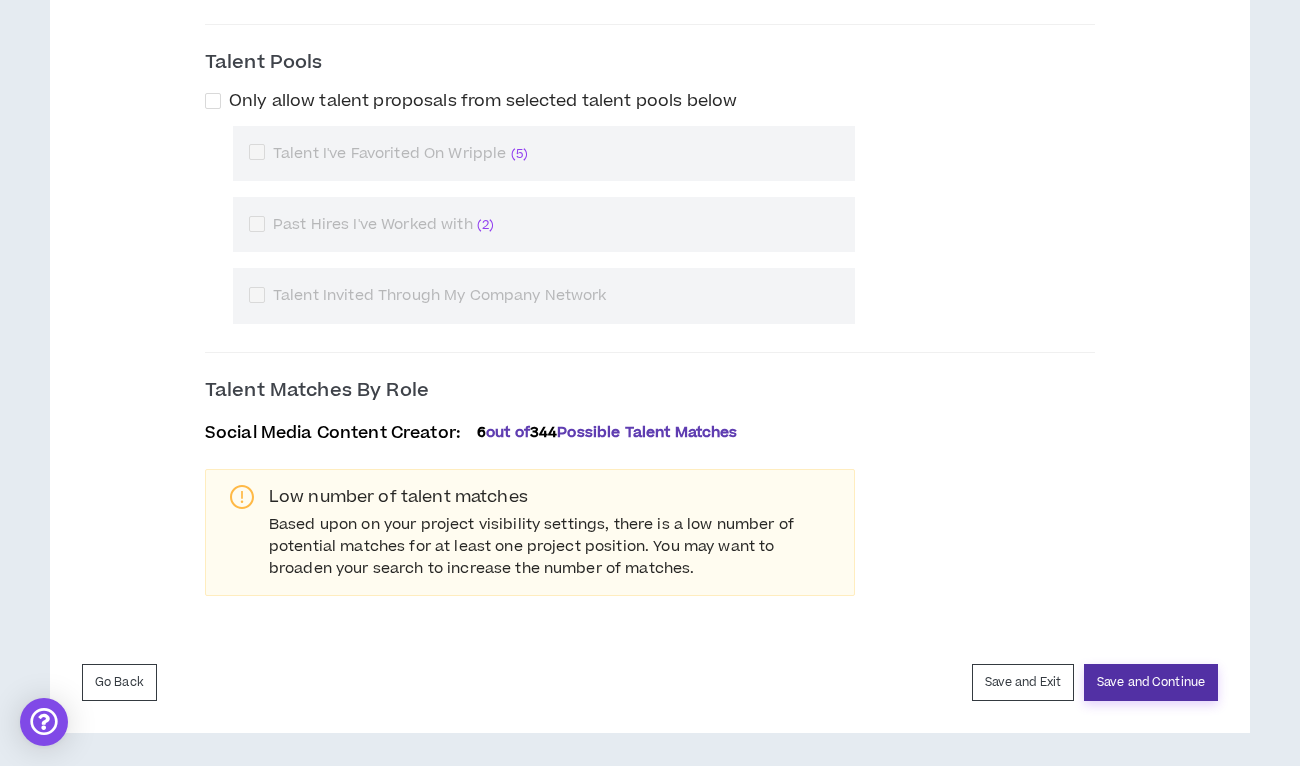 click on "Save and Continue" at bounding box center (1151, 682) 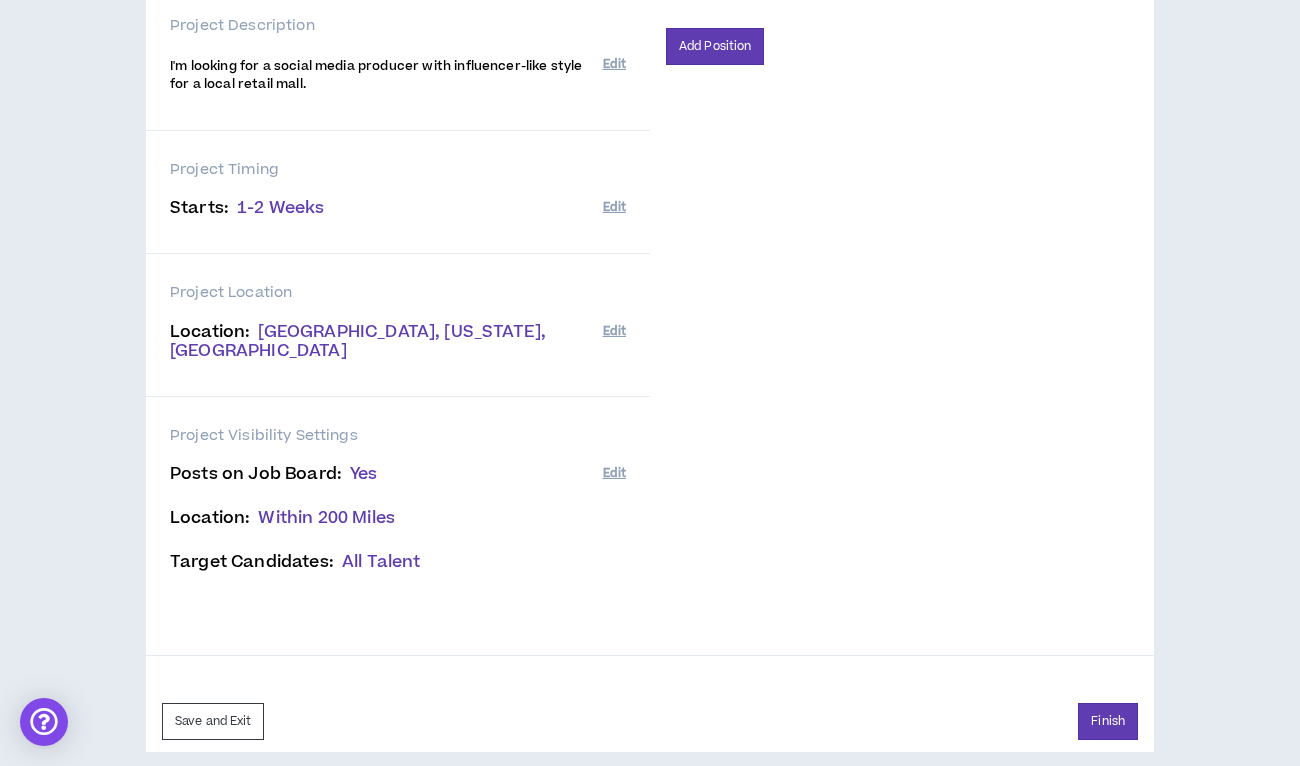 scroll, scrollTop: 374, scrollLeft: 0, axis: vertical 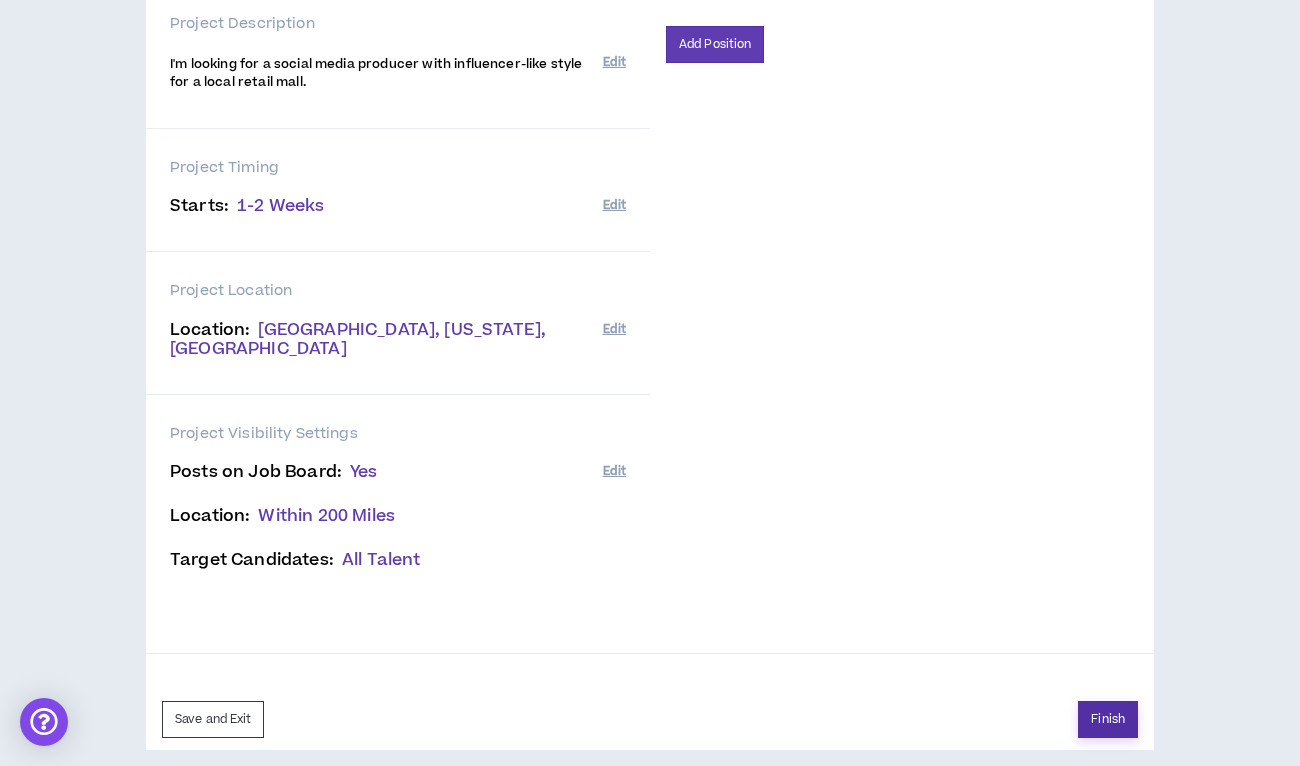 click on "Finish" at bounding box center (1108, 719) 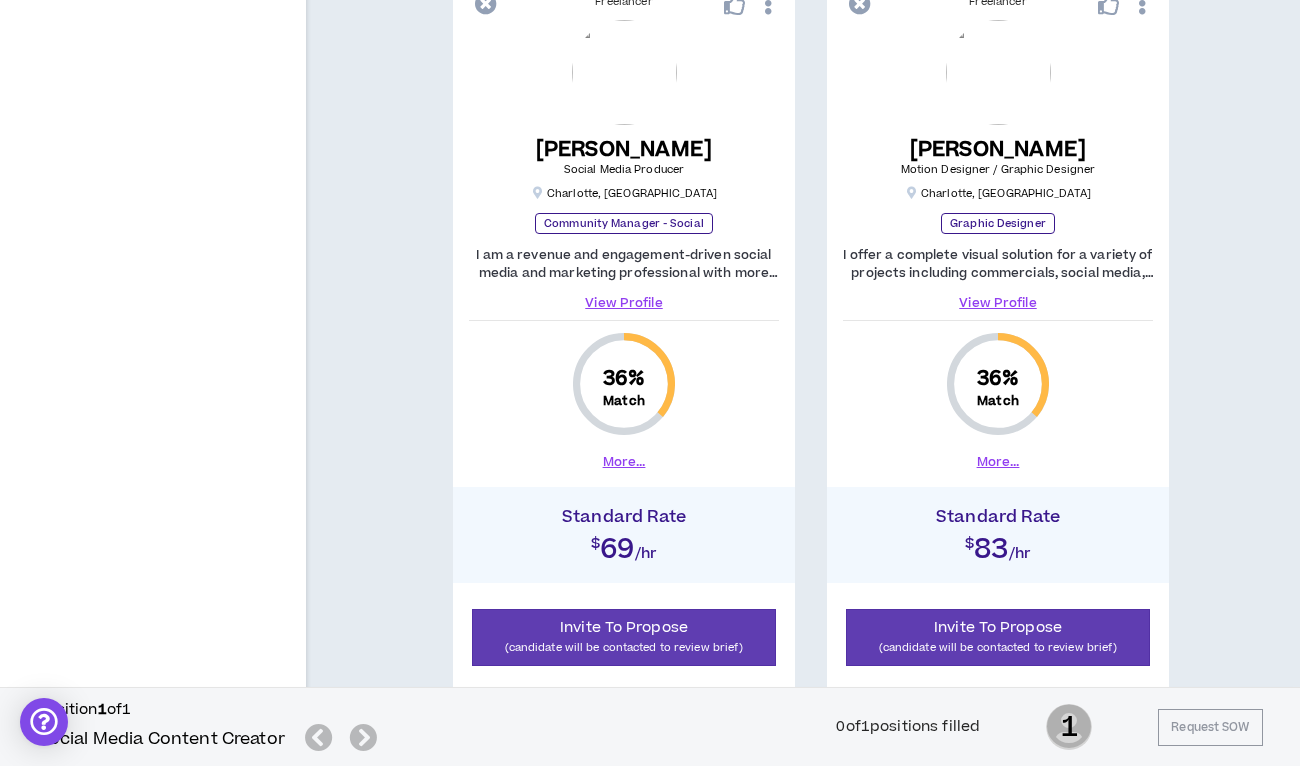 scroll, scrollTop: 2088, scrollLeft: 0, axis: vertical 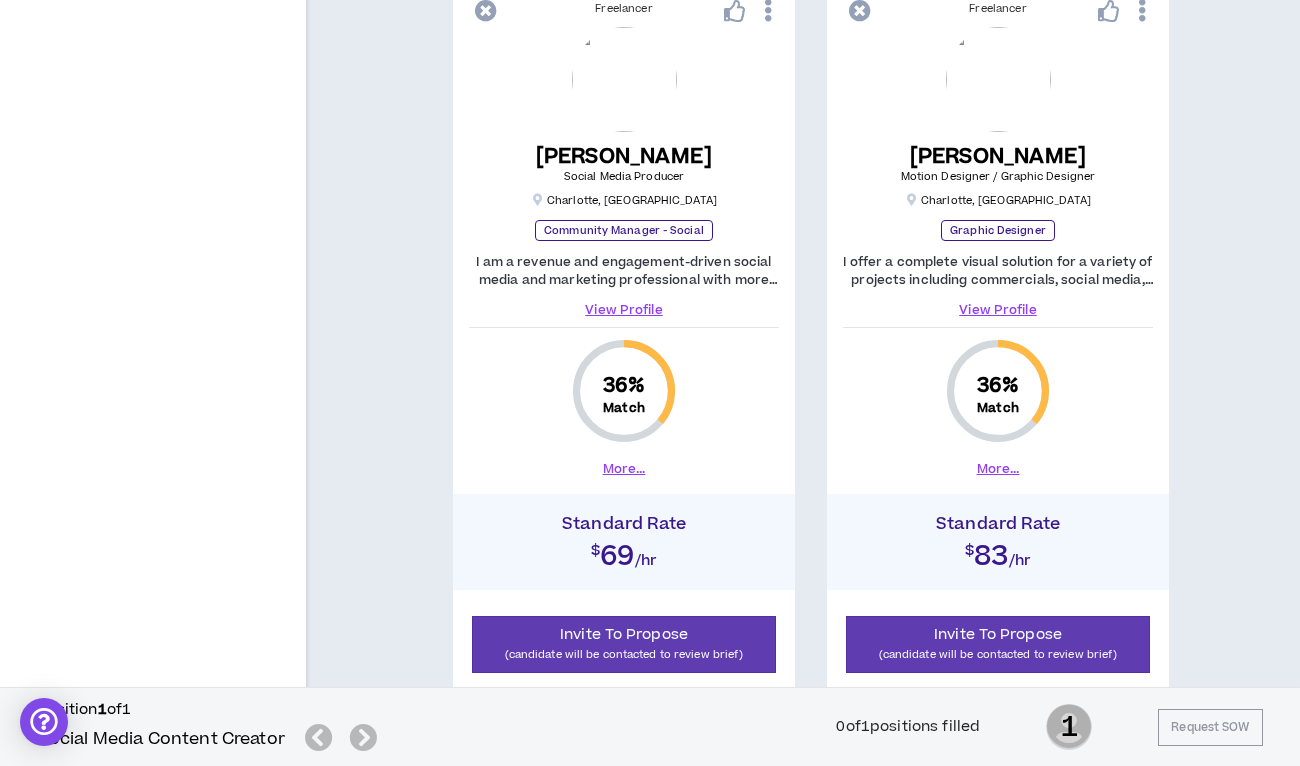 click on "View Profile" at bounding box center [624, 310] 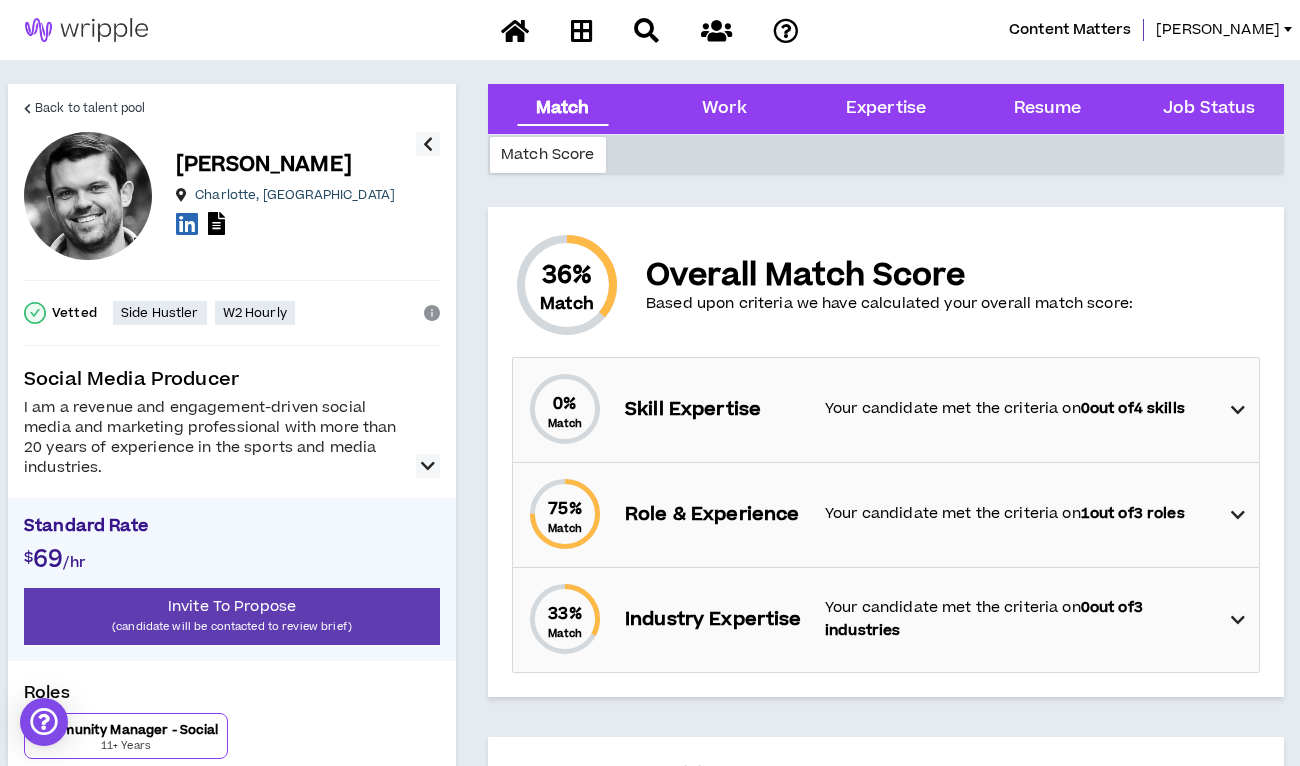 click at bounding box center [428, 466] 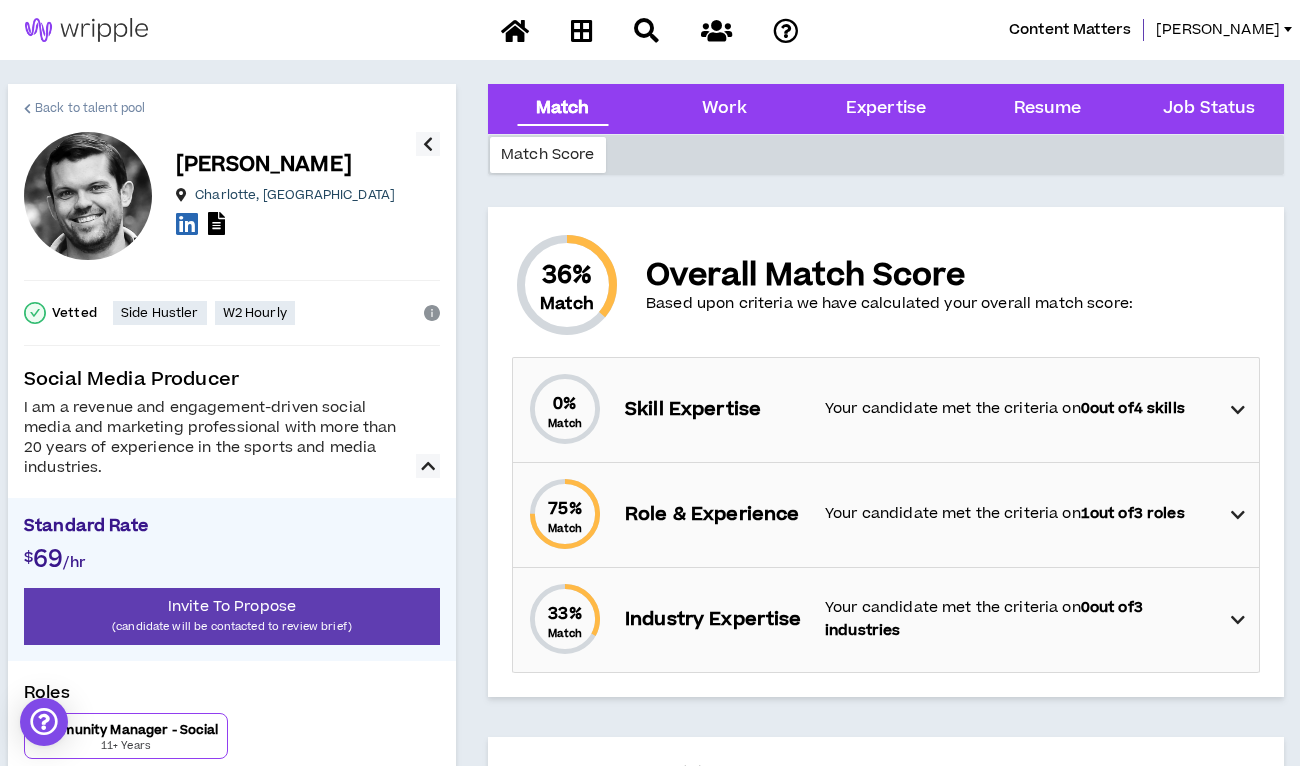 click at bounding box center (27, 108) 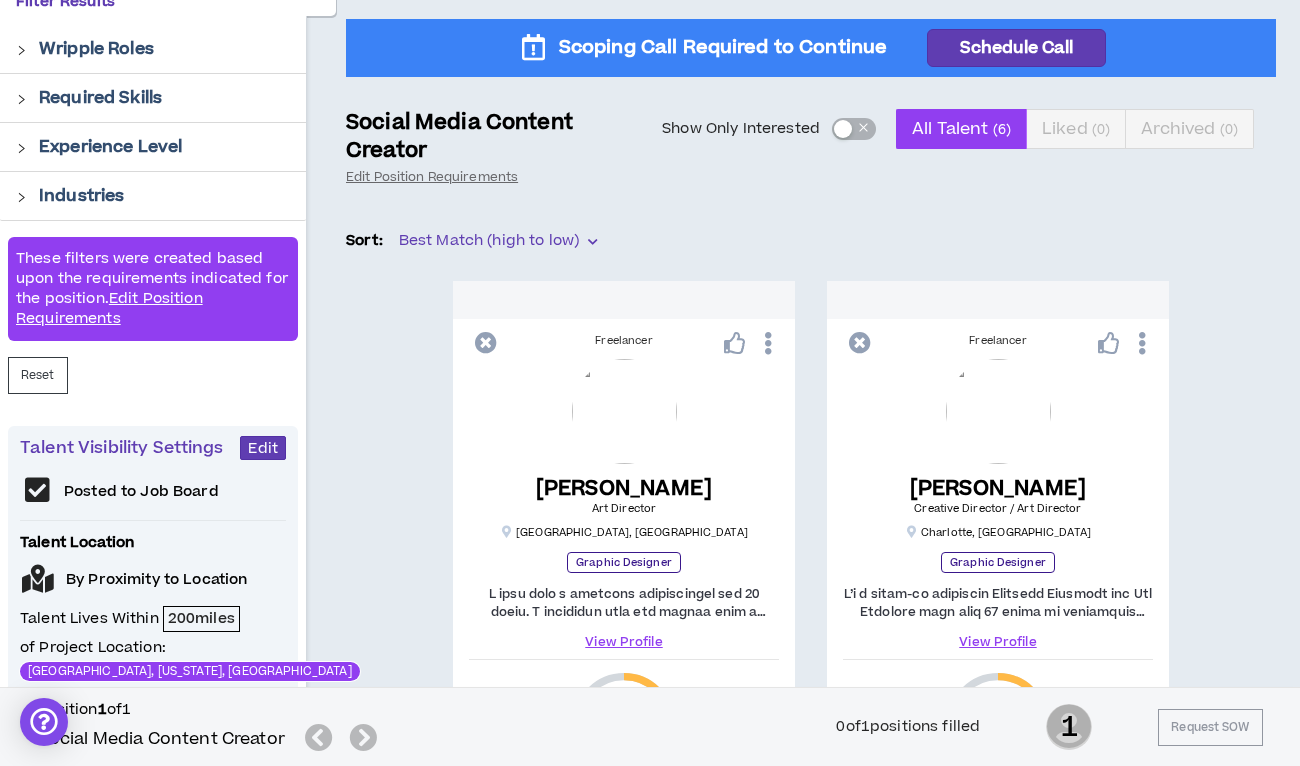 scroll, scrollTop: 0, scrollLeft: 0, axis: both 